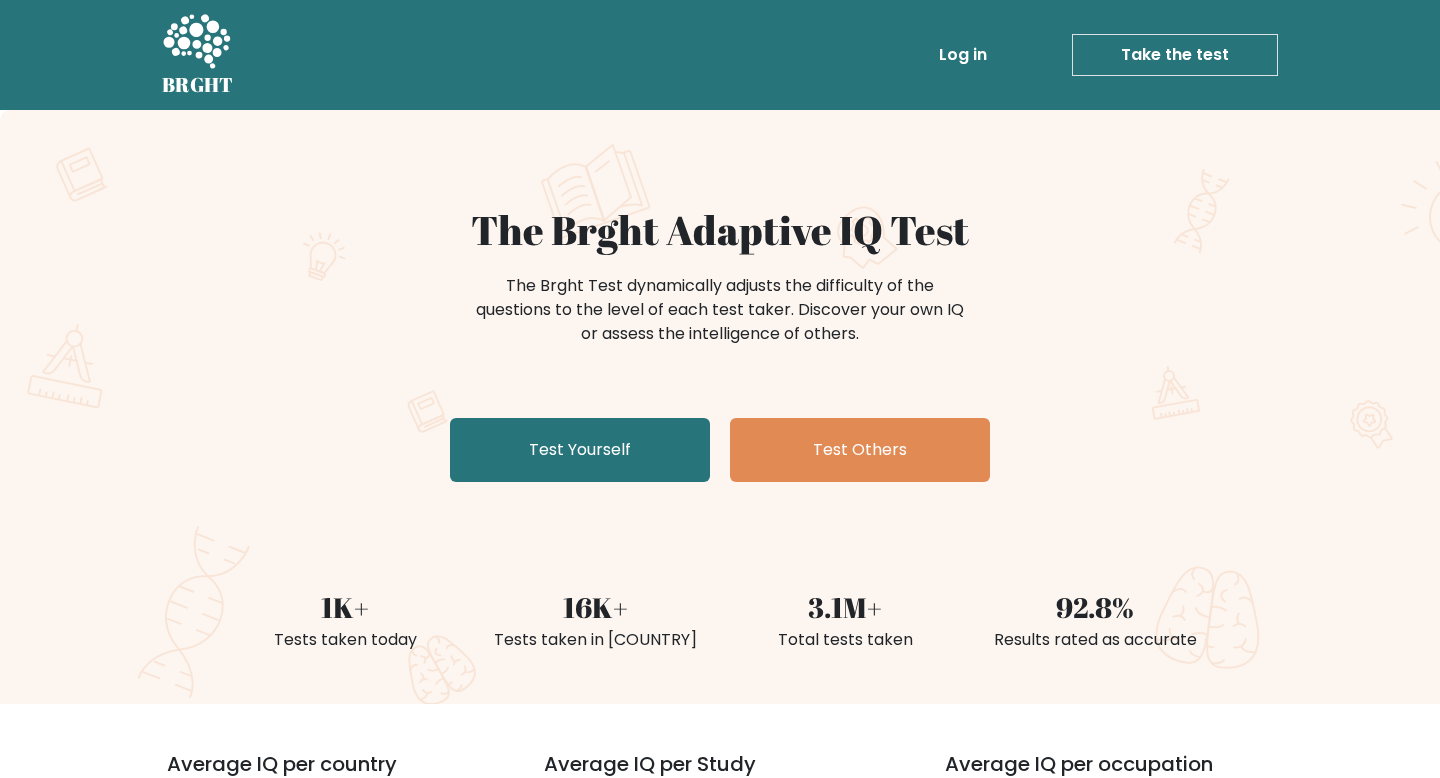 scroll, scrollTop: 0, scrollLeft: 0, axis: both 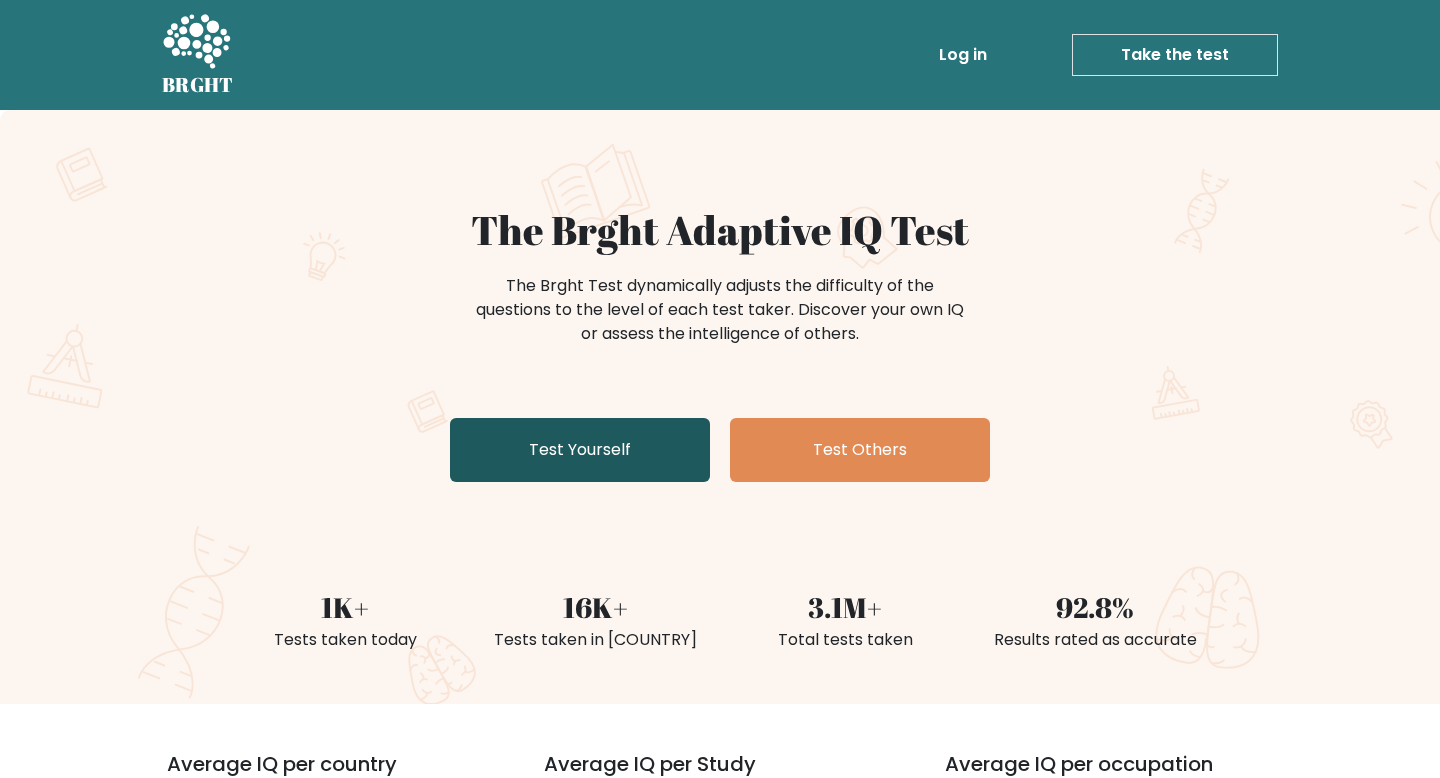 click on "Test Yourself" at bounding box center [580, 450] 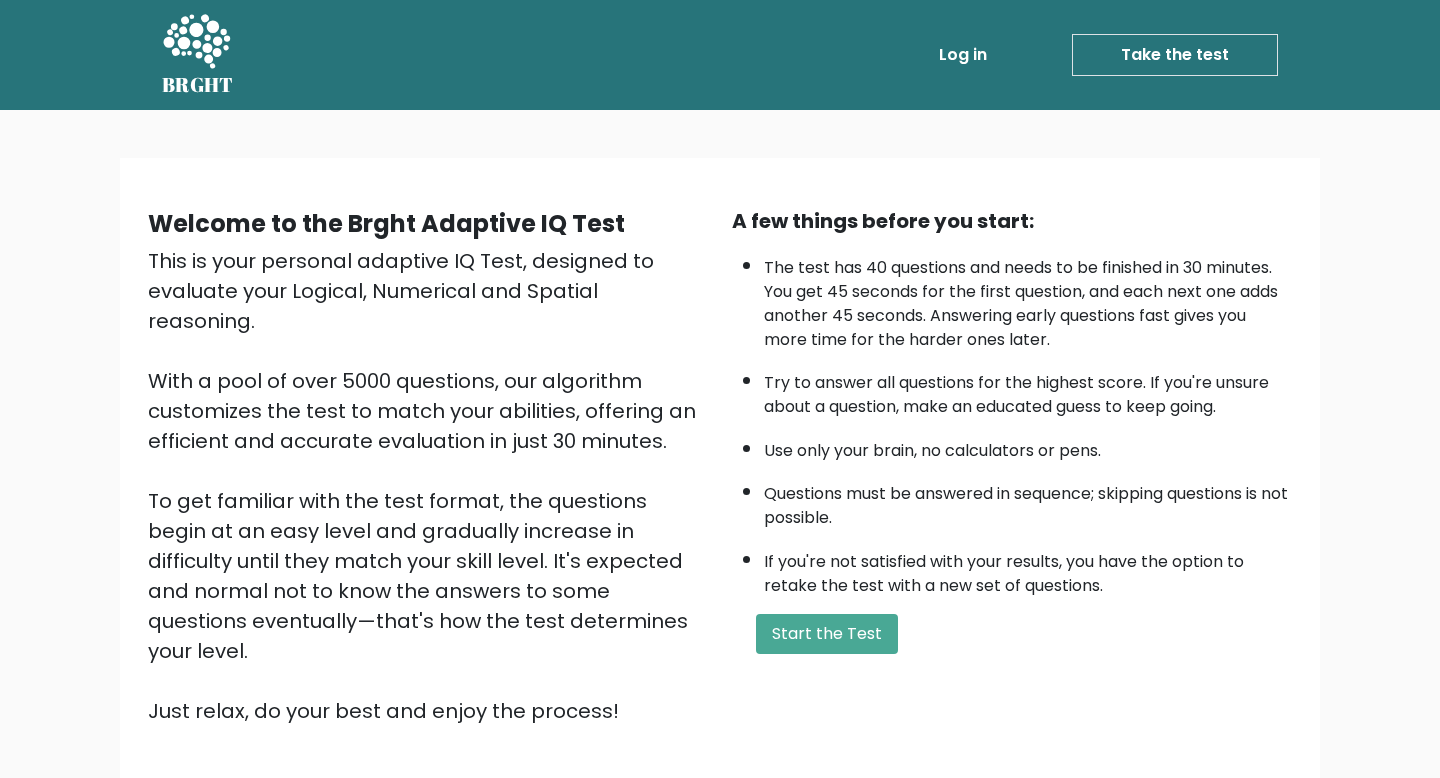 scroll, scrollTop: 0, scrollLeft: 0, axis: both 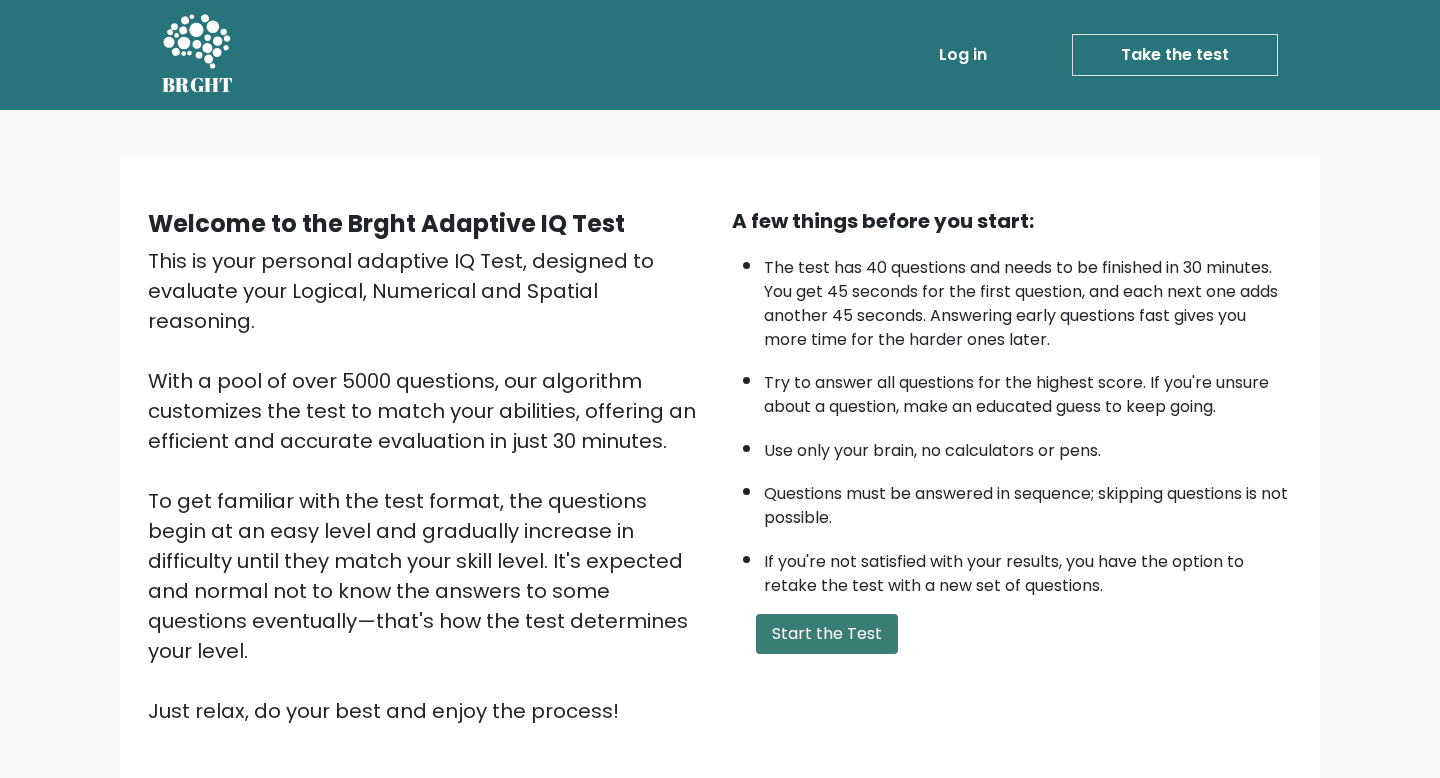 click on "Start the Test" at bounding box center (827, 634) 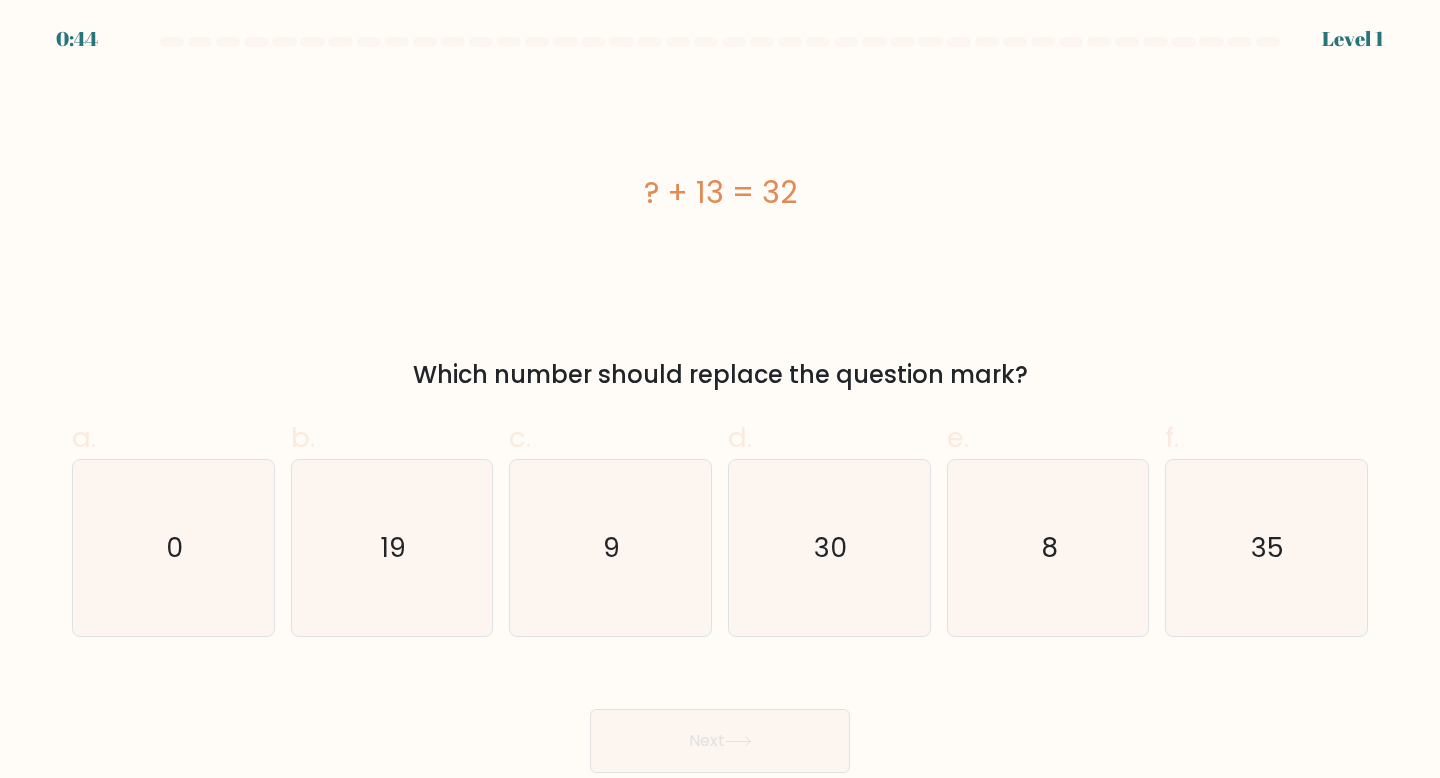 scroll, scrollTop: 0, scrollLeft: 0, axis: both 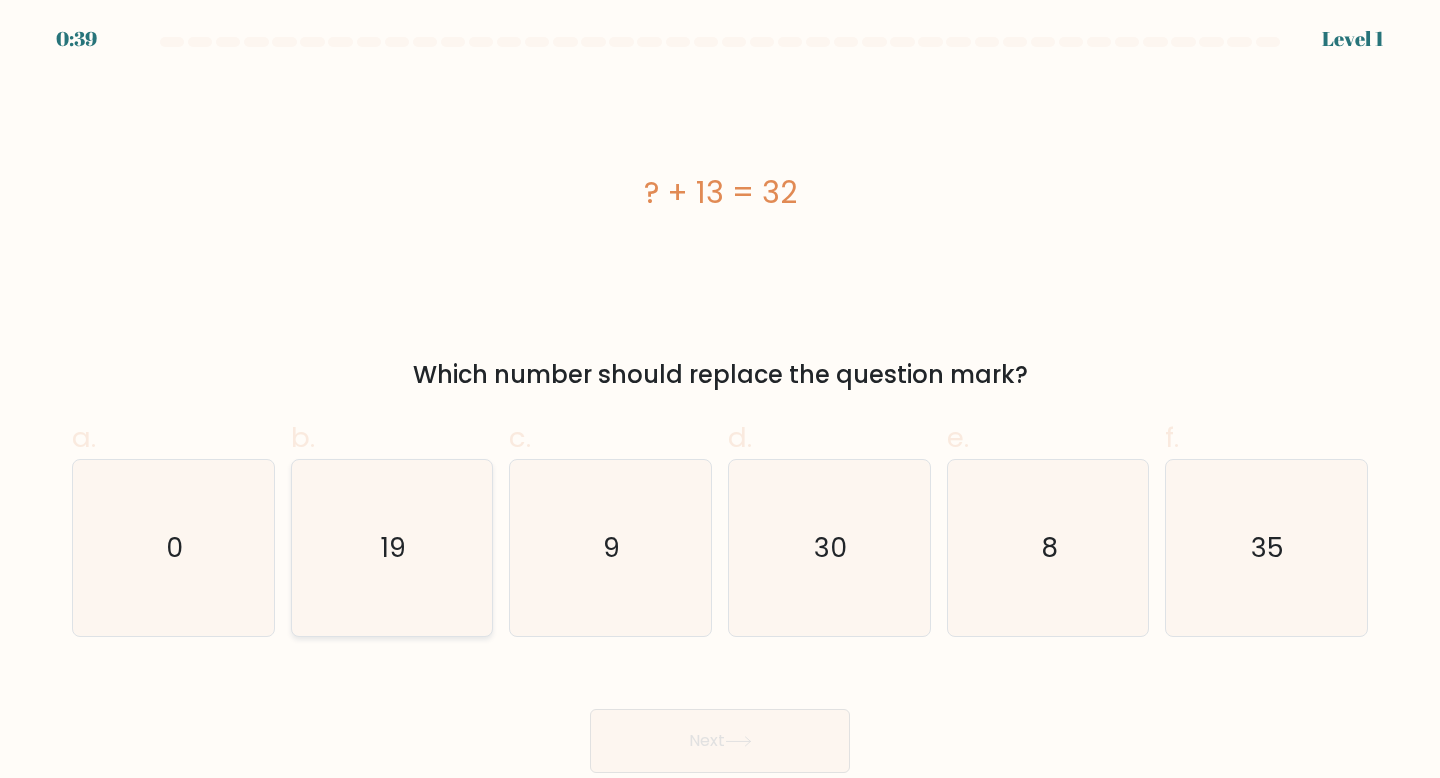 click on "19" 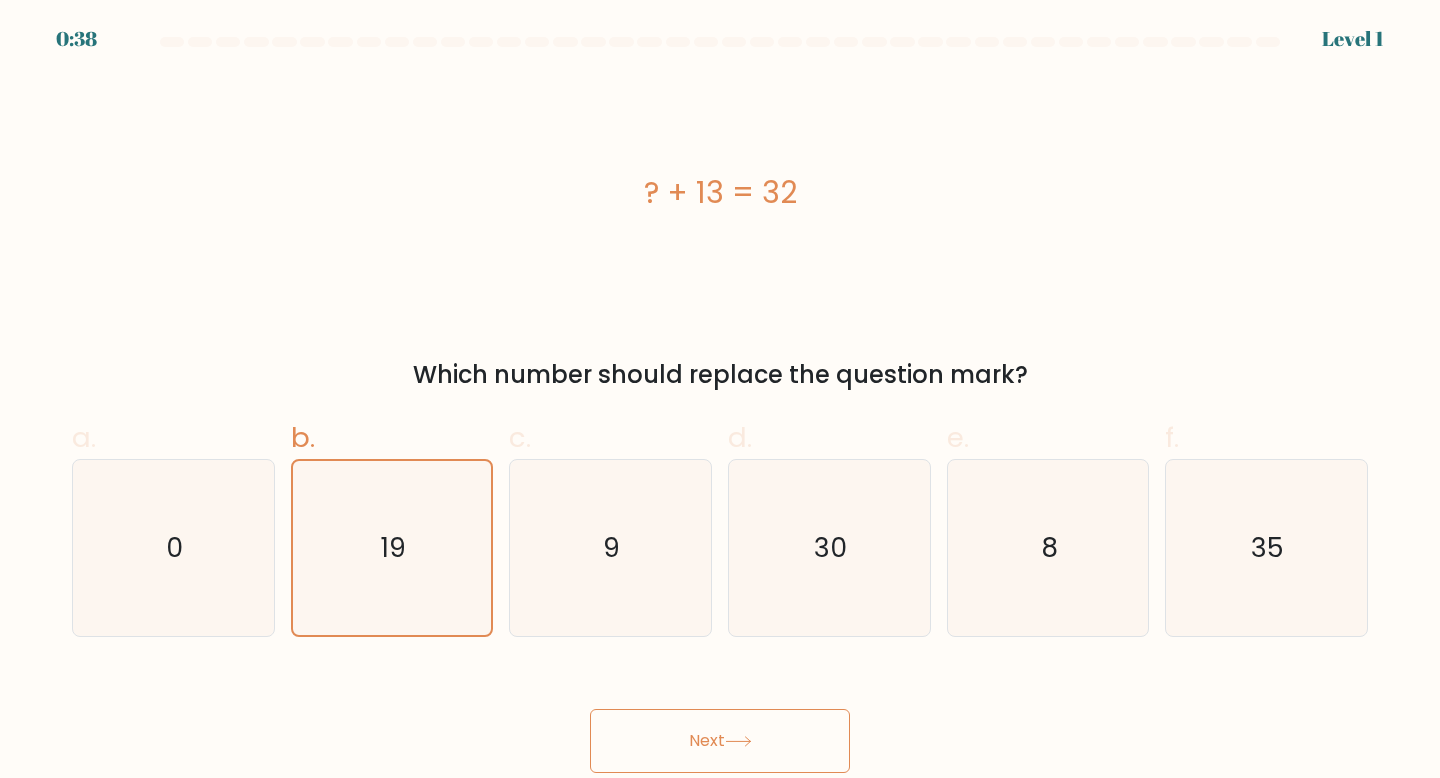 click on "Next" at bounding box center (720, 741) 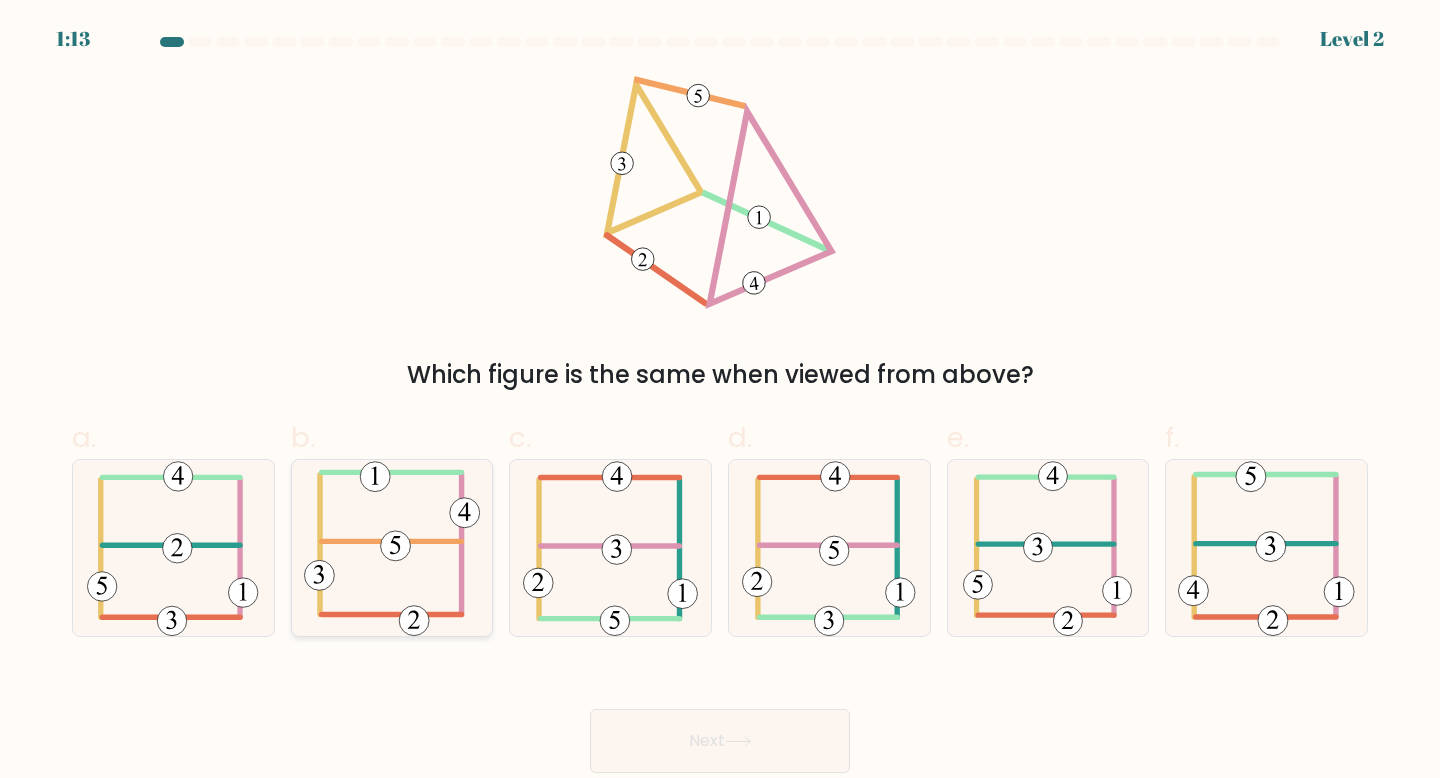 click 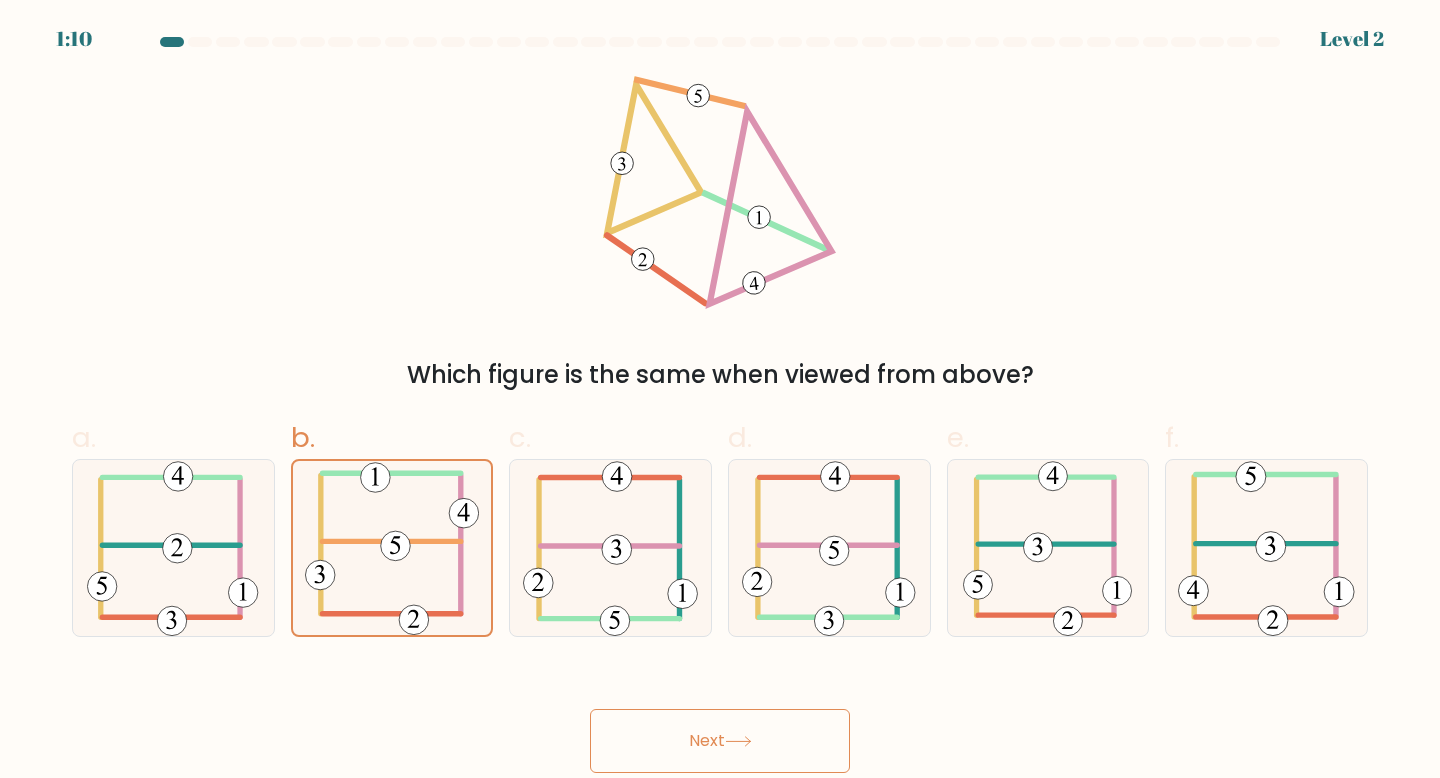 click on "Next" at bounding box center [720, 741] 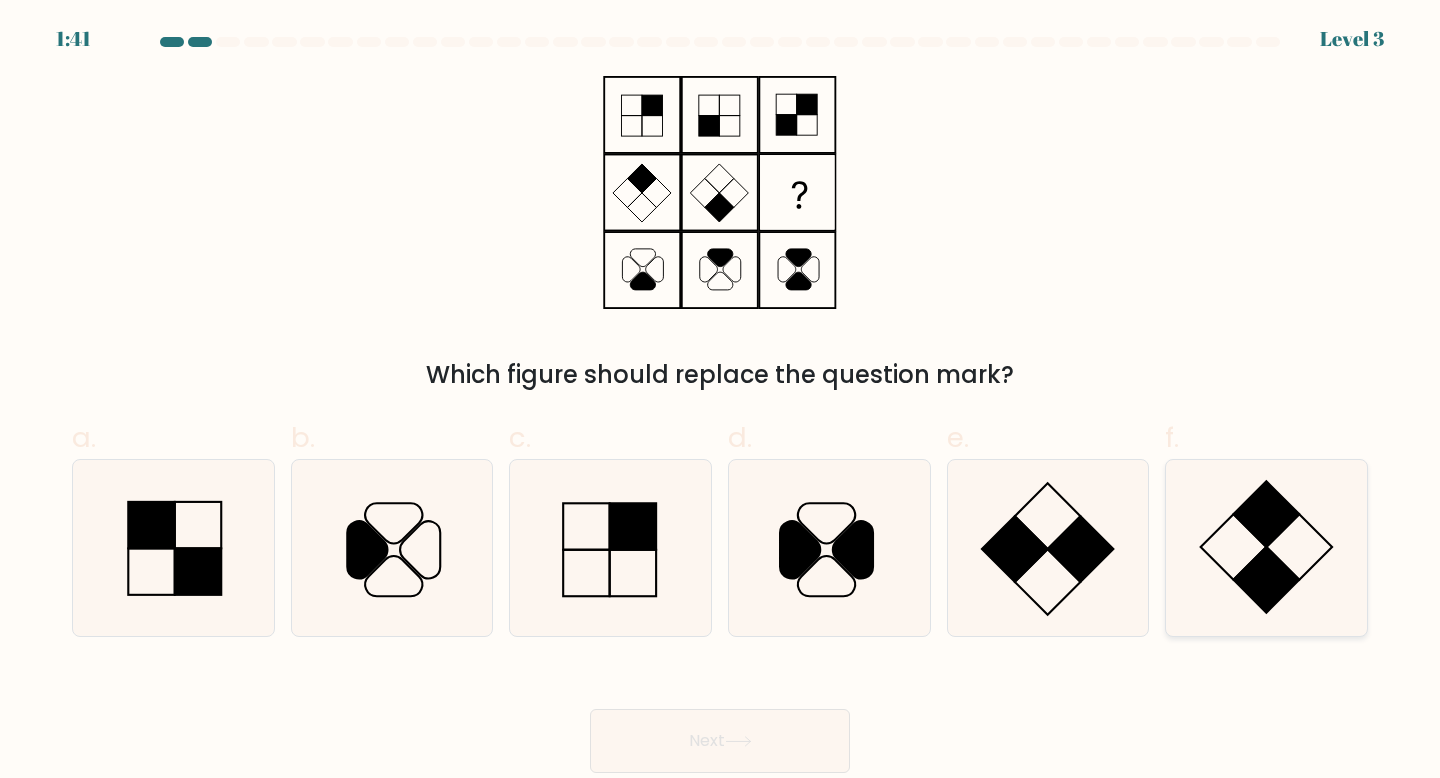 click 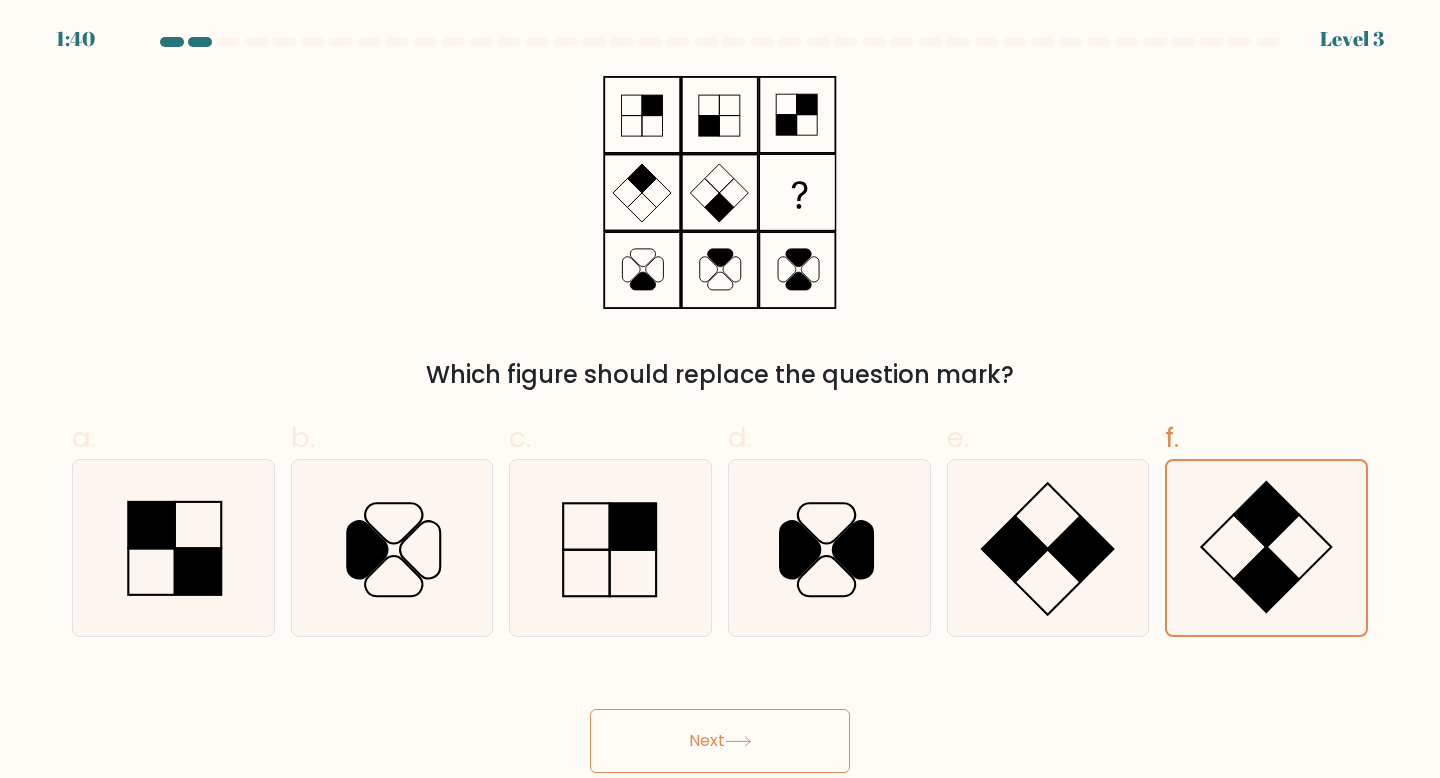 click on "Next" at bounding box center (720, 741) 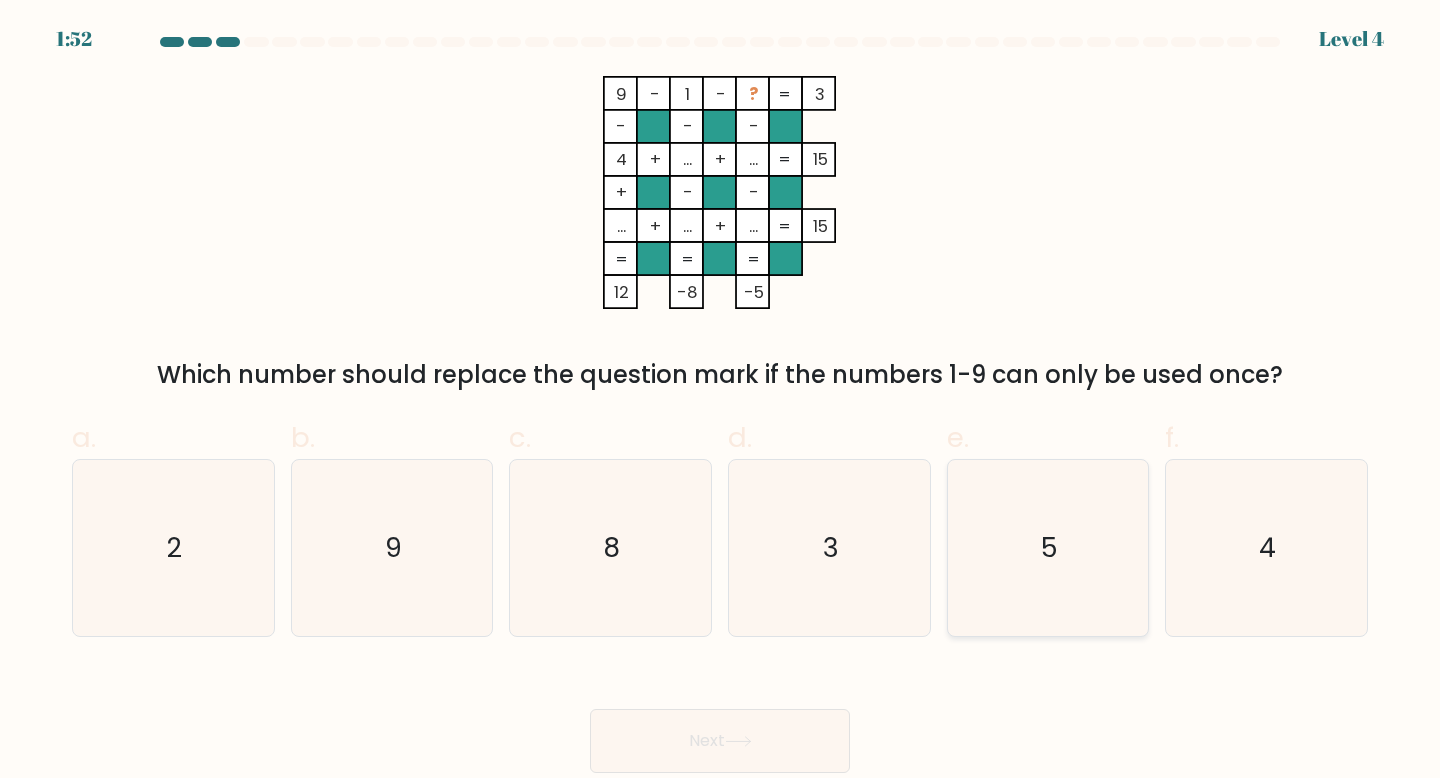 click on "5" 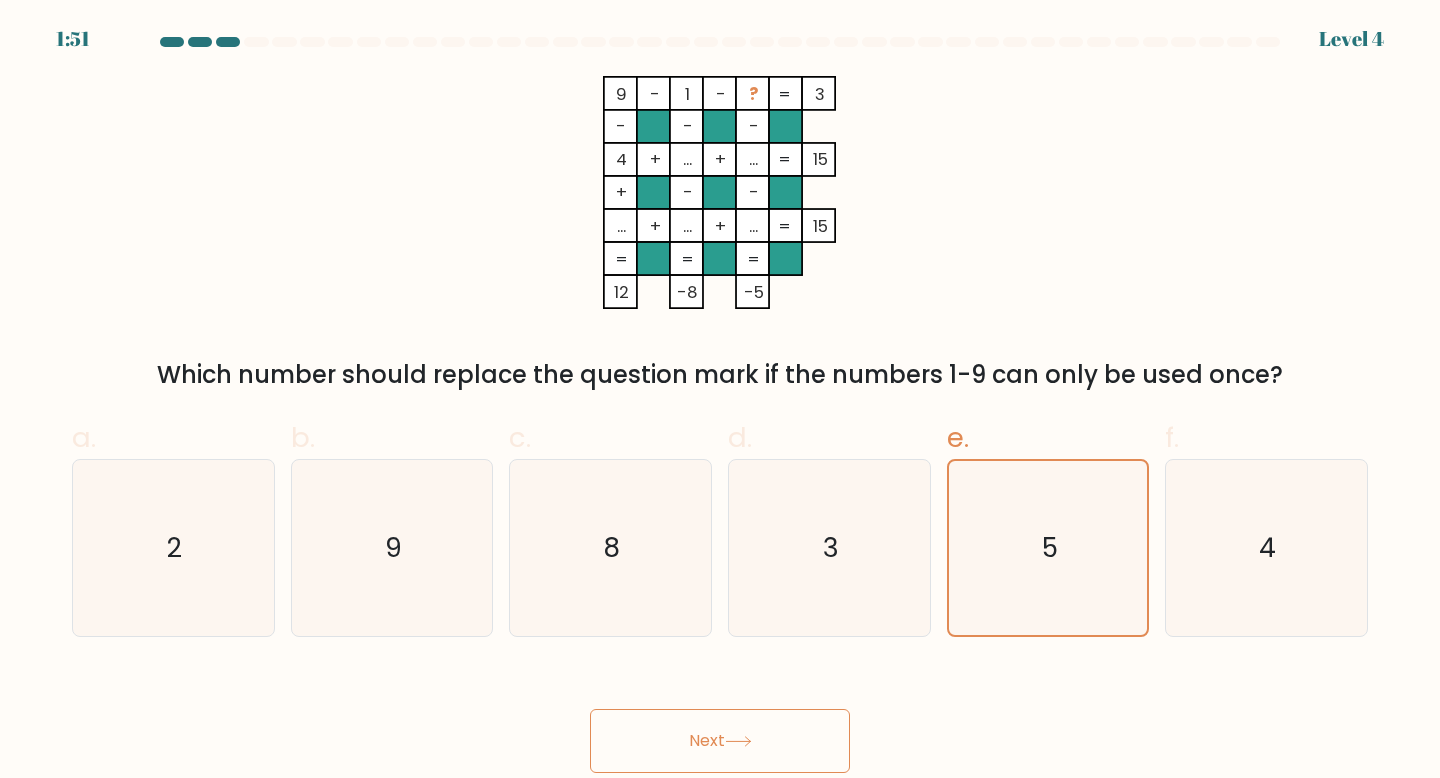 click on "Next" at bounding box center [720, 741] 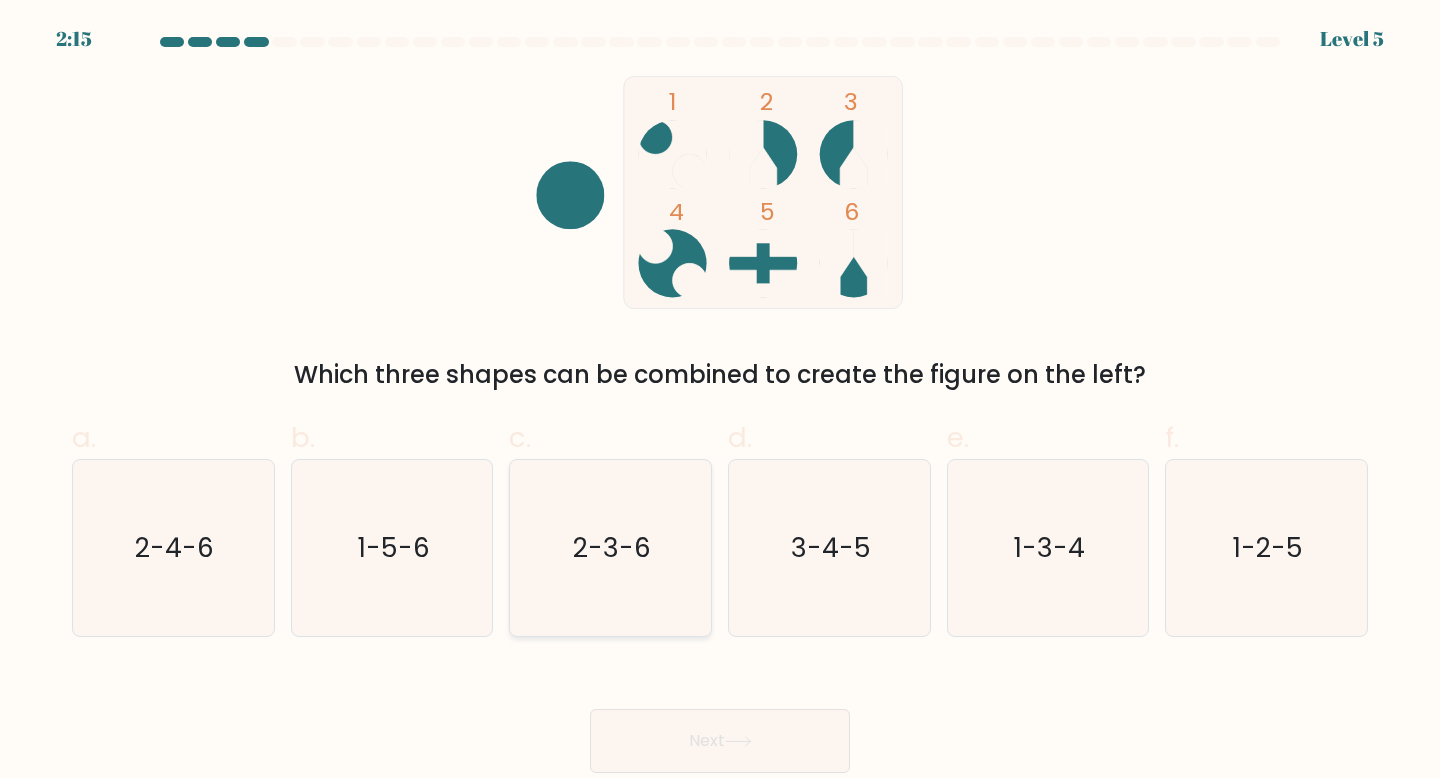 click on "2-3-6" 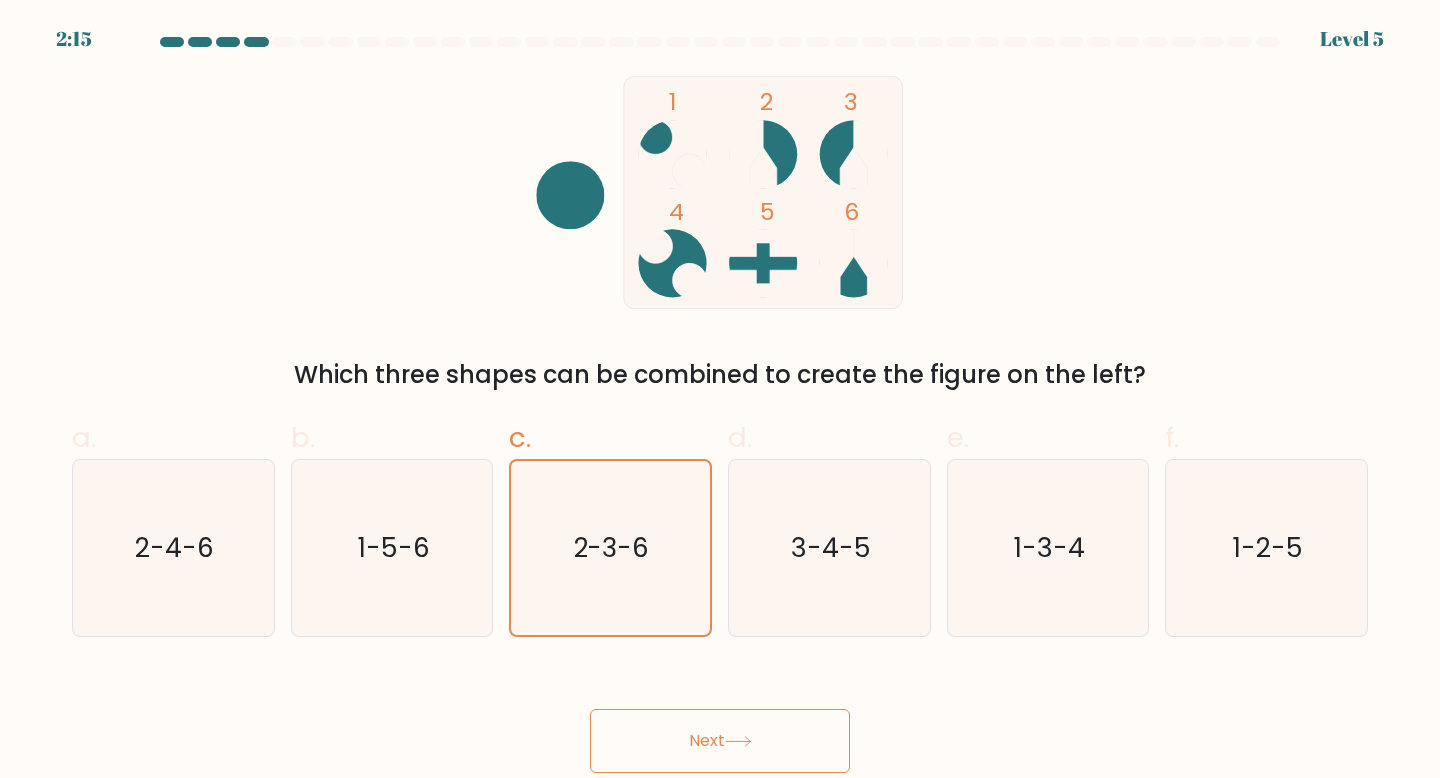 click on "Next" at bounding box center [720, 741] 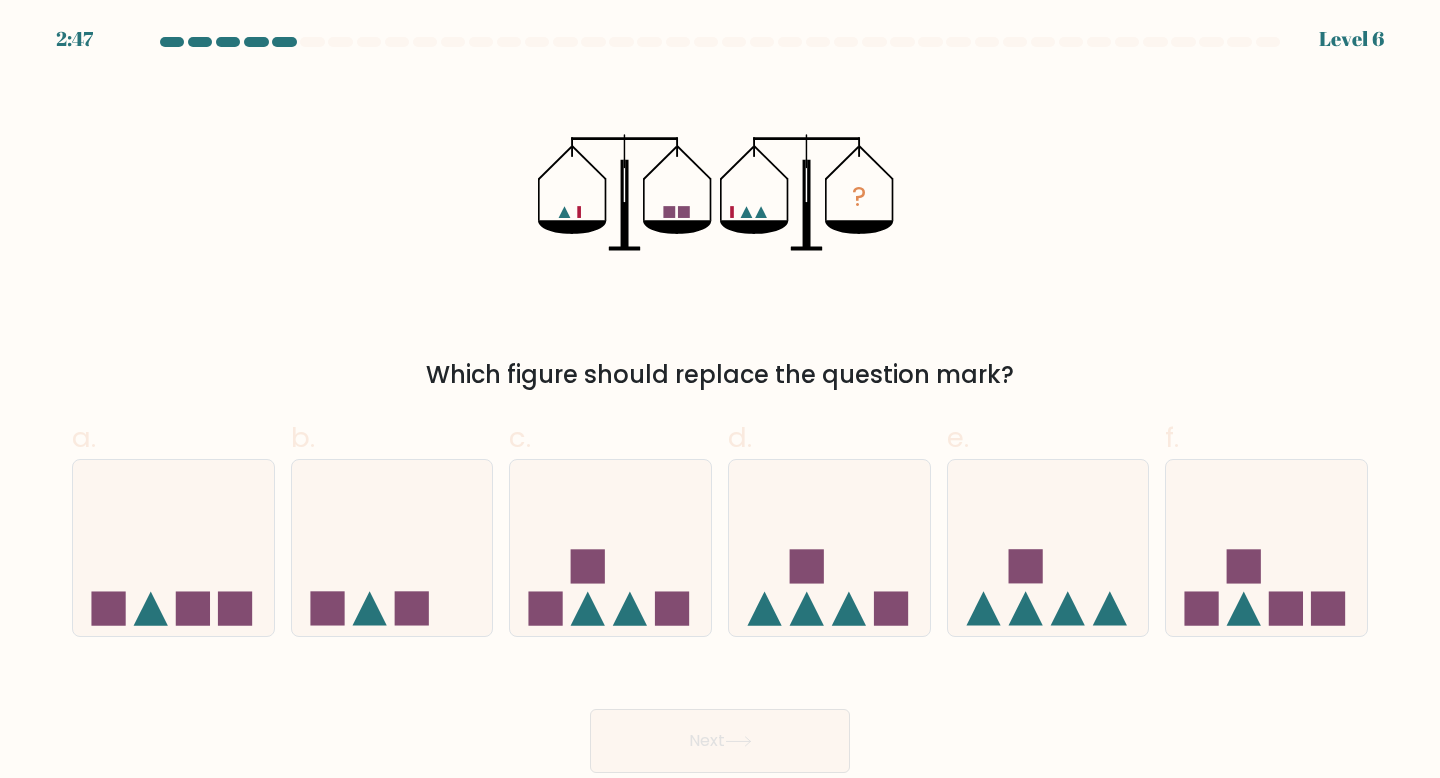 click 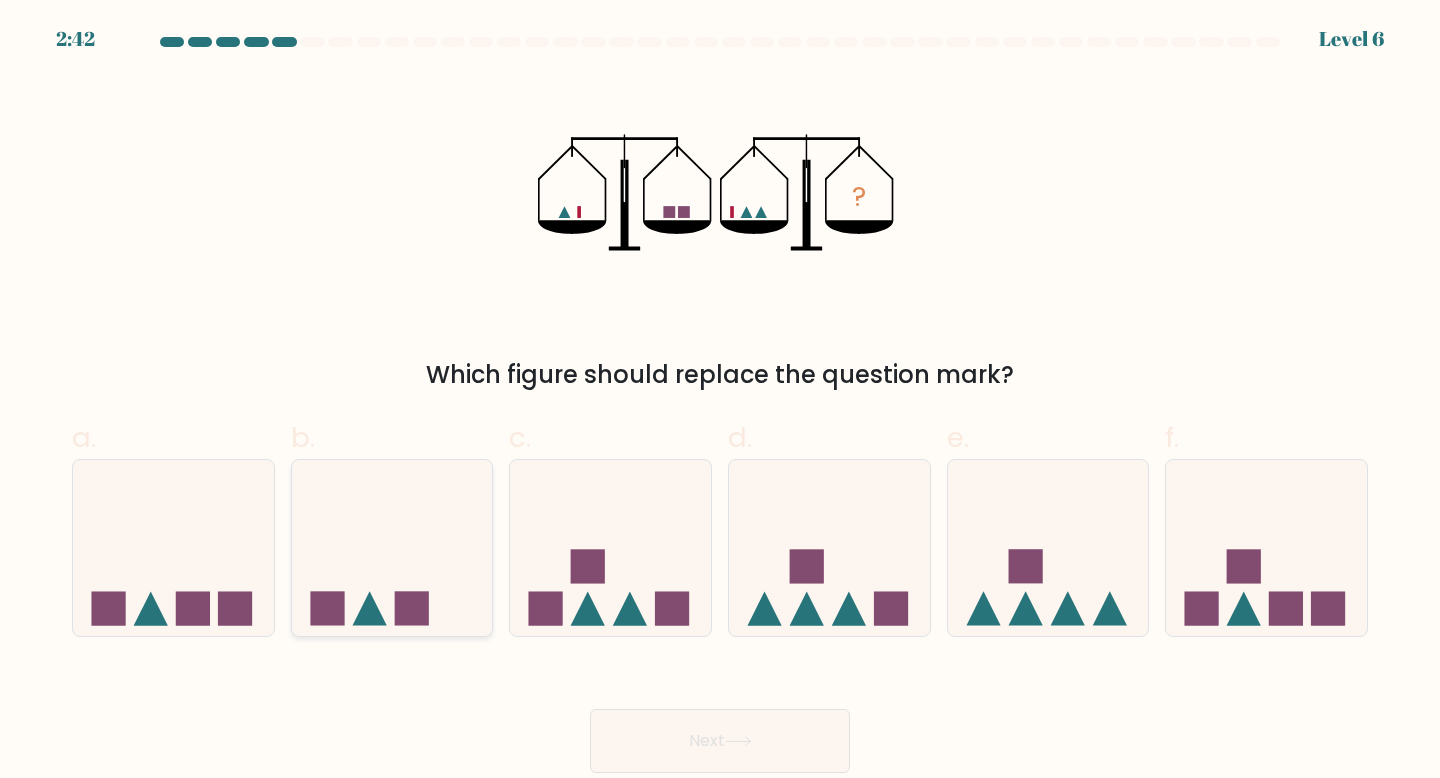 click 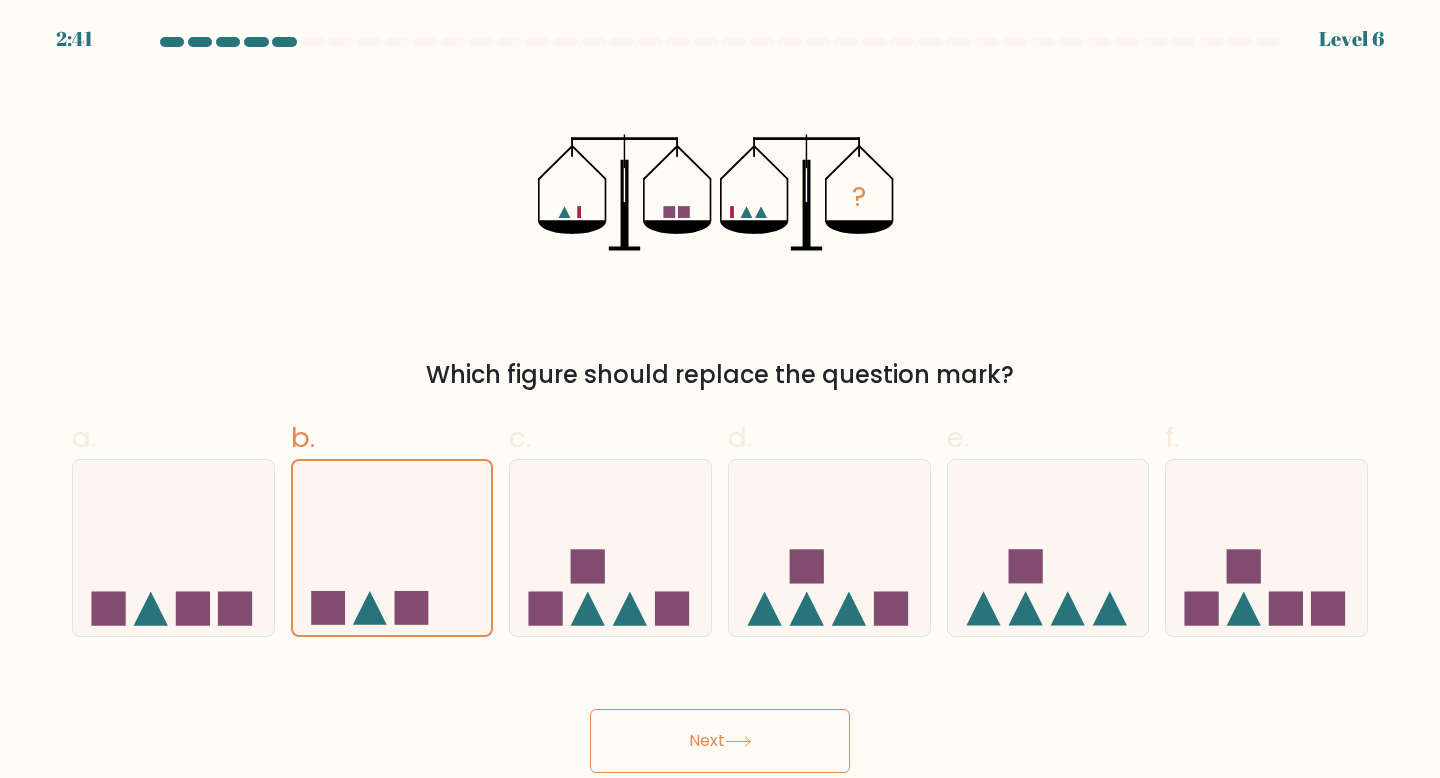 click on "Next" at bounding box center [720, 741] 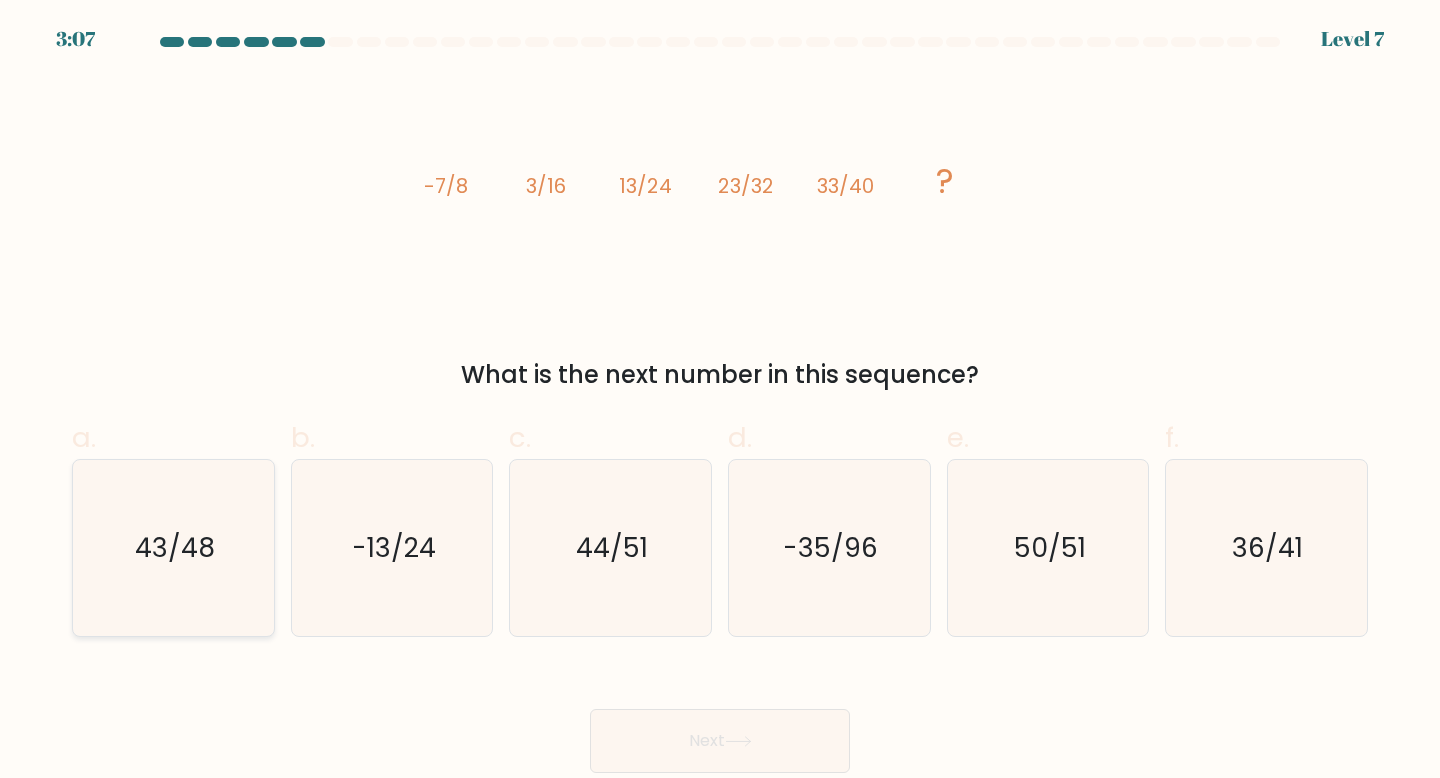 click on "43/48" 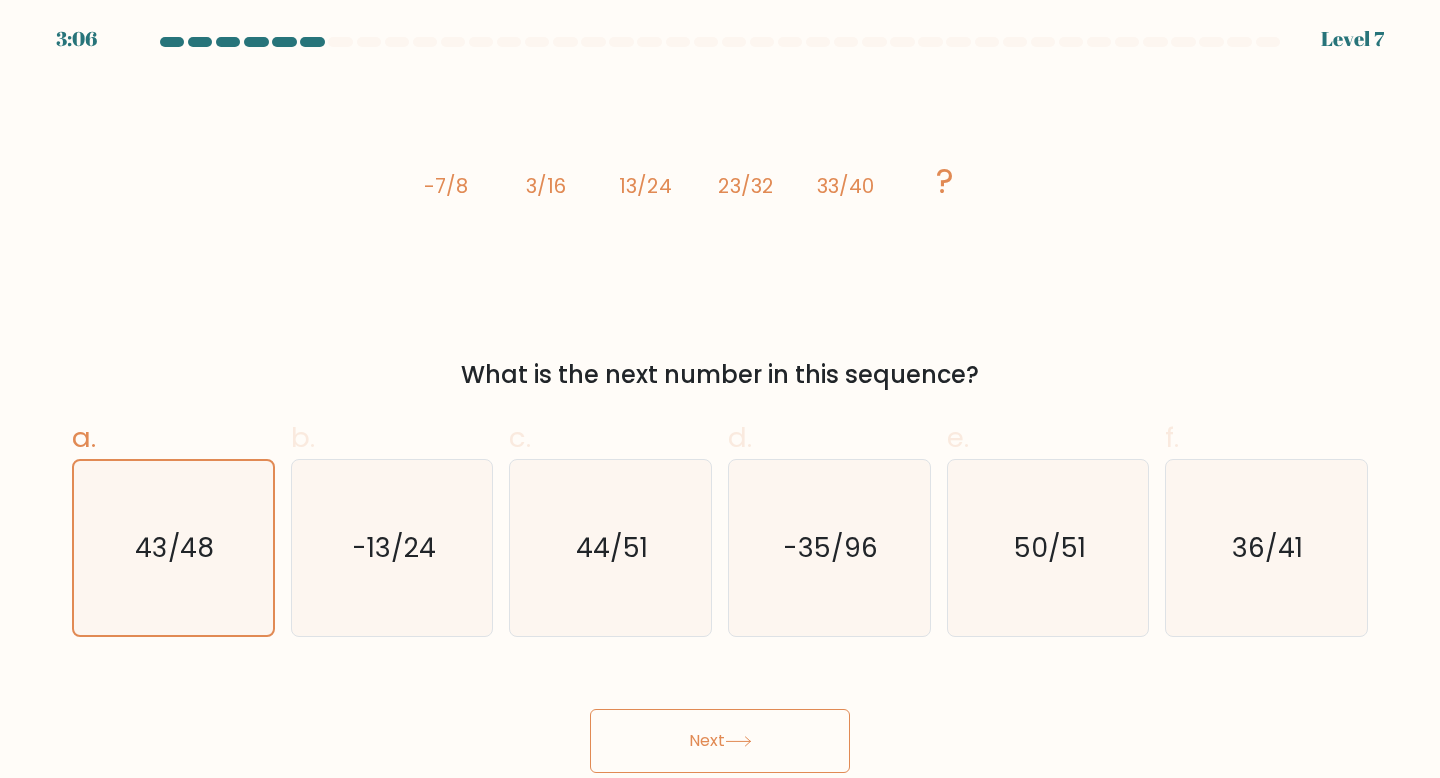click on "Next" at bounding box center [720, 741] 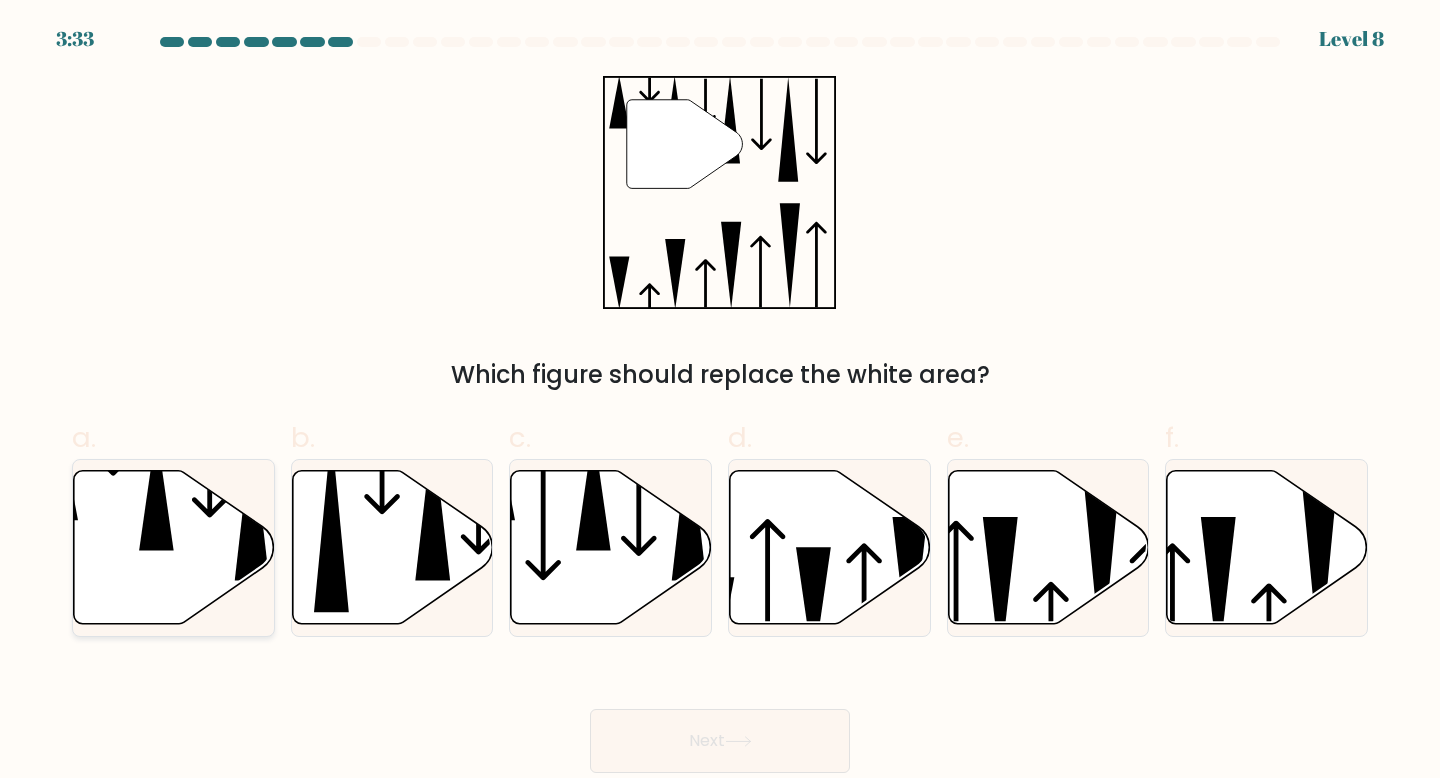 click 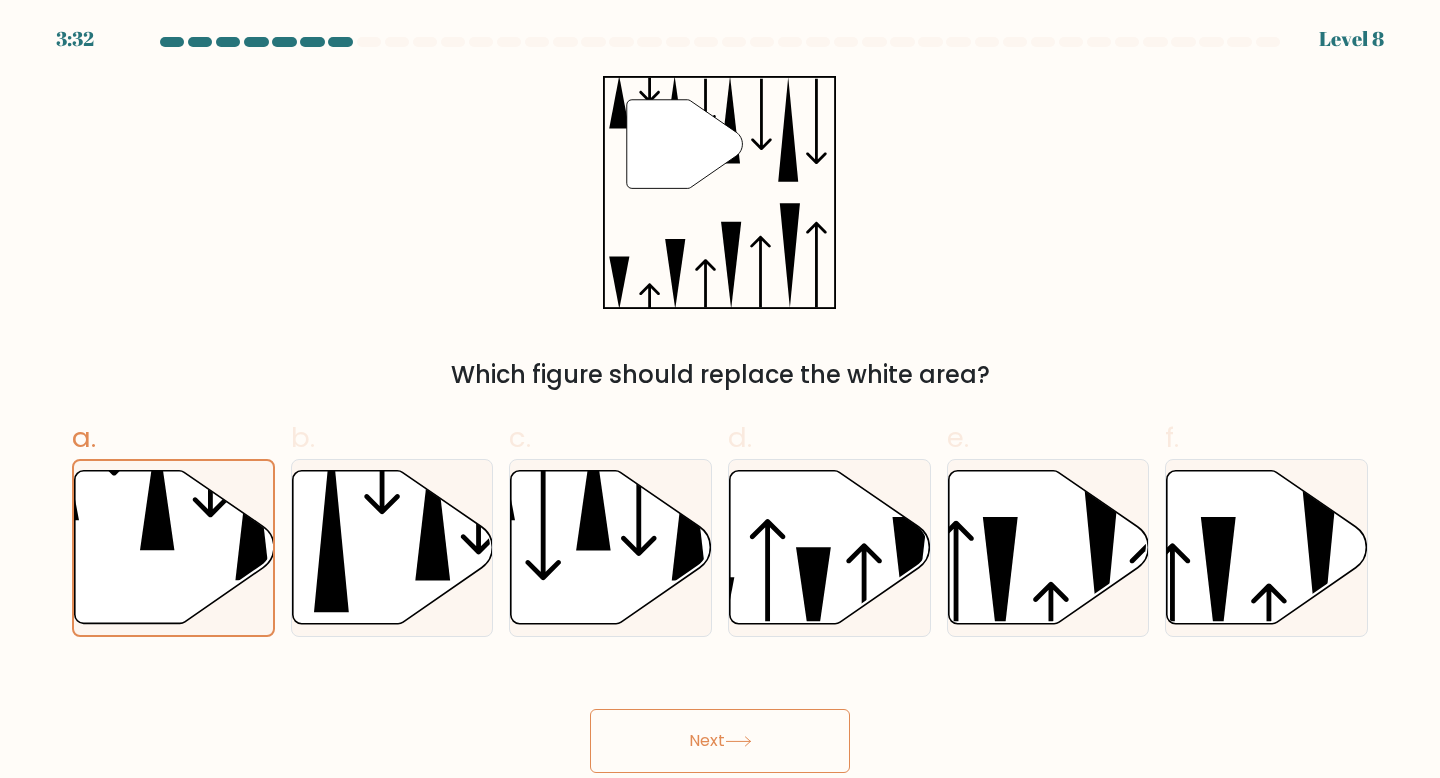 click on "Next" at bounding box center [720, 741] 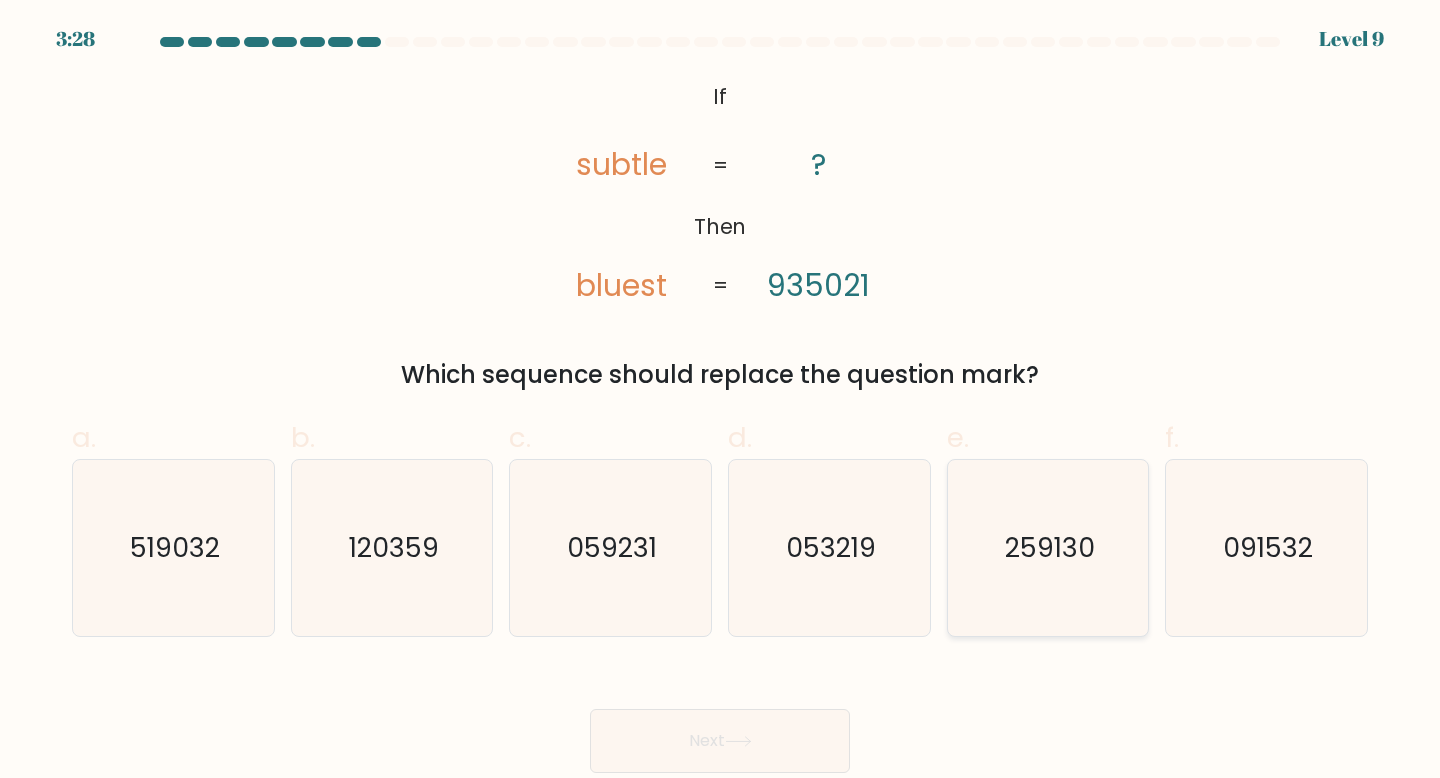 click on "259130" 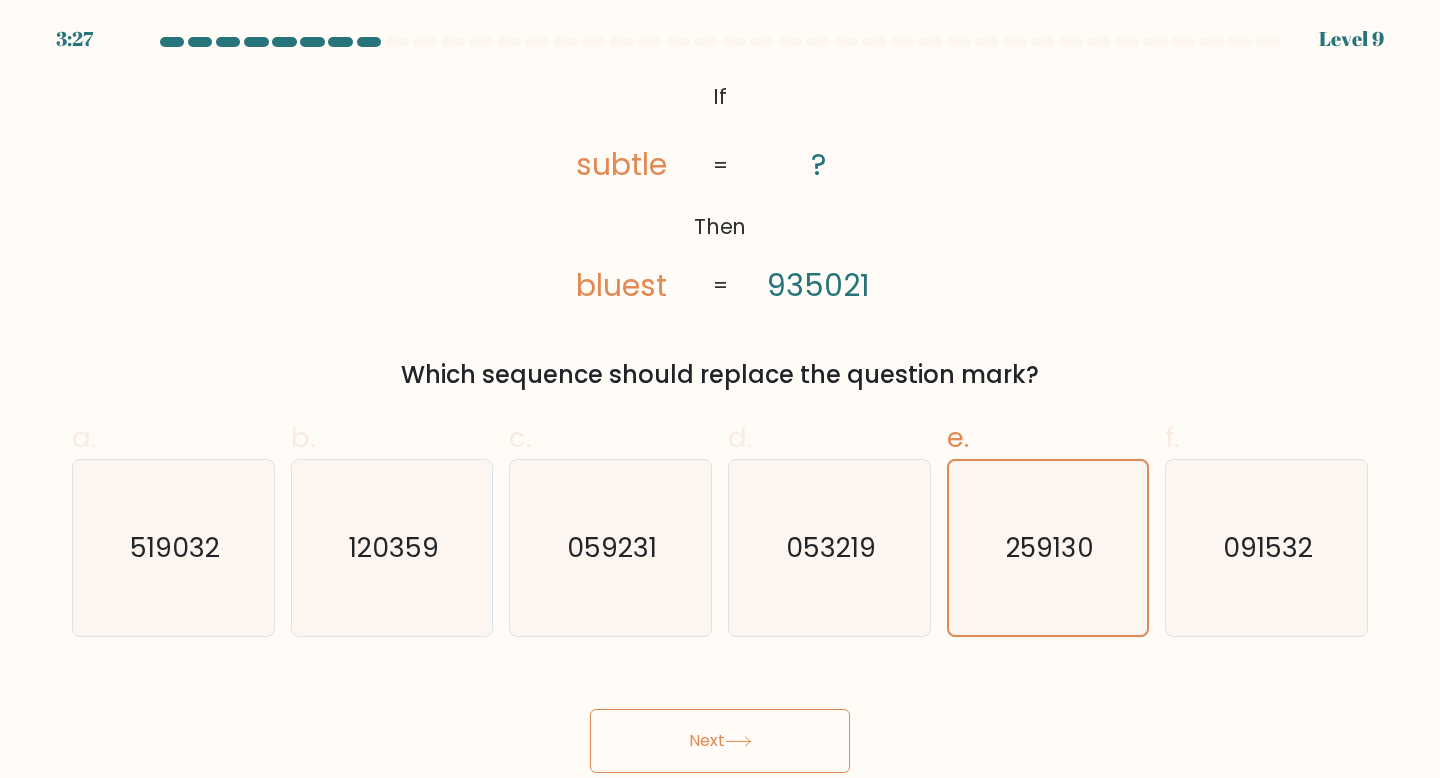 click on "Next" at bounding box center [720, 741] 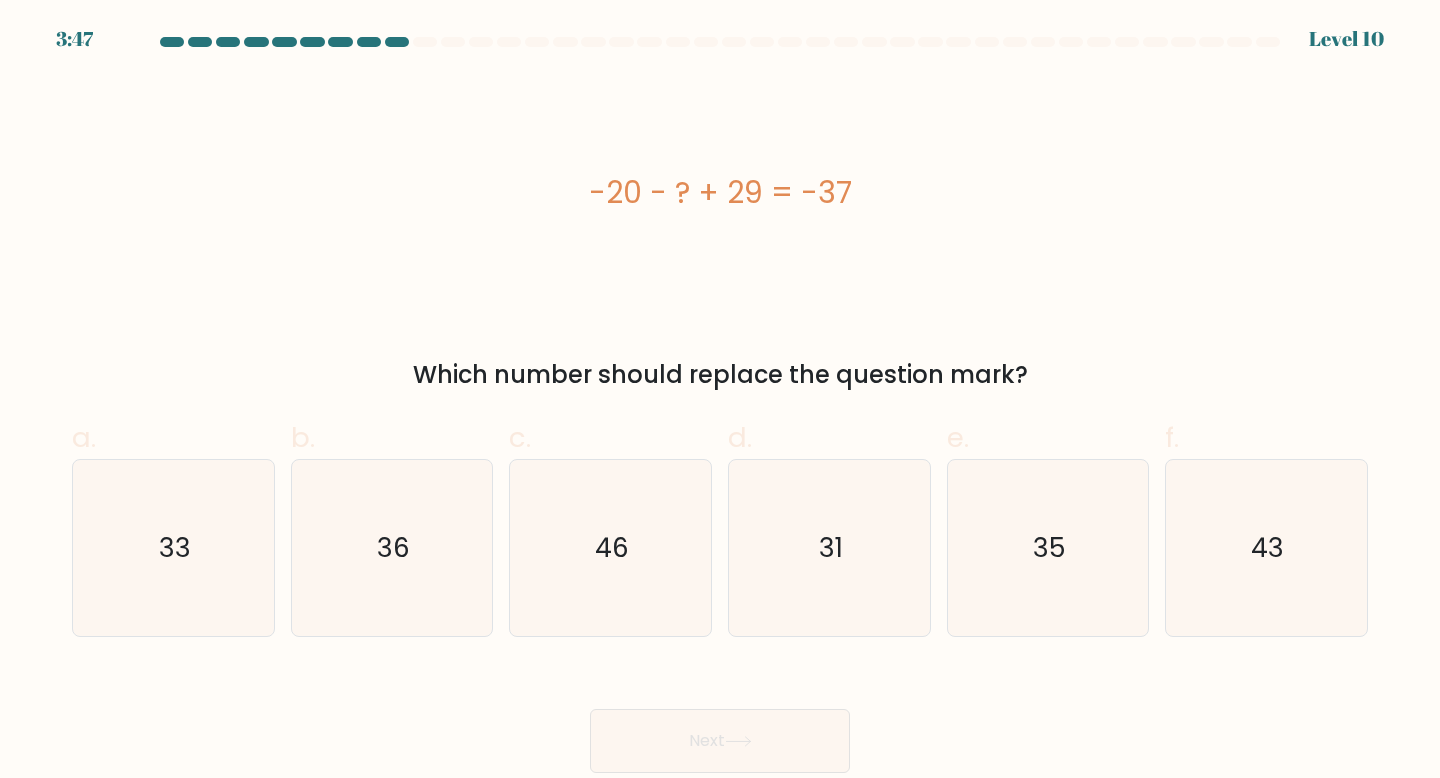 drag, startPoint x: 804, startPoint y: 185, endPoint x: 882, endPoint y: 187, distance: 78.025635 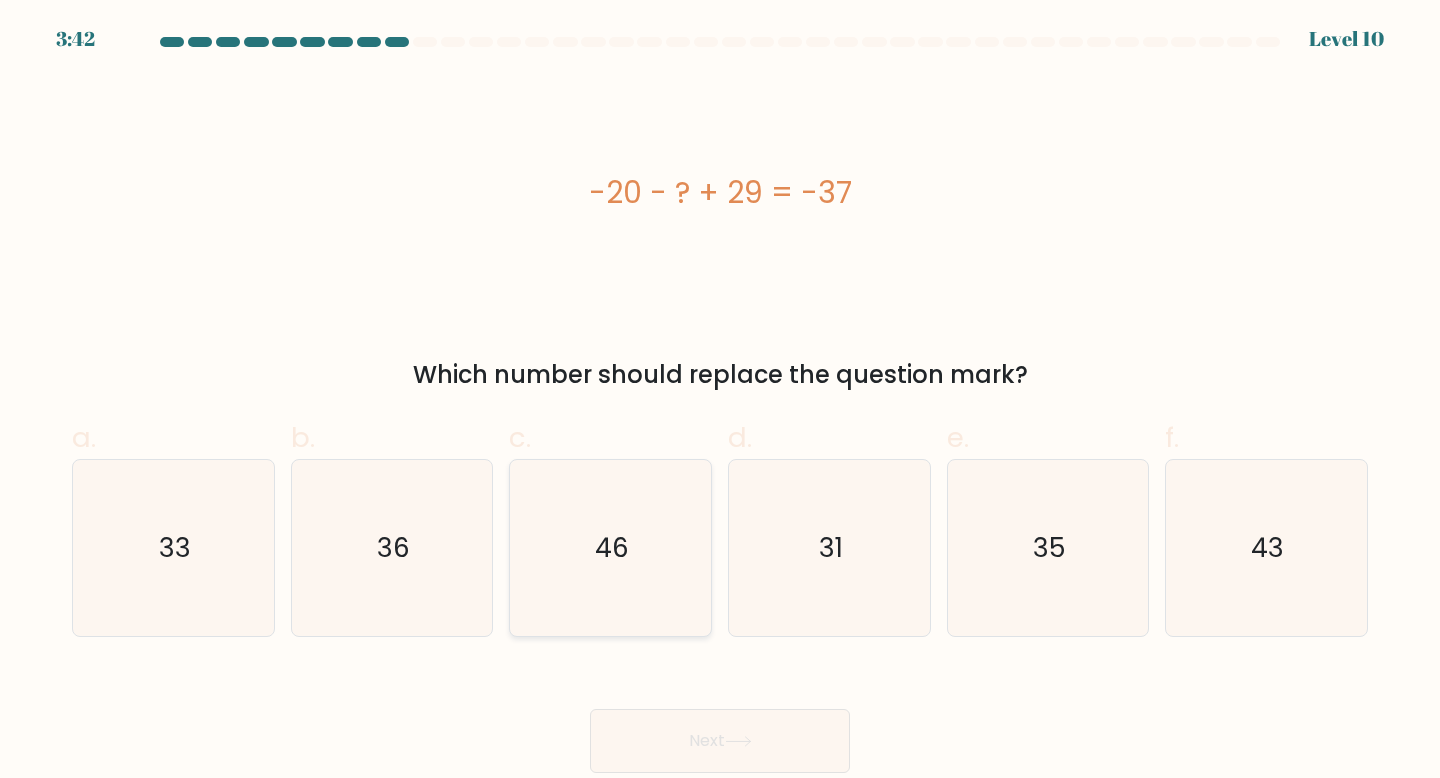 click on "46" 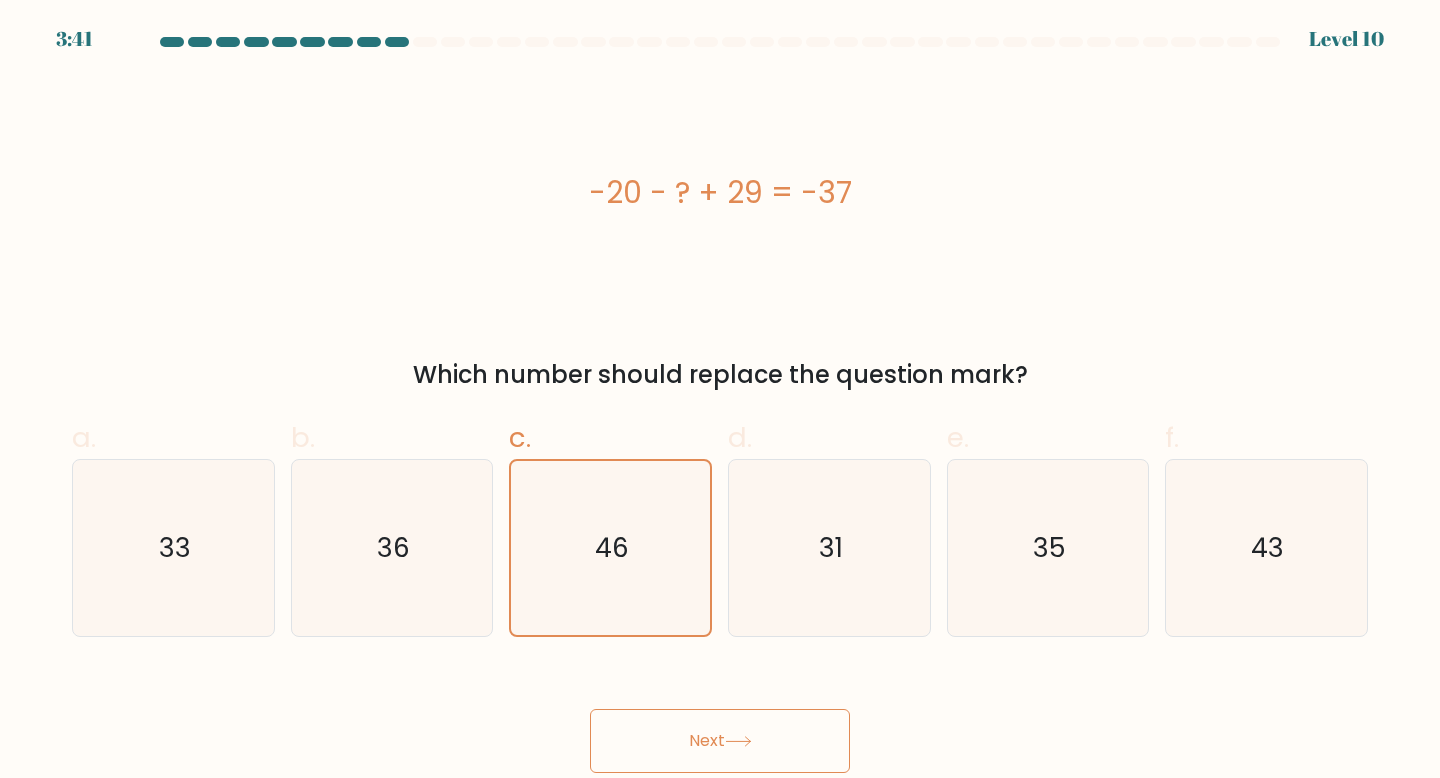 click on "Next" at bounding box center (720, 741) 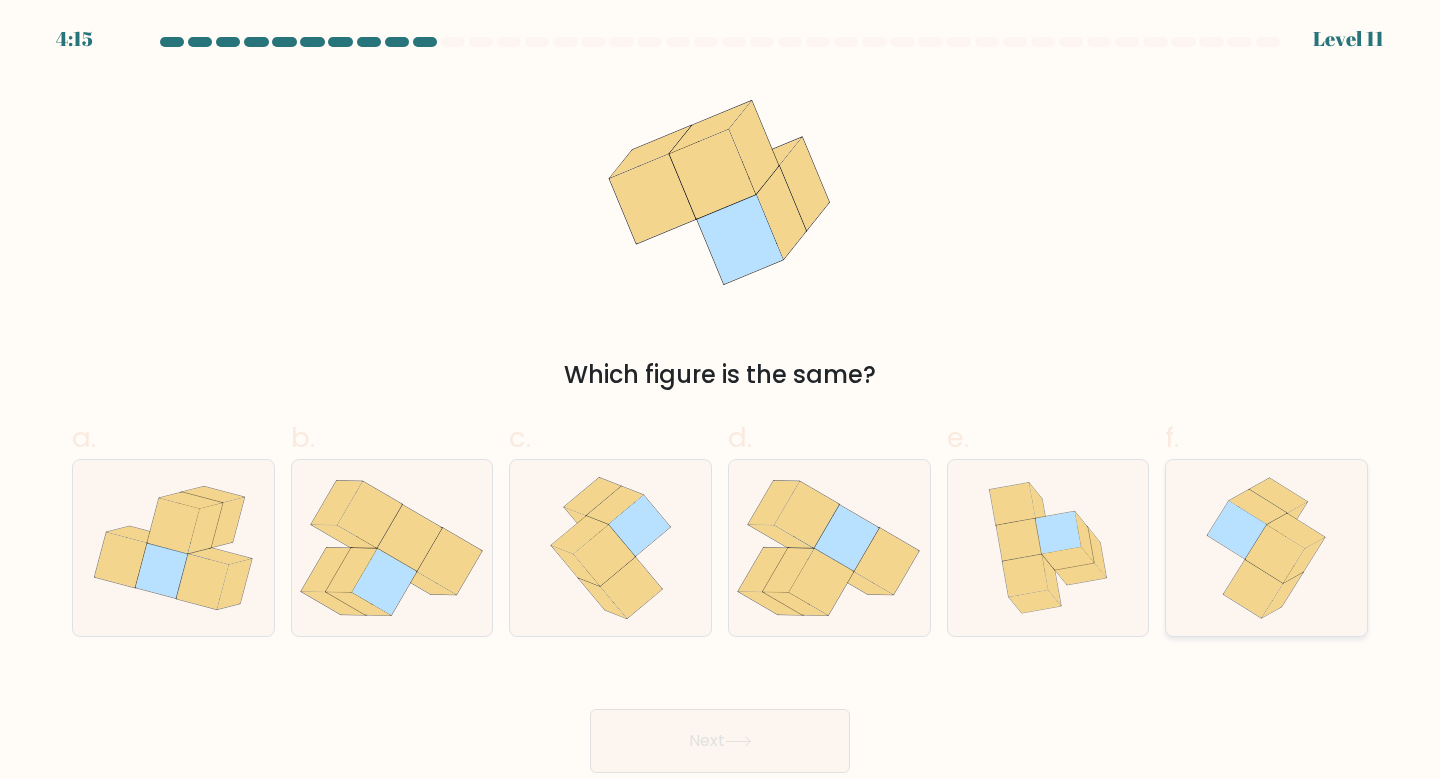 click 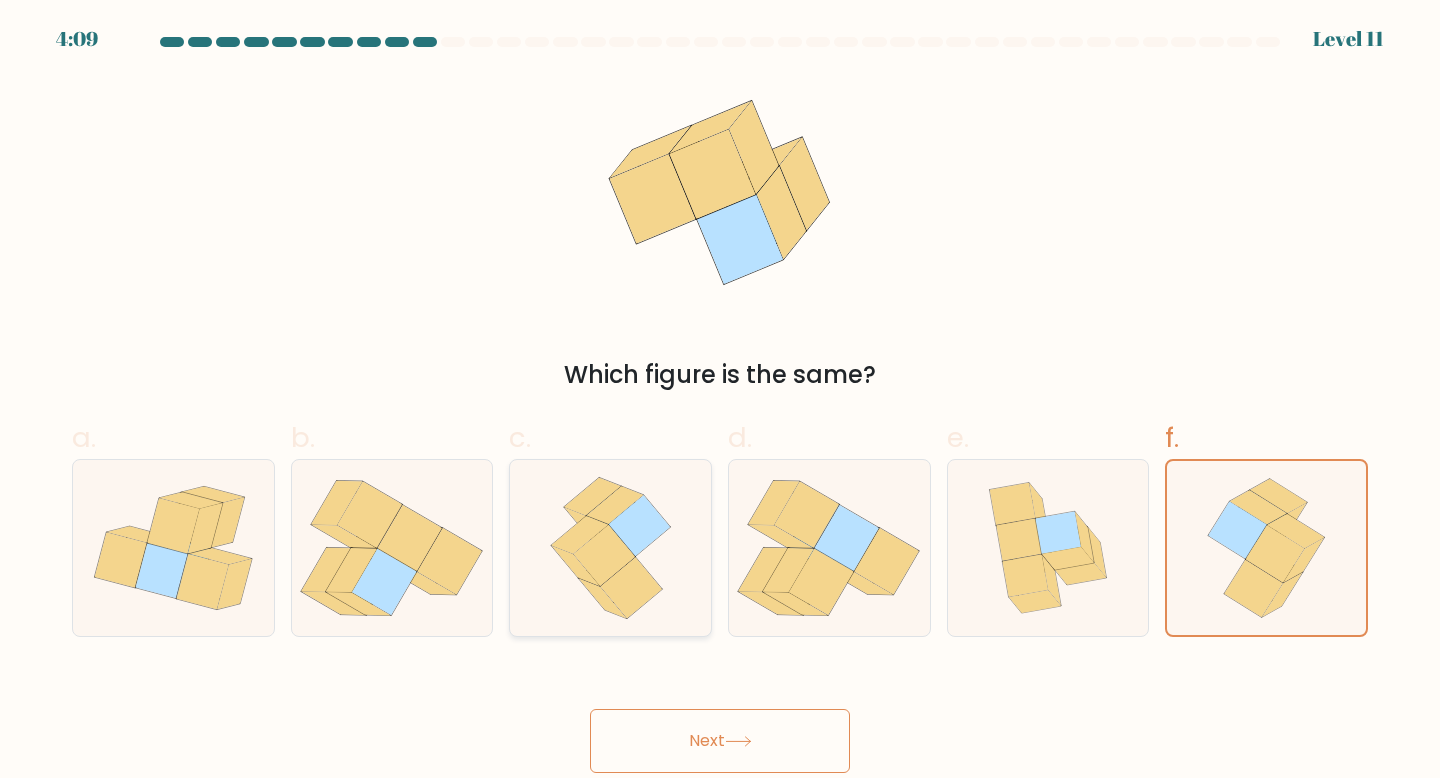 click 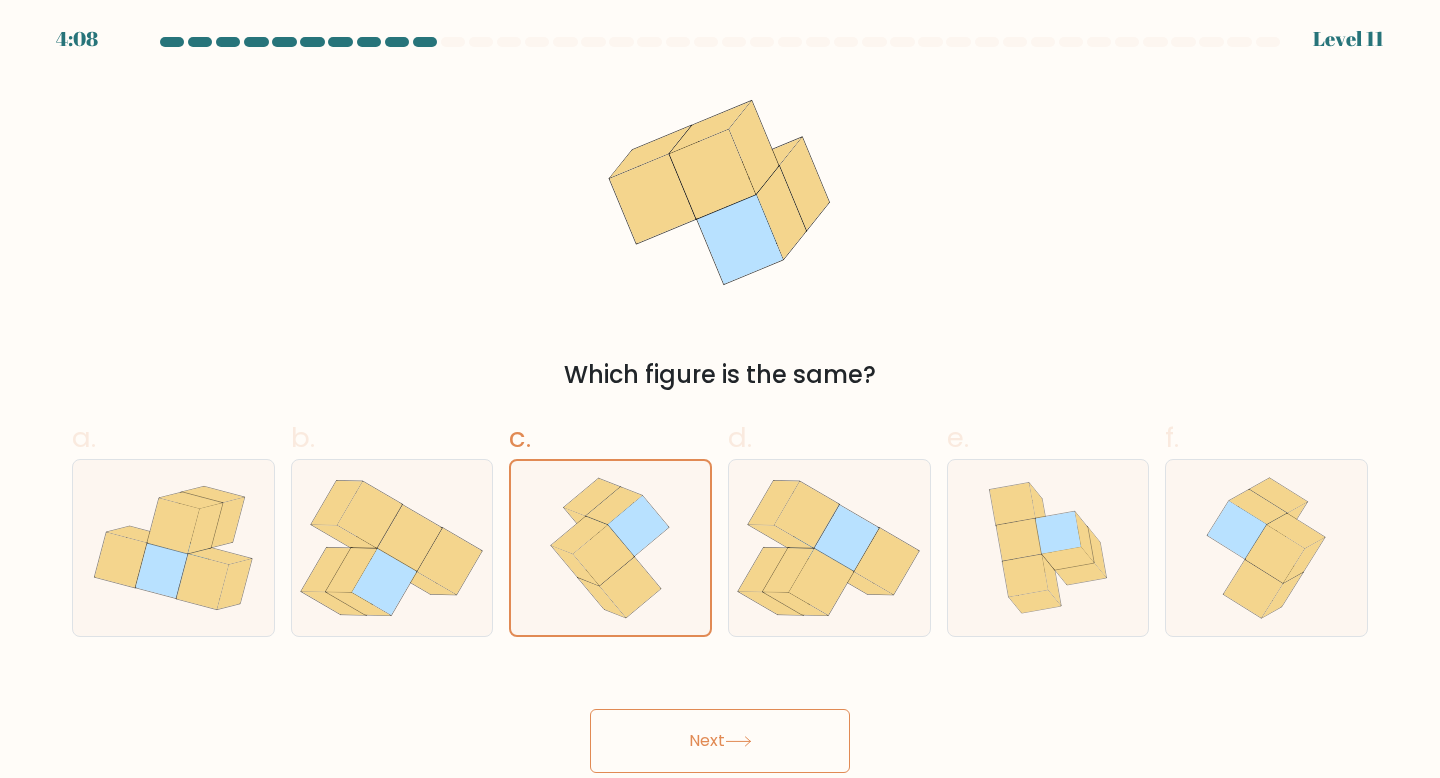 click on "Next" at bounding box center (720, 741) 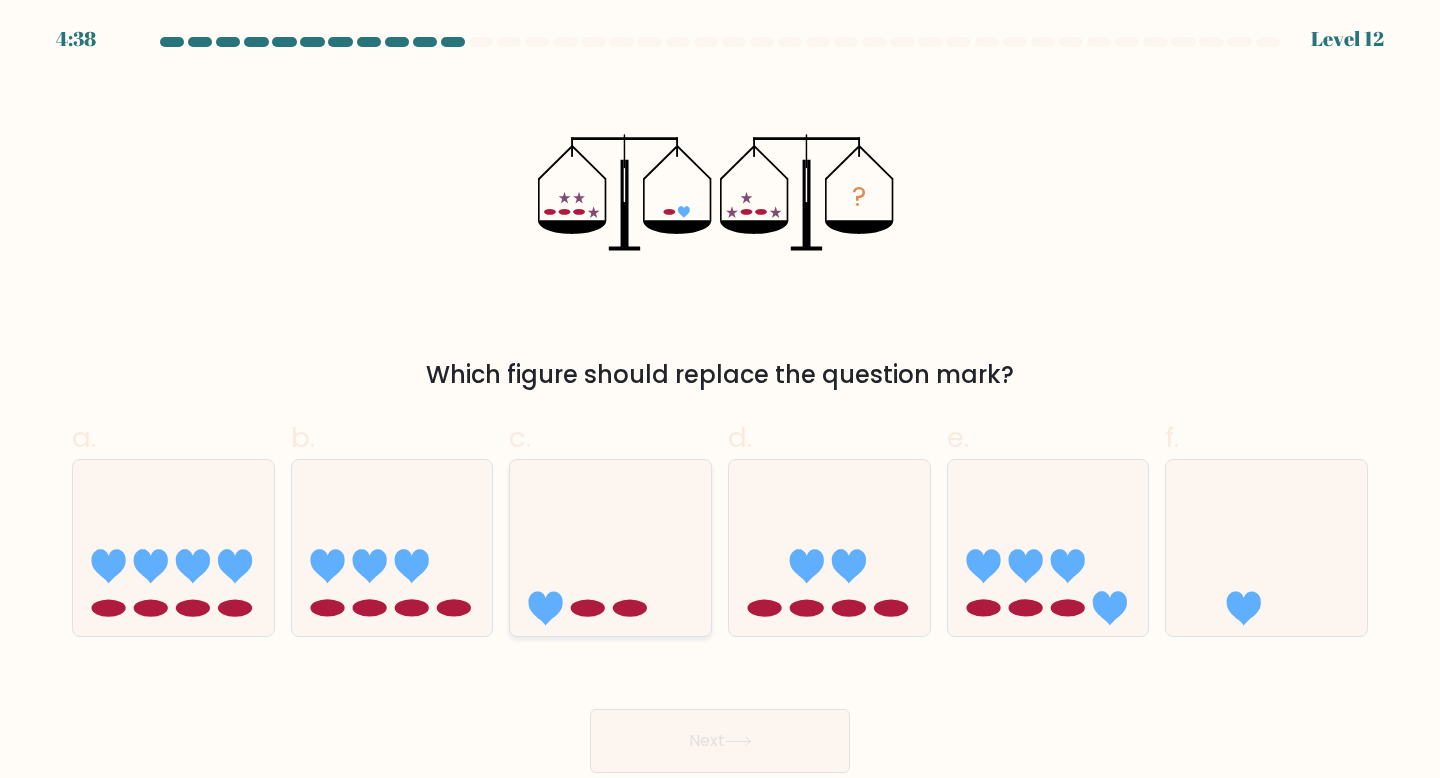 click 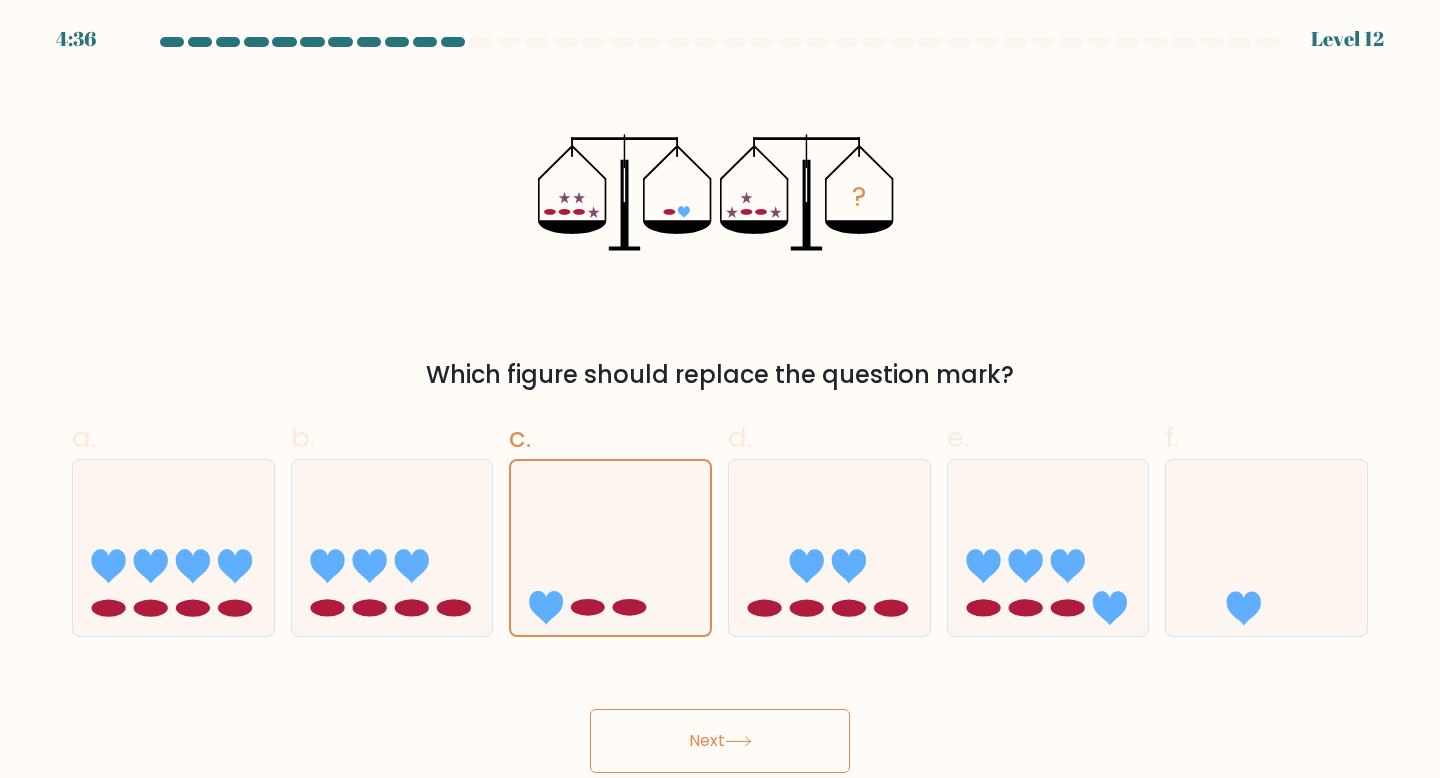 click on "Next" at bounding box center (720, 741) 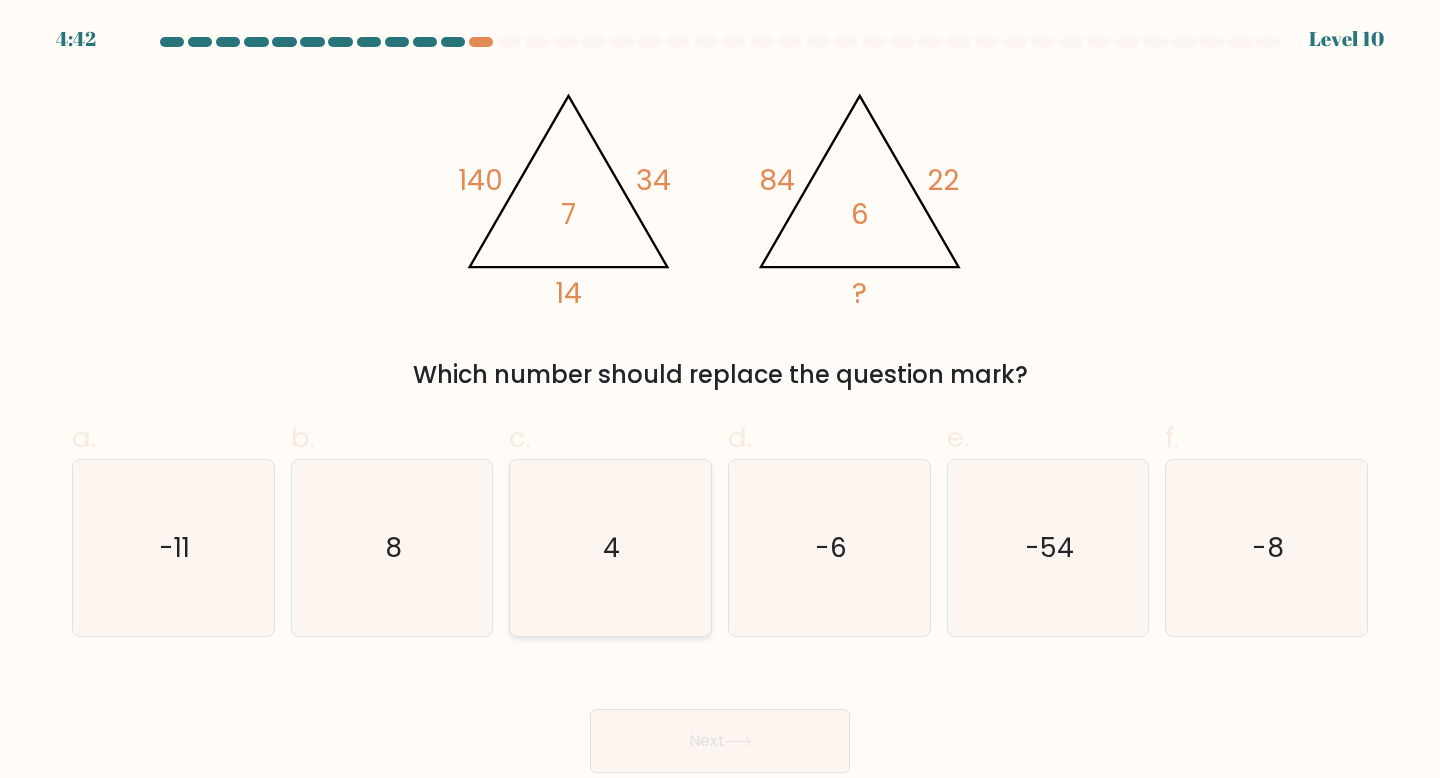 click on "4" 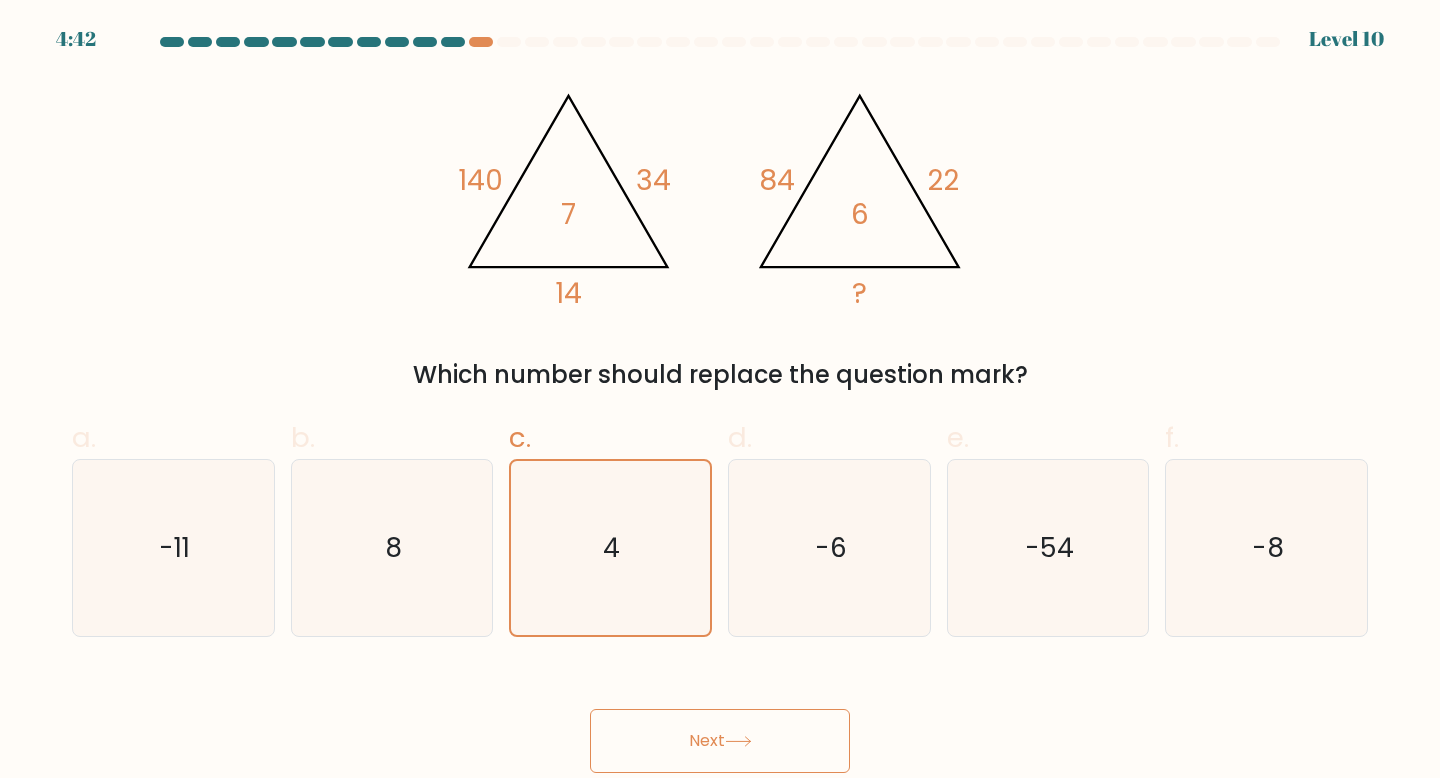 click on "Next" at bounding box center [720, 741] 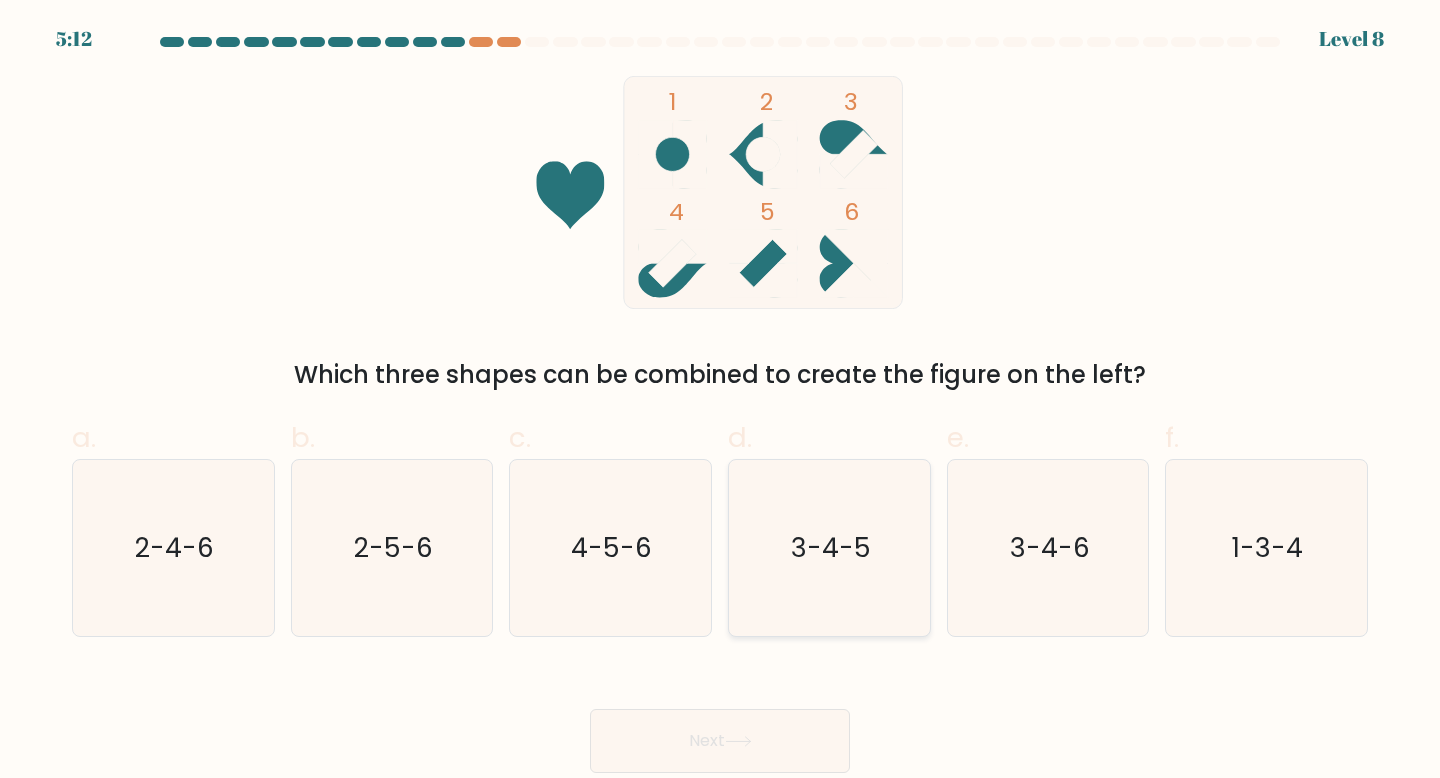 click on "3-4-5" 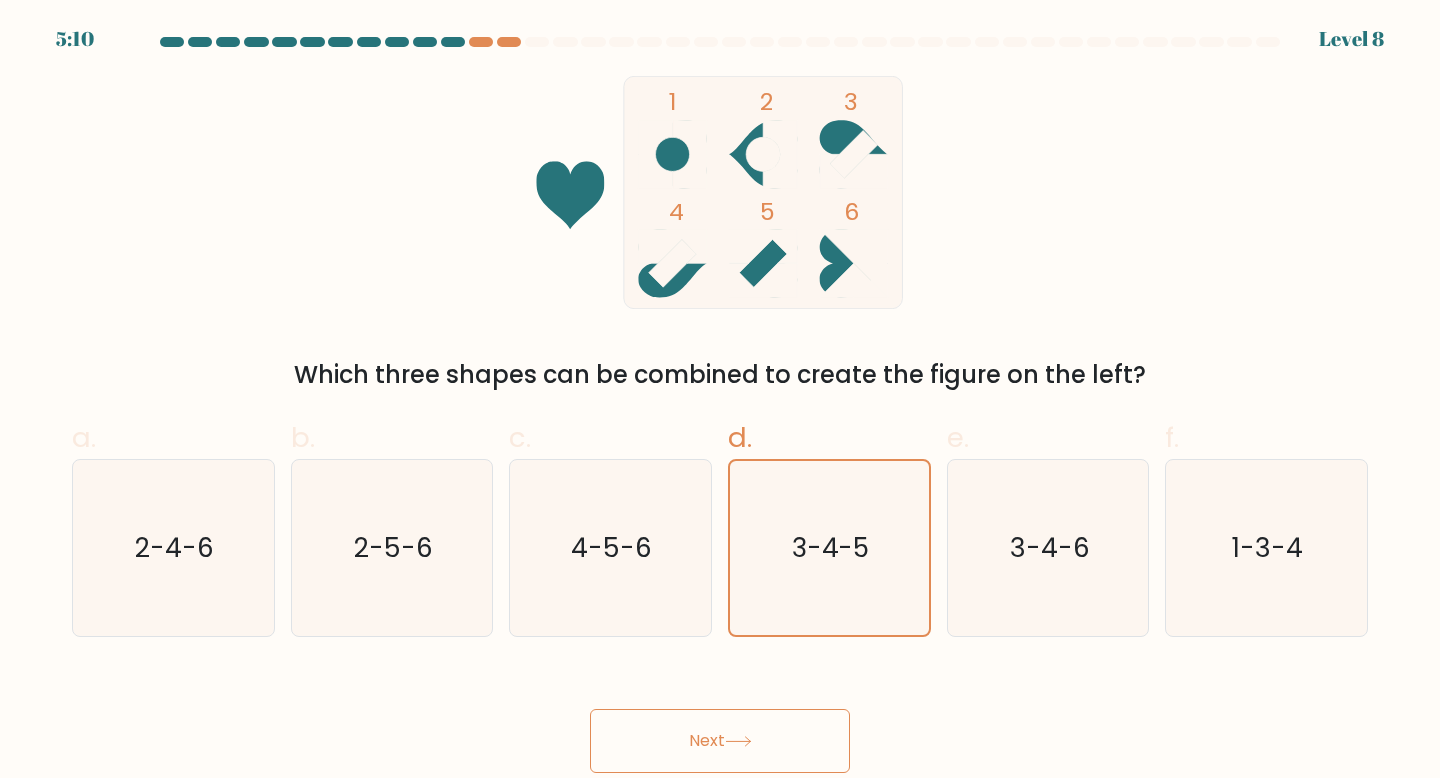 click on "Next" at bounding box center (720, 741) 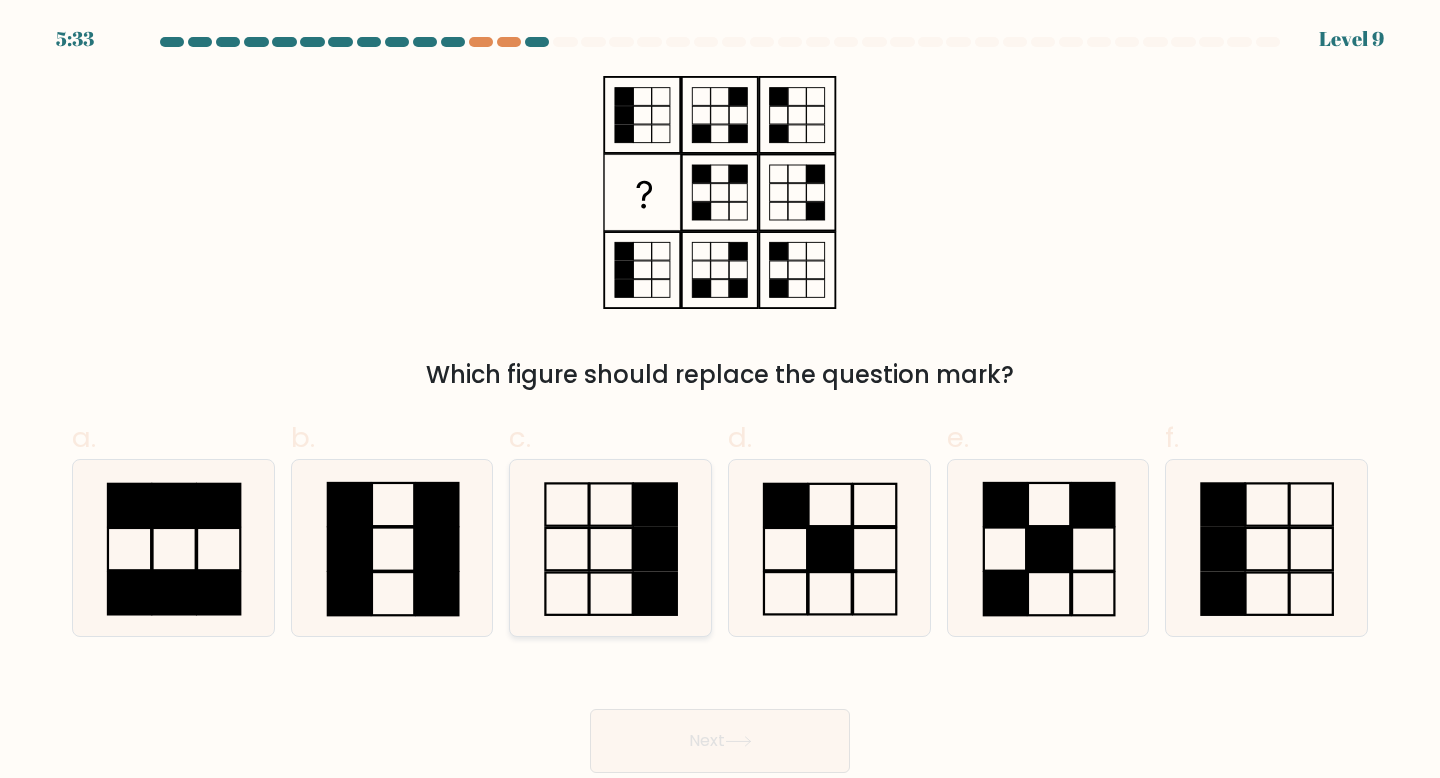 click 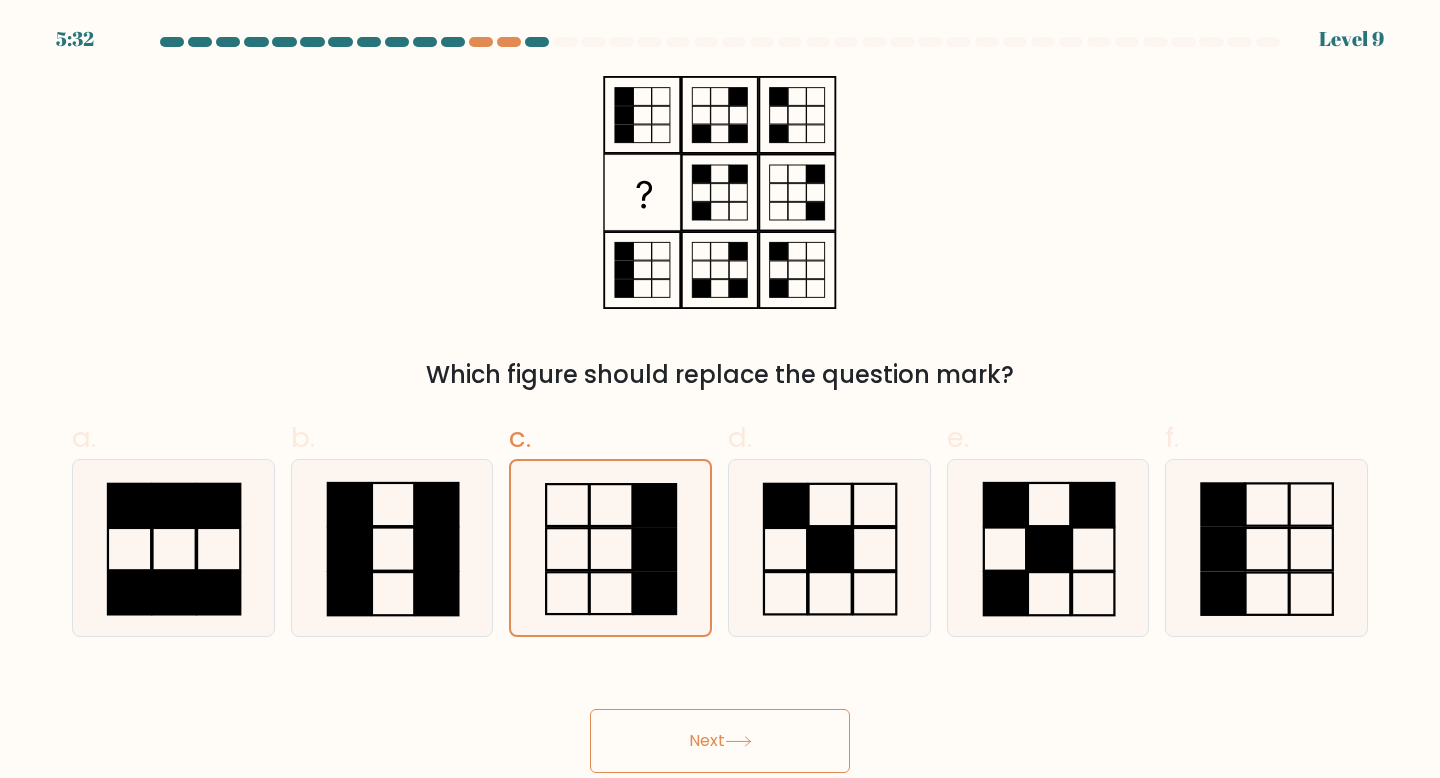 click on "Next" at bounding box center [720, 741] 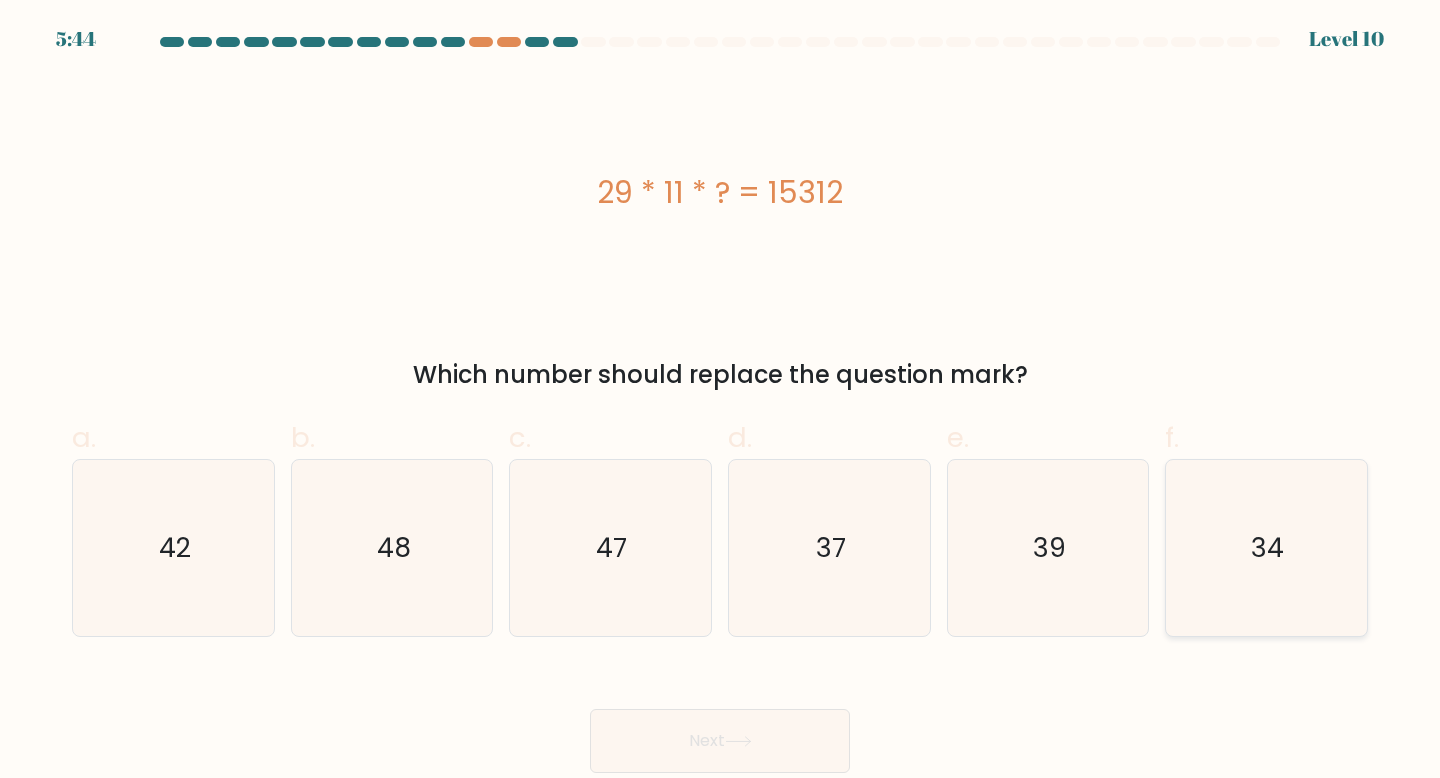 click on "34" 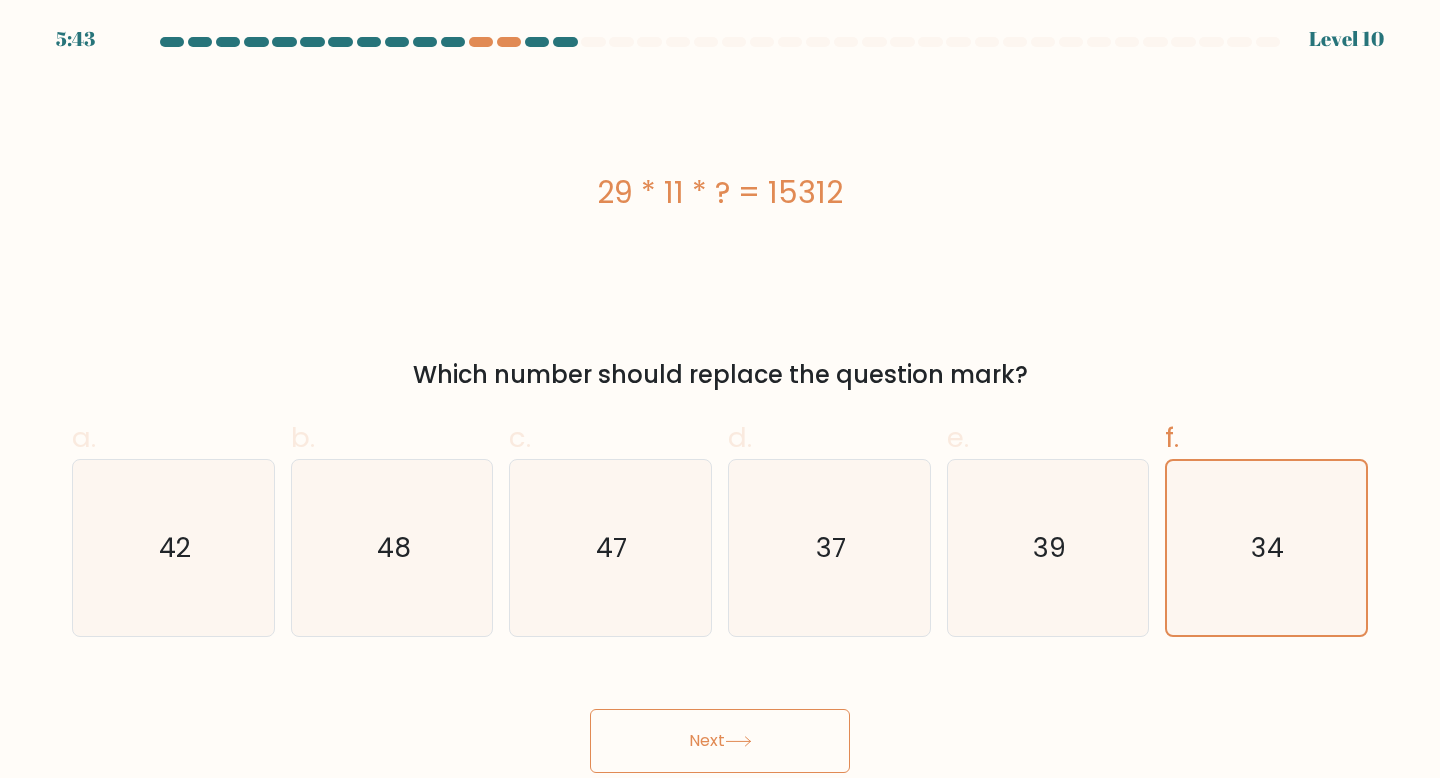click on "Next" at bounding box center [720, 741] 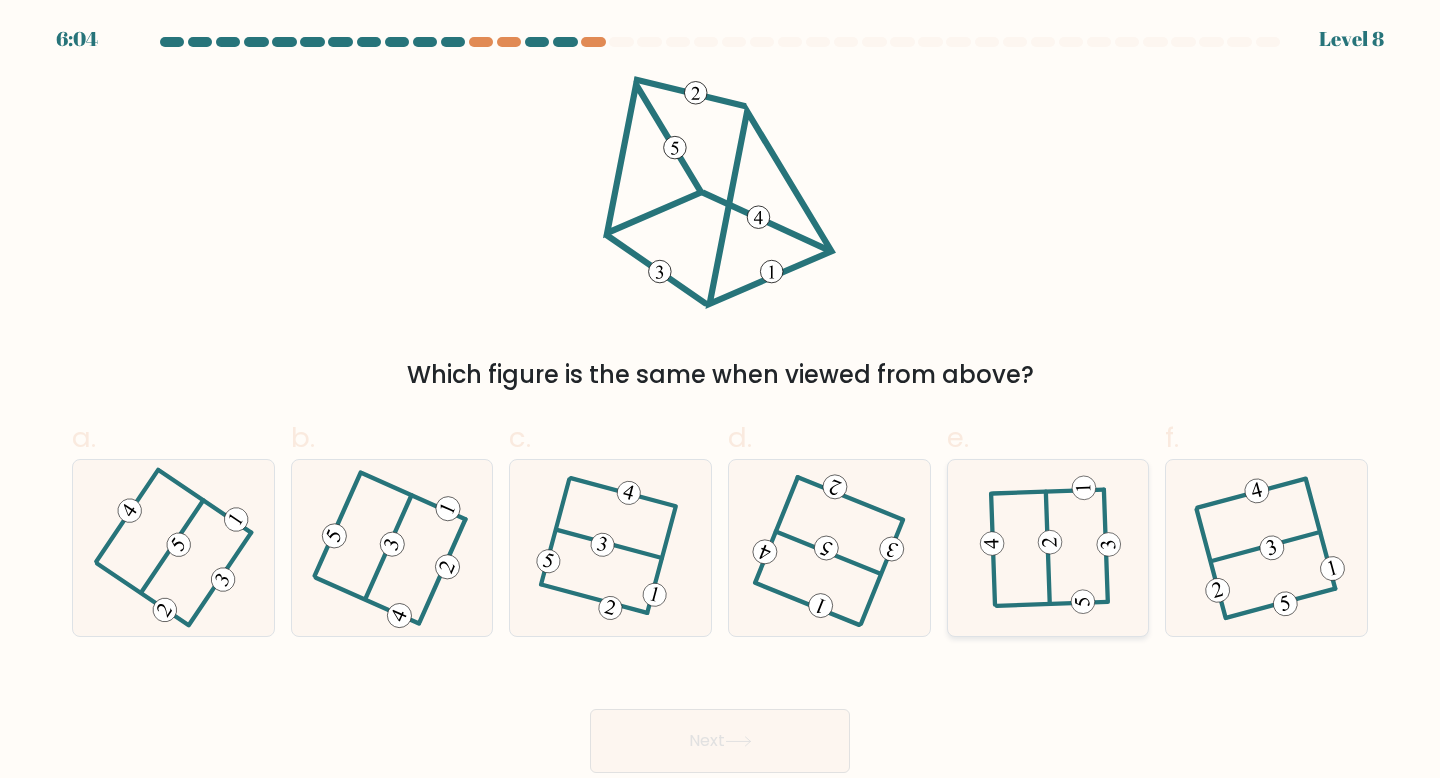click 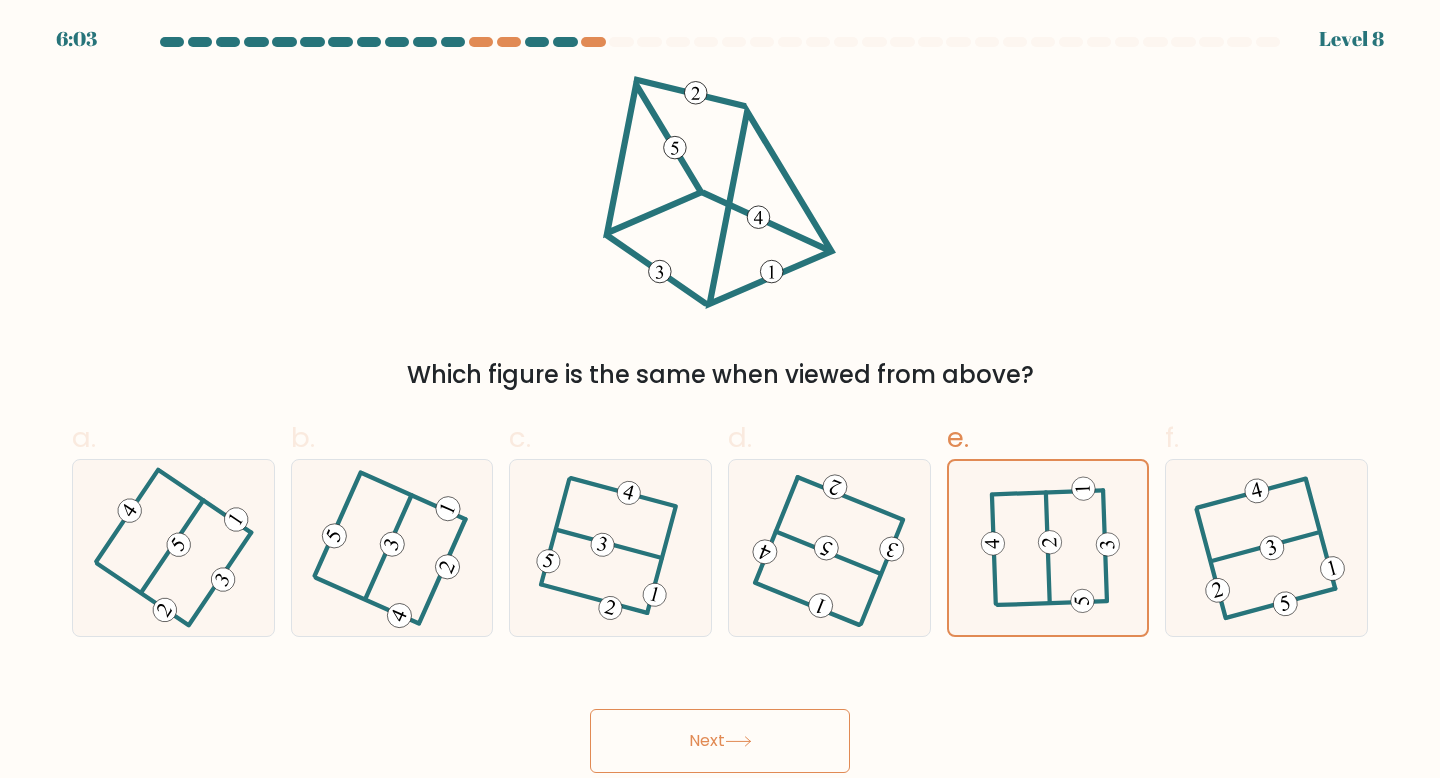 click on "Next" at bounding box center (720, 741) 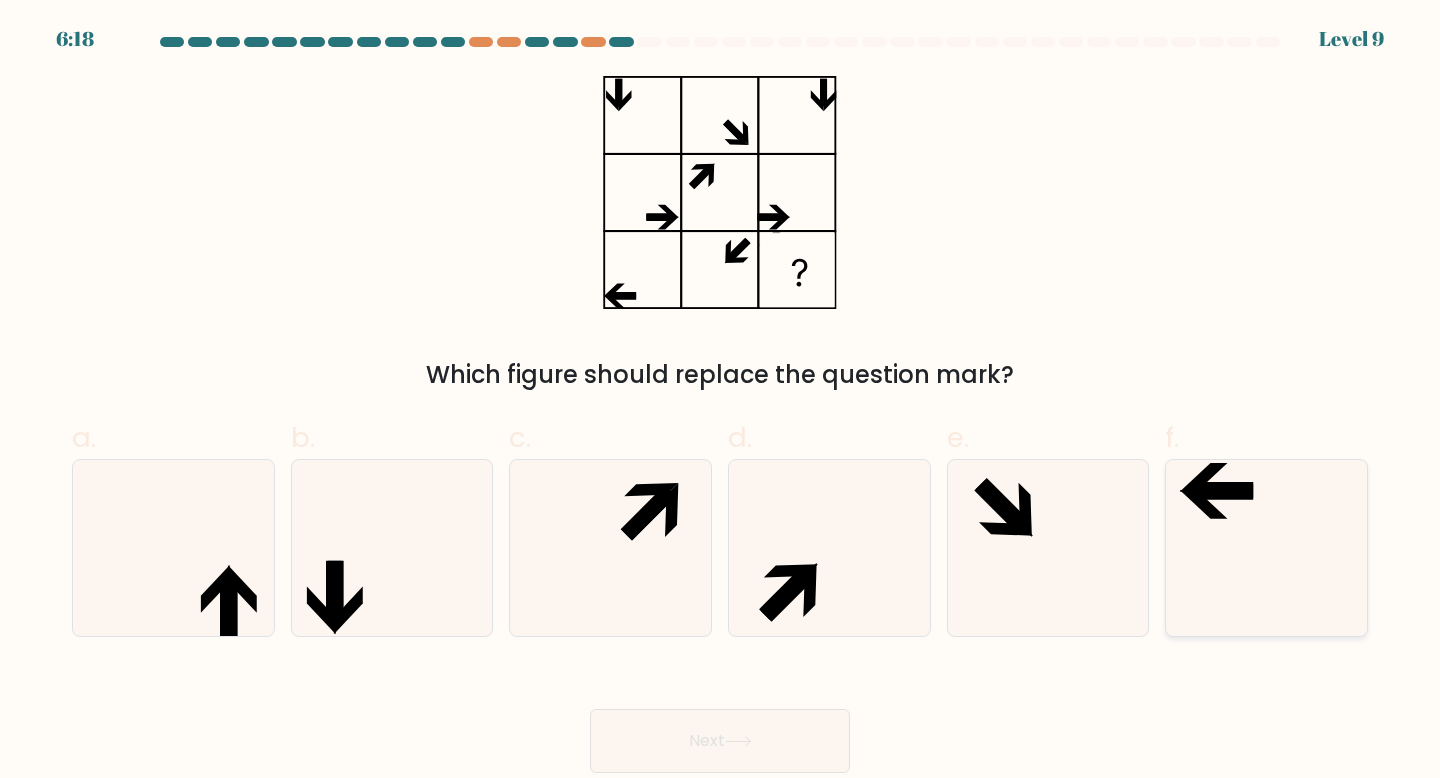 click 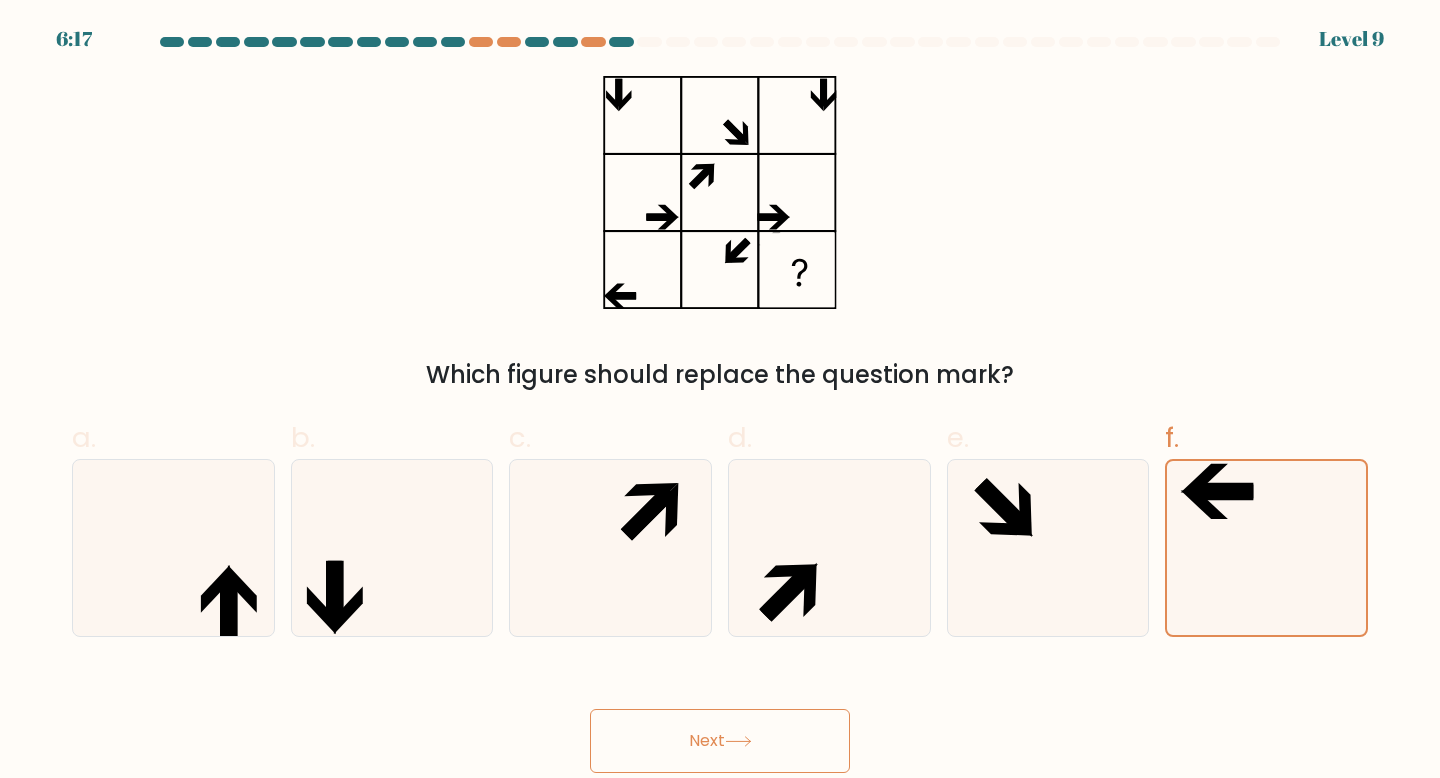 click on "Next" at bounding box center [720, 741] 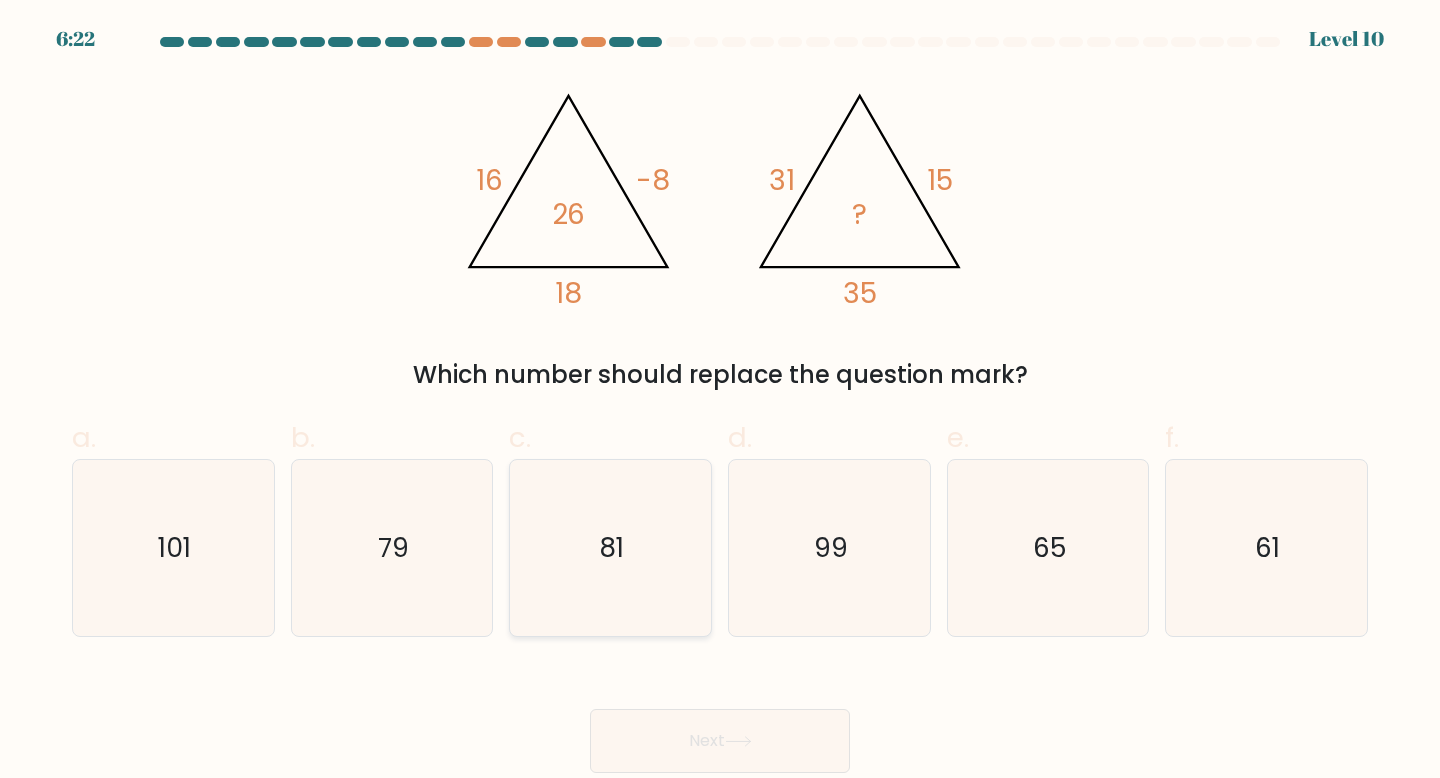 click on "81" 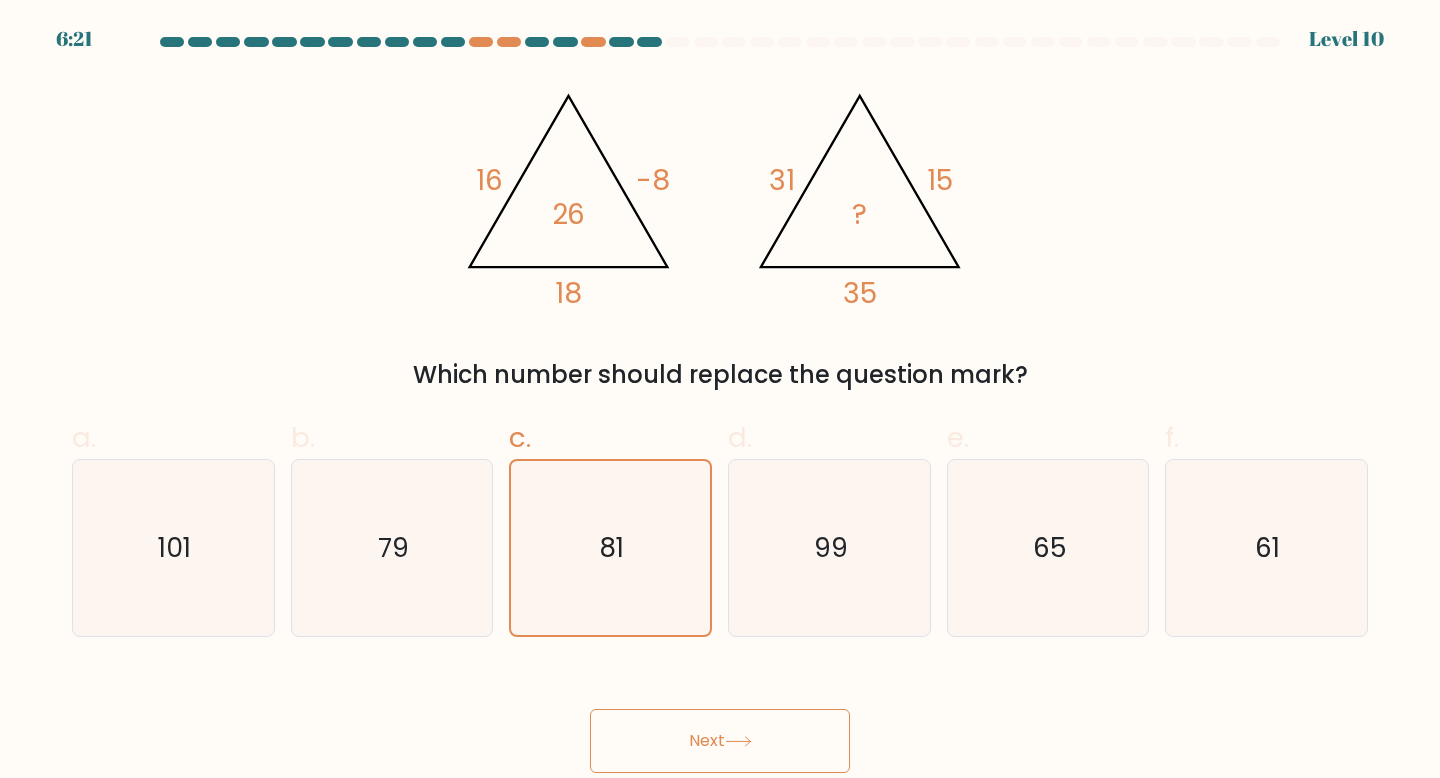 click on "Next" at bounding box center (720, 741) 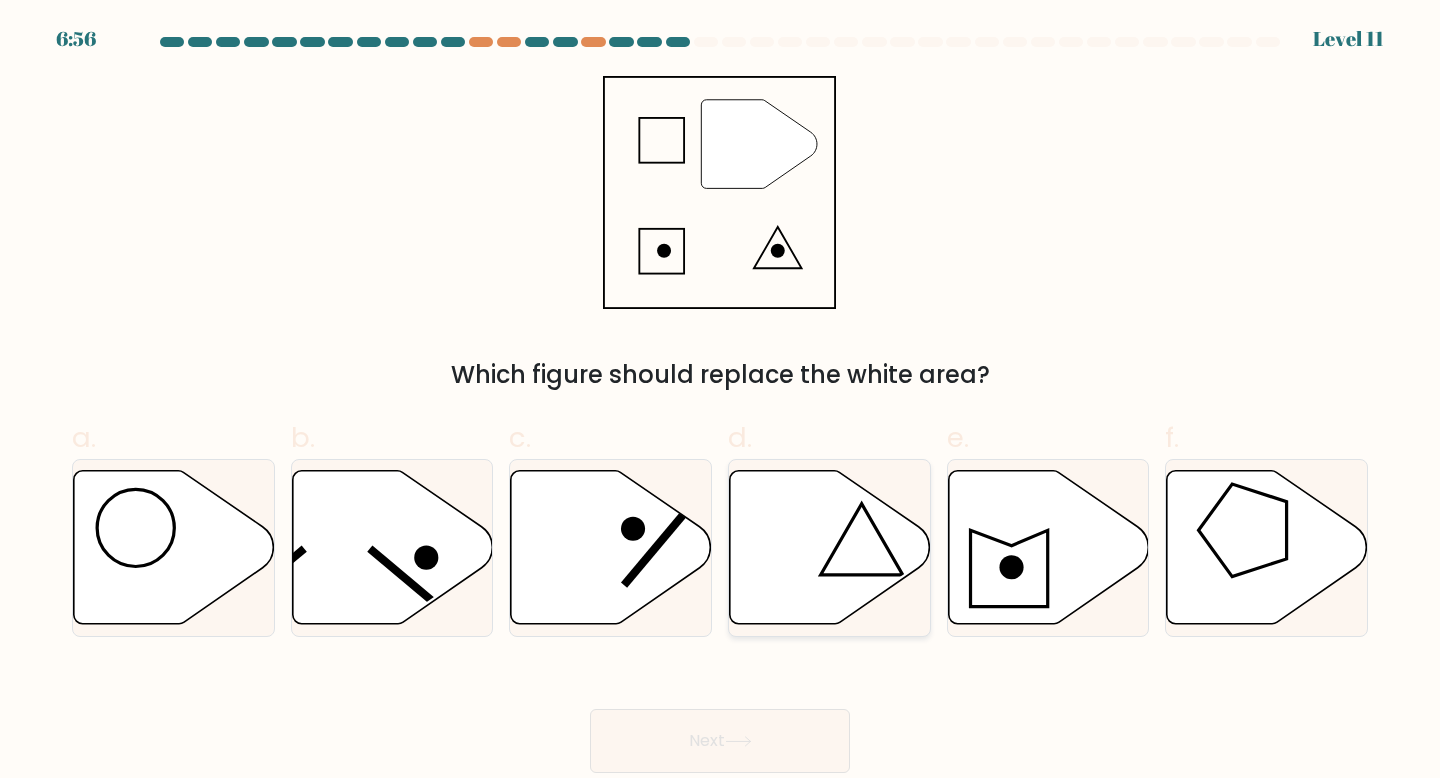 click 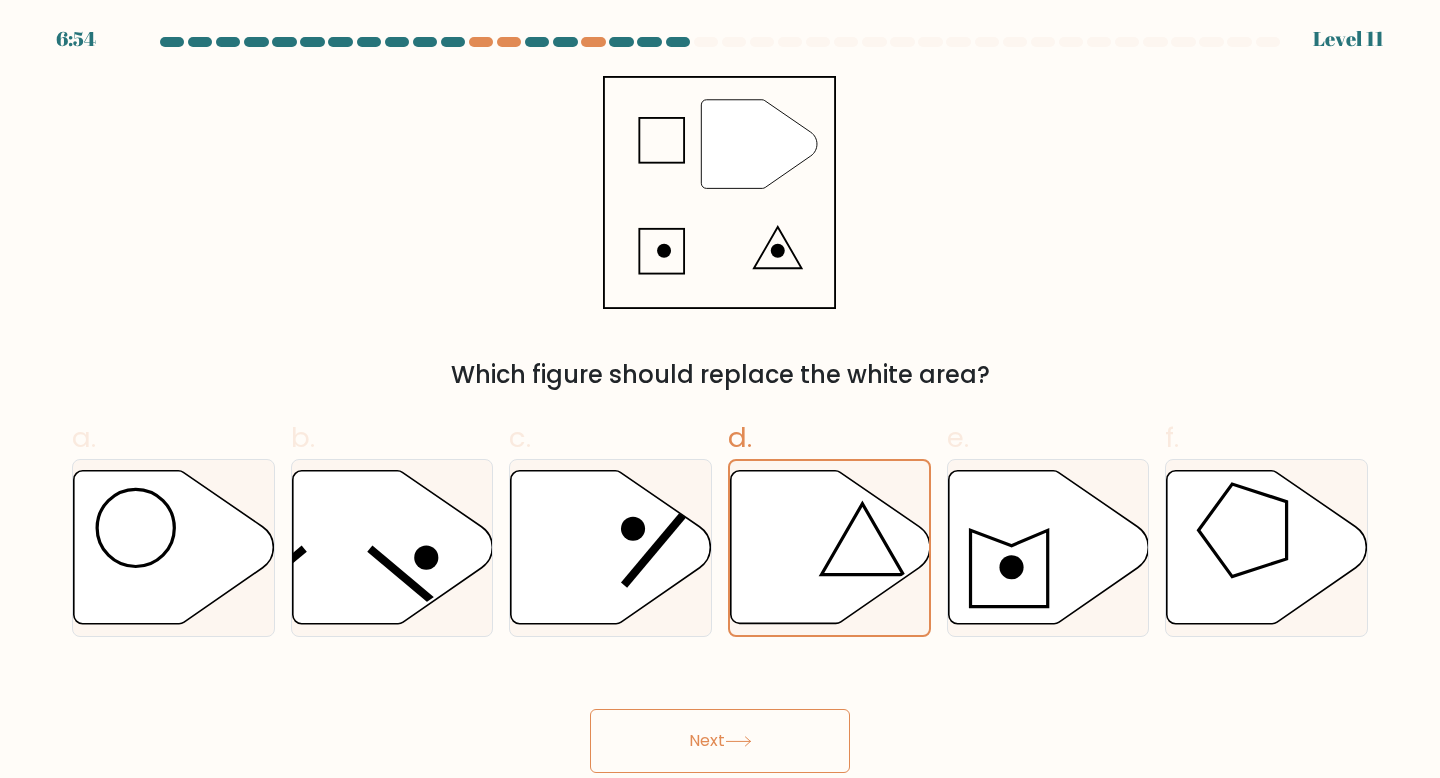 click on "Next" at bounding box center (720, 741) 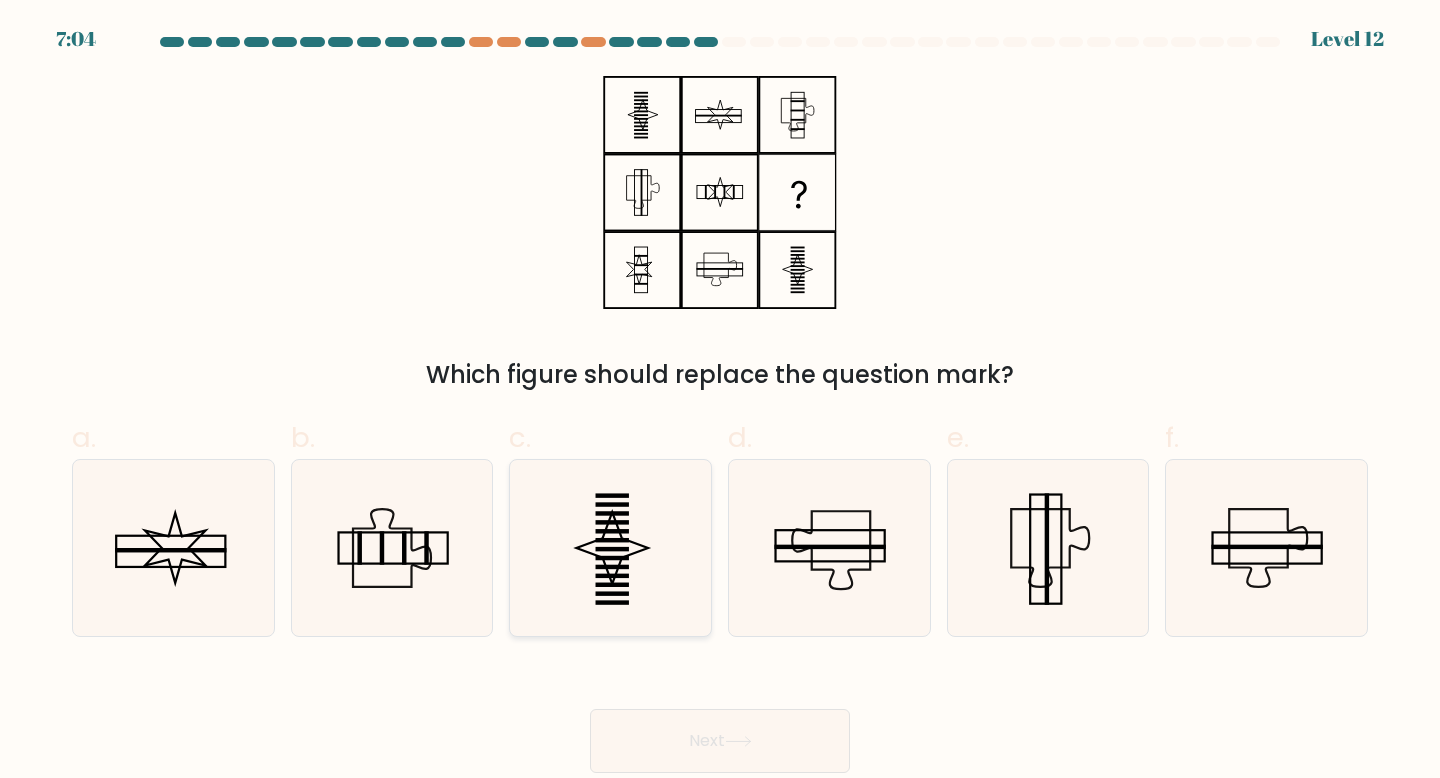 click 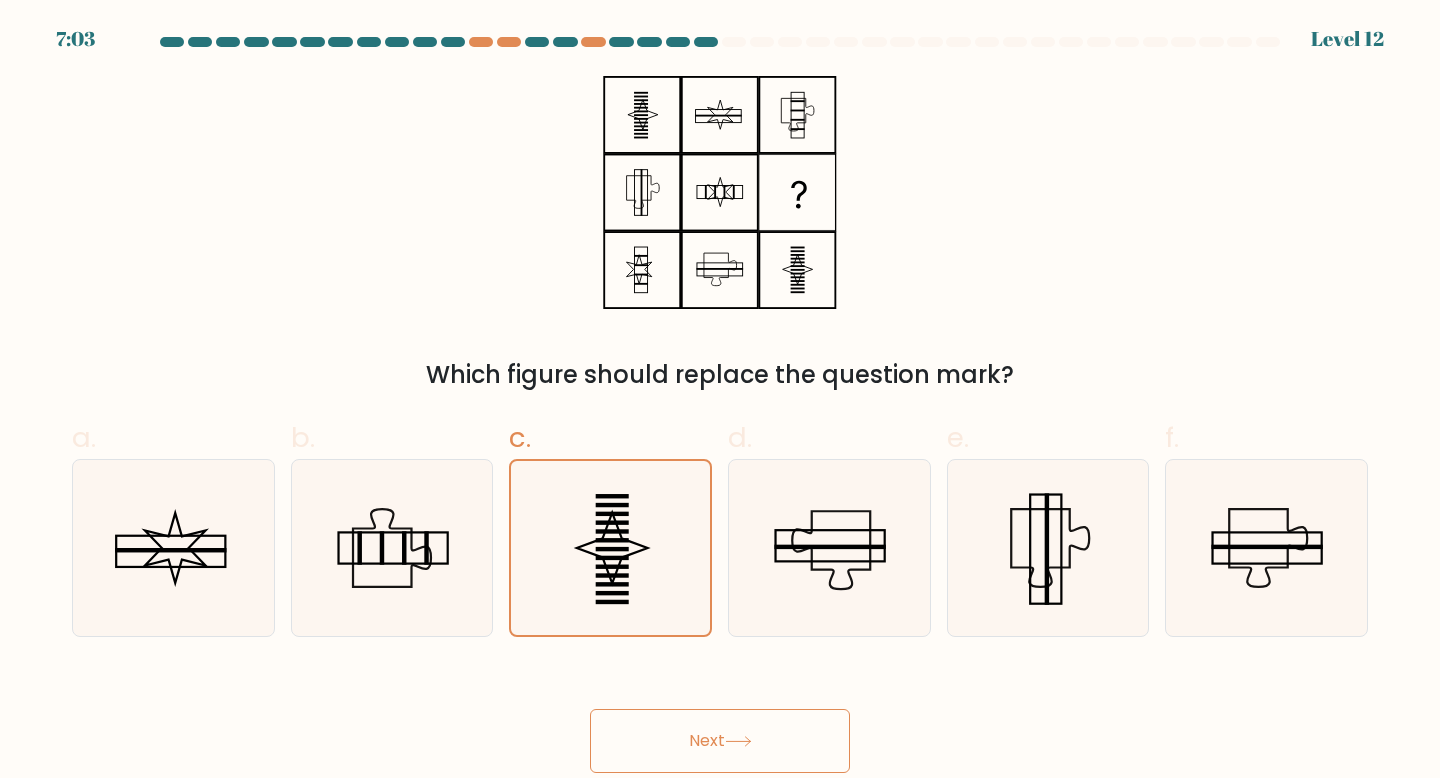 click on "Next" at bounding box center [720, 741] 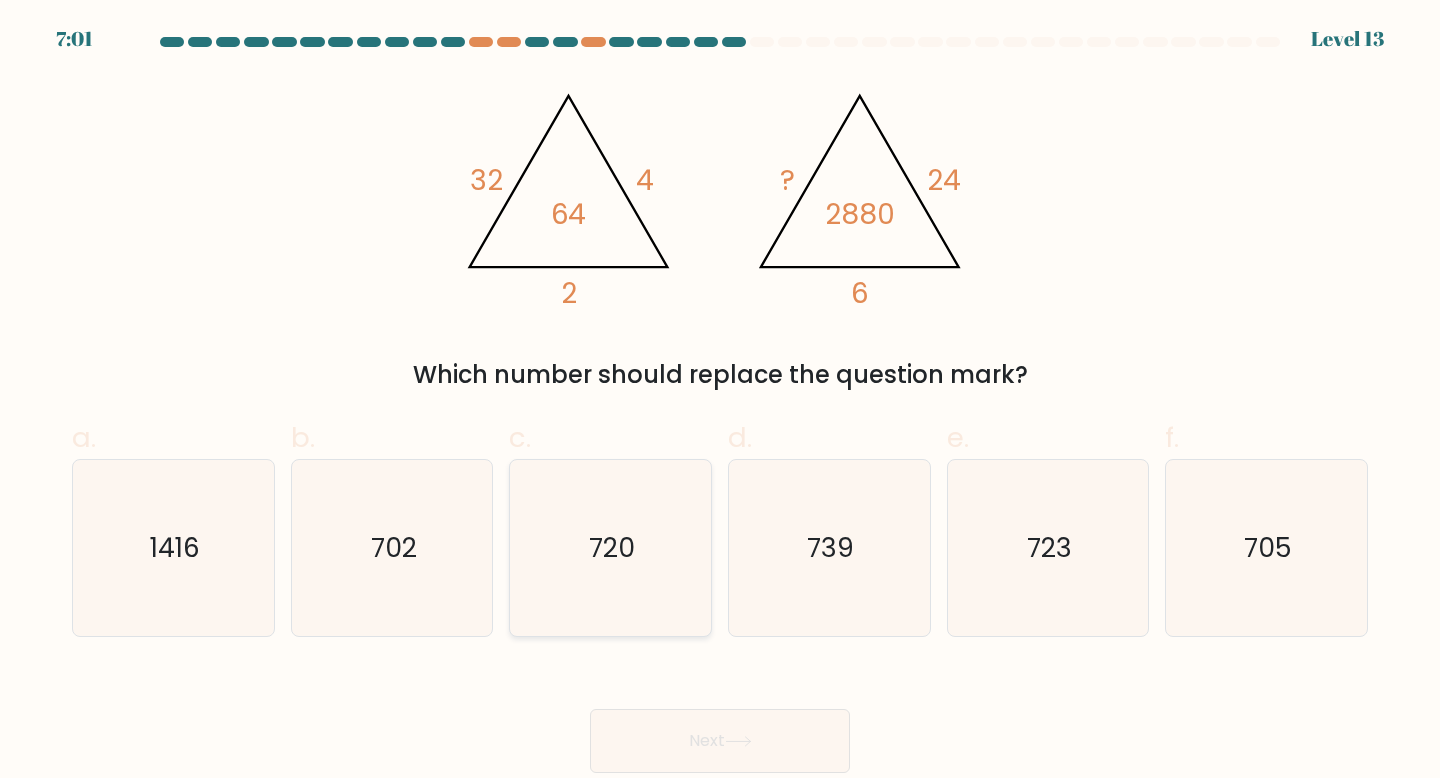 click on "720" 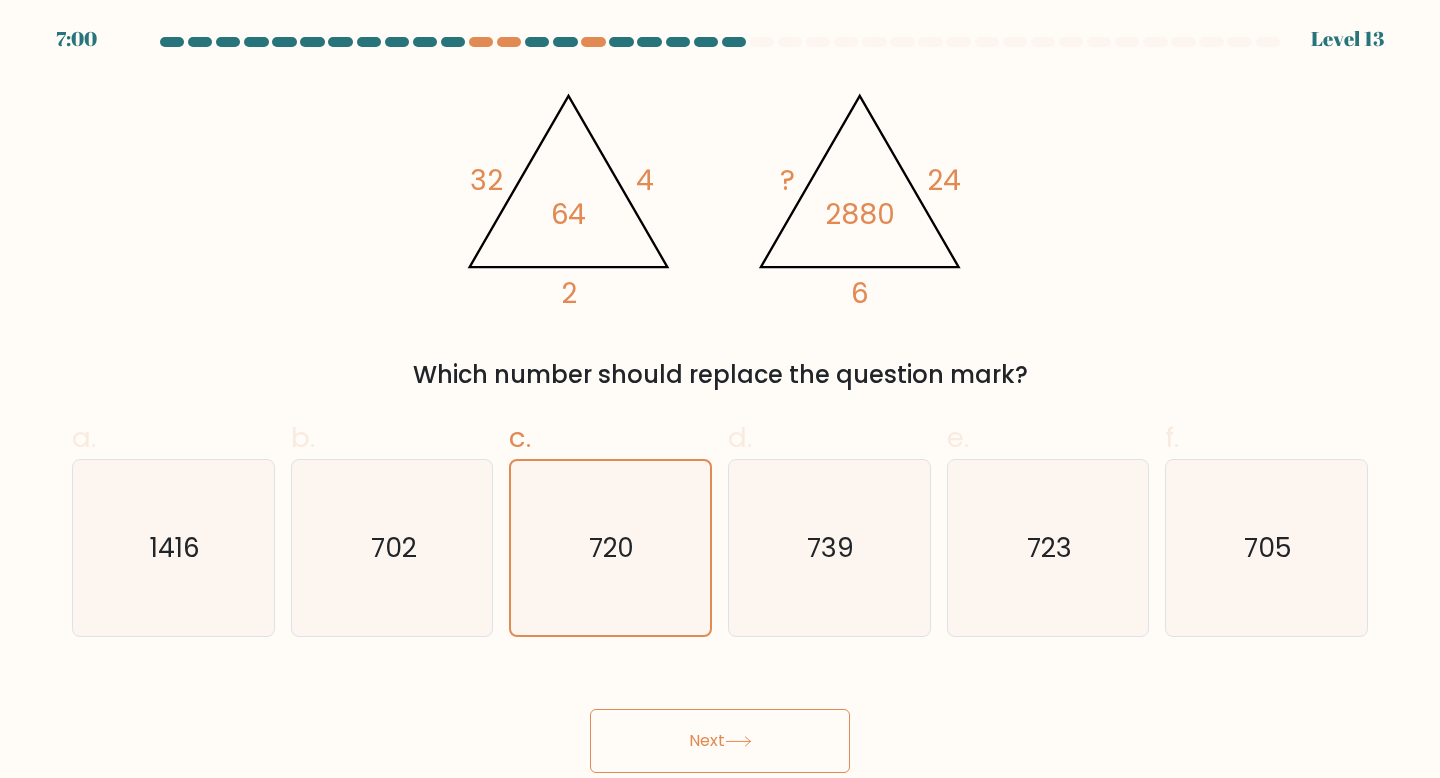 click on "Next" at bounding box center [720, 741] 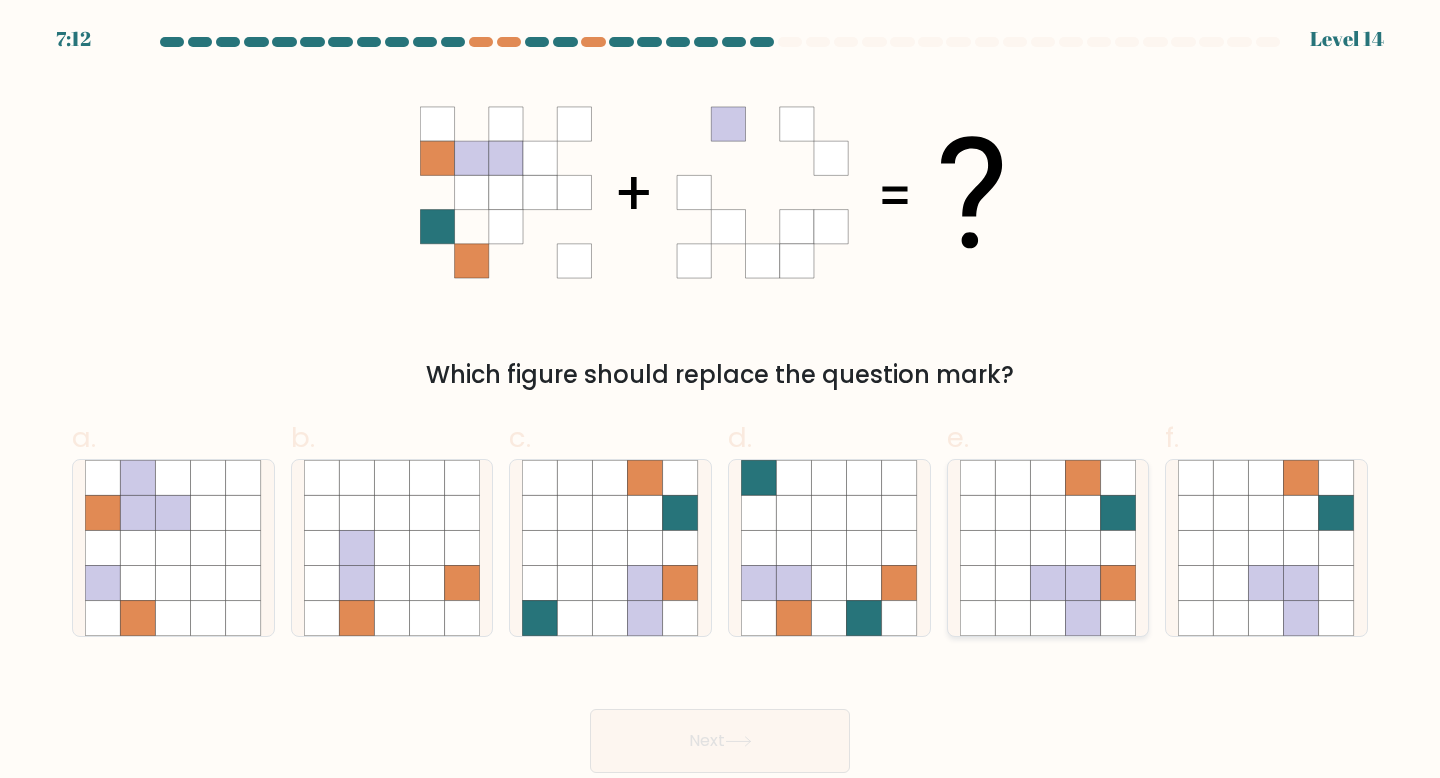 click 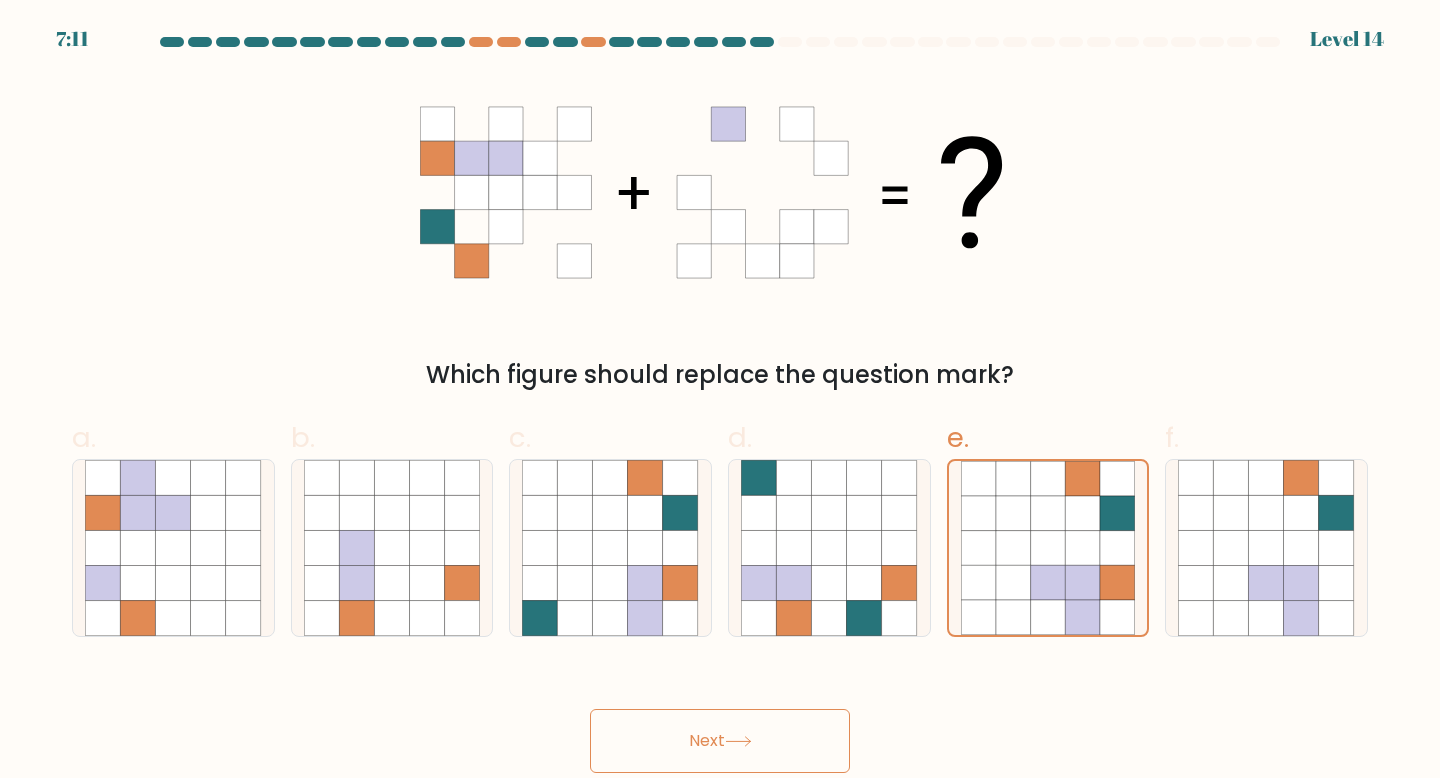 click on "Next" at bounding box center [720, 741] 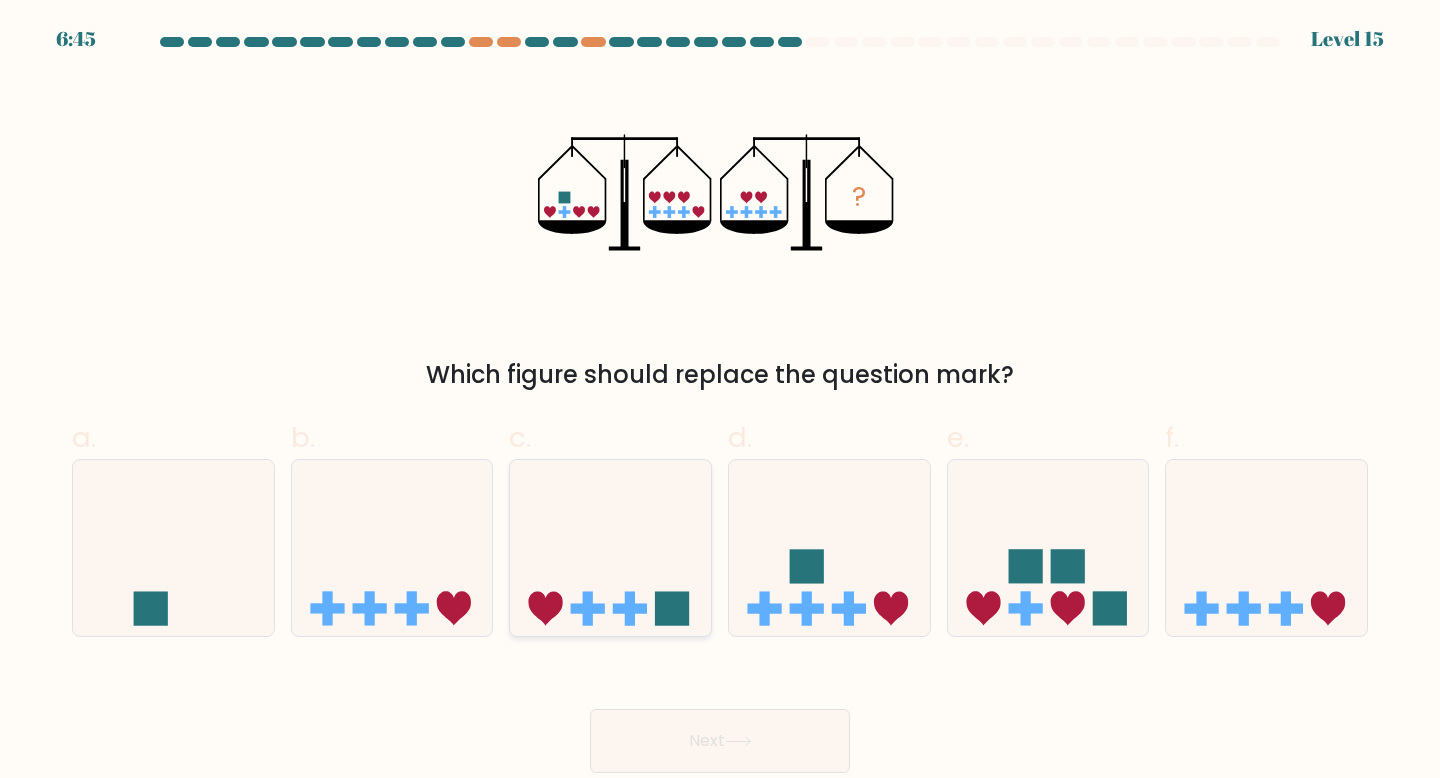 click 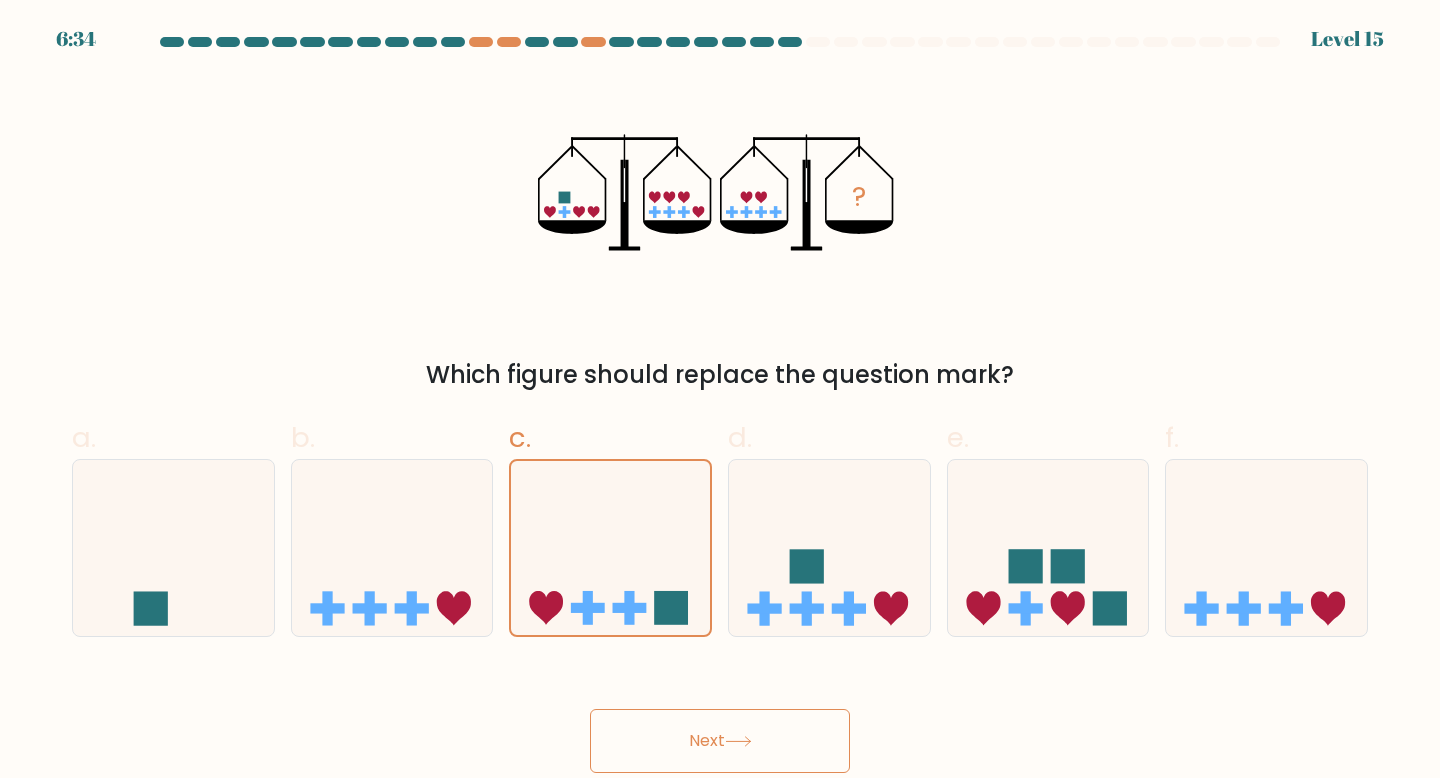click on "Next" at bounding box center [720, 741] 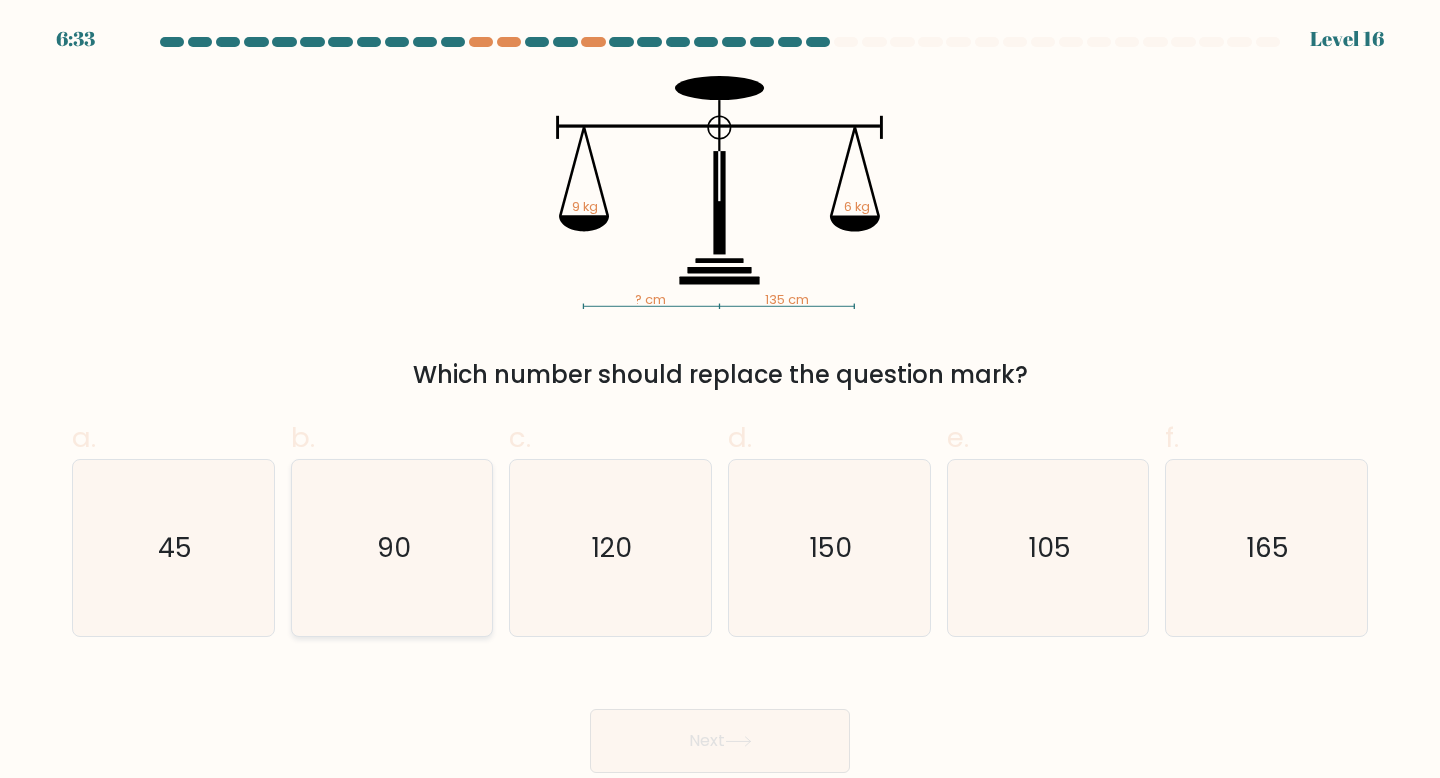 click on "90" 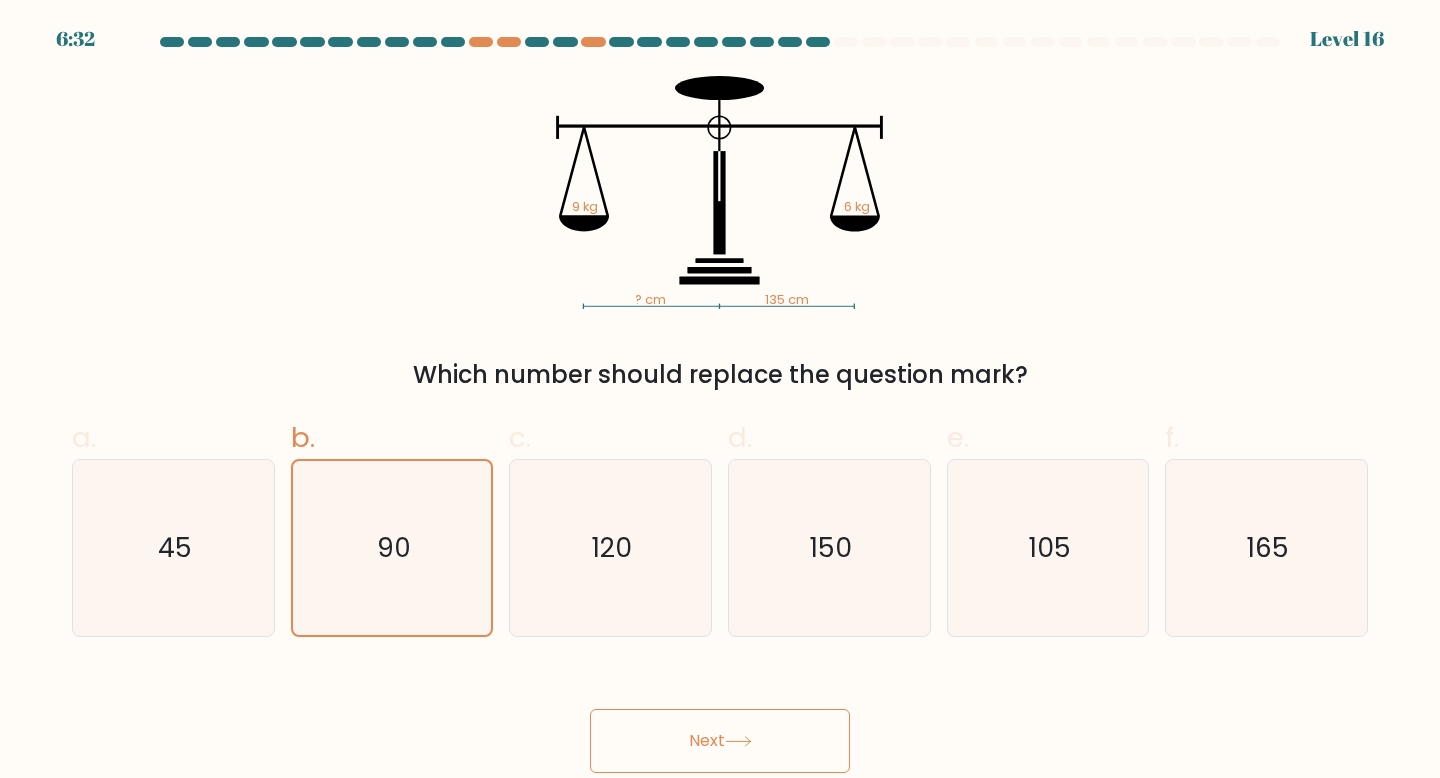 click on "Next" at bounding box center (720, 741) 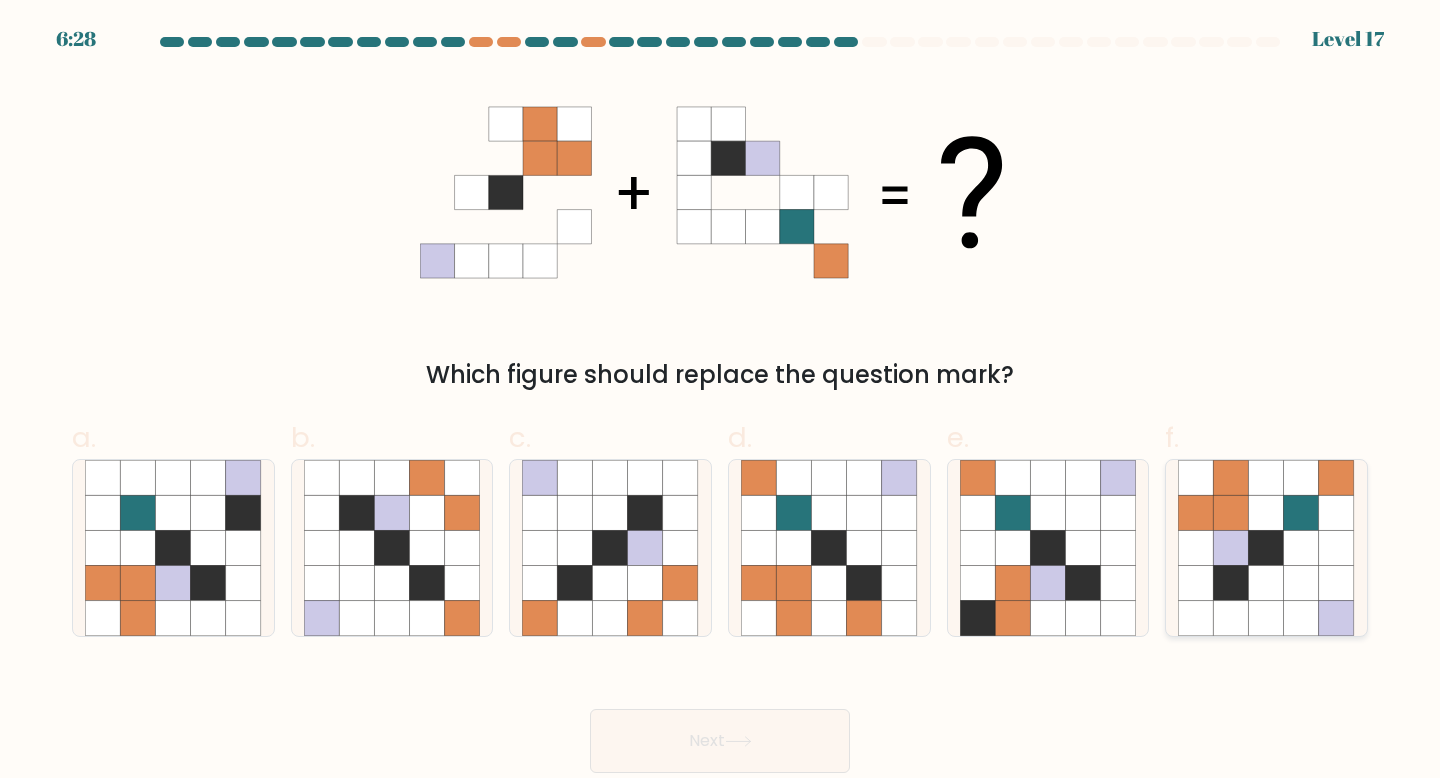click 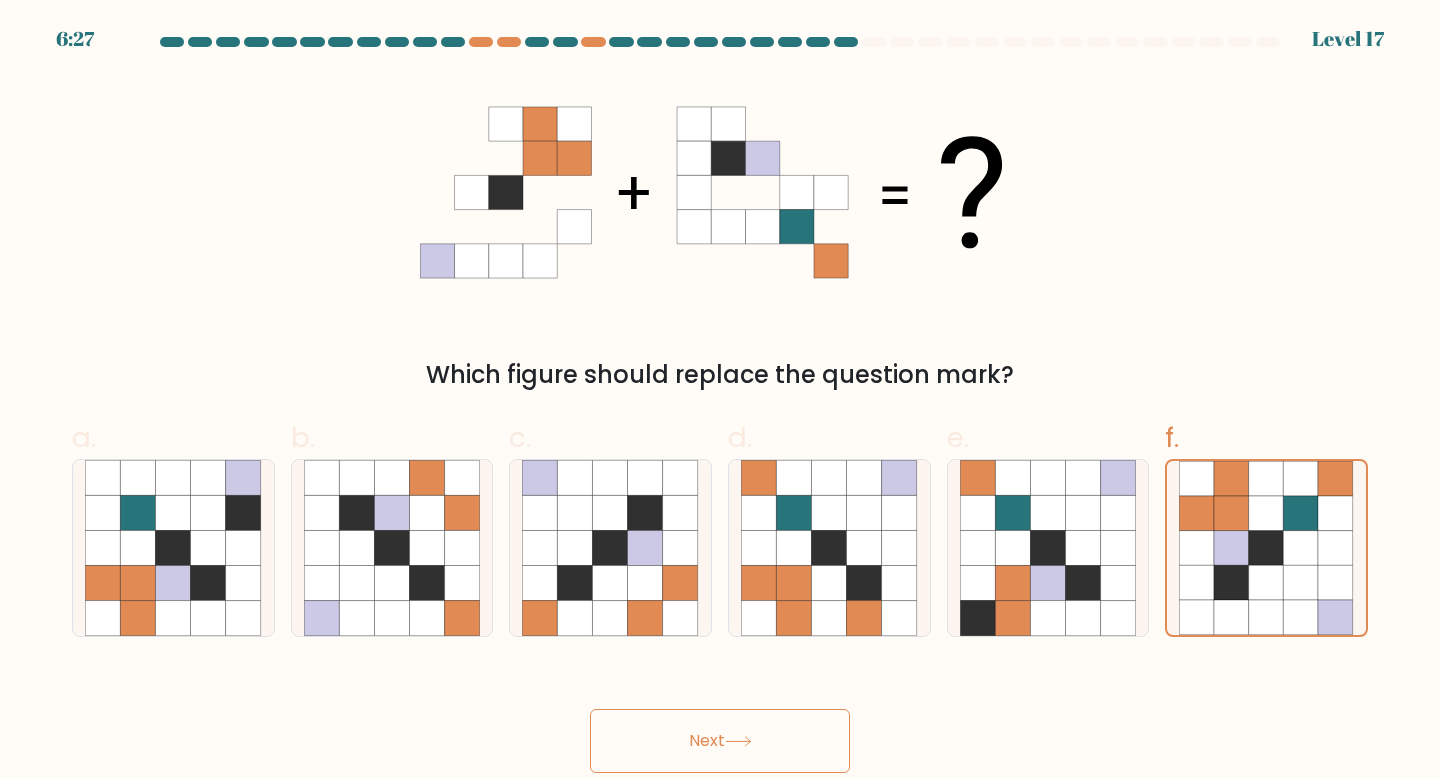 click on "Next" at bounding box center [720, 741] 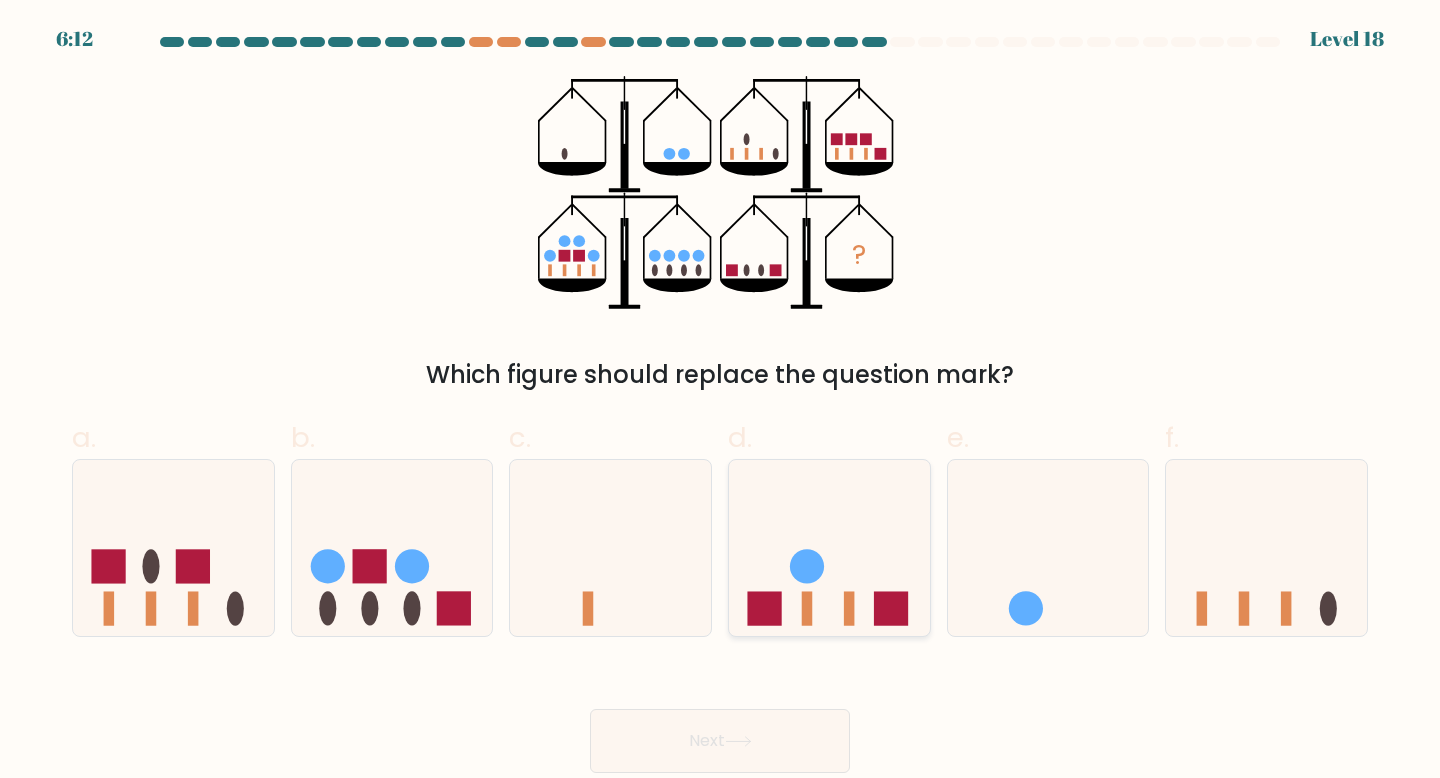 click 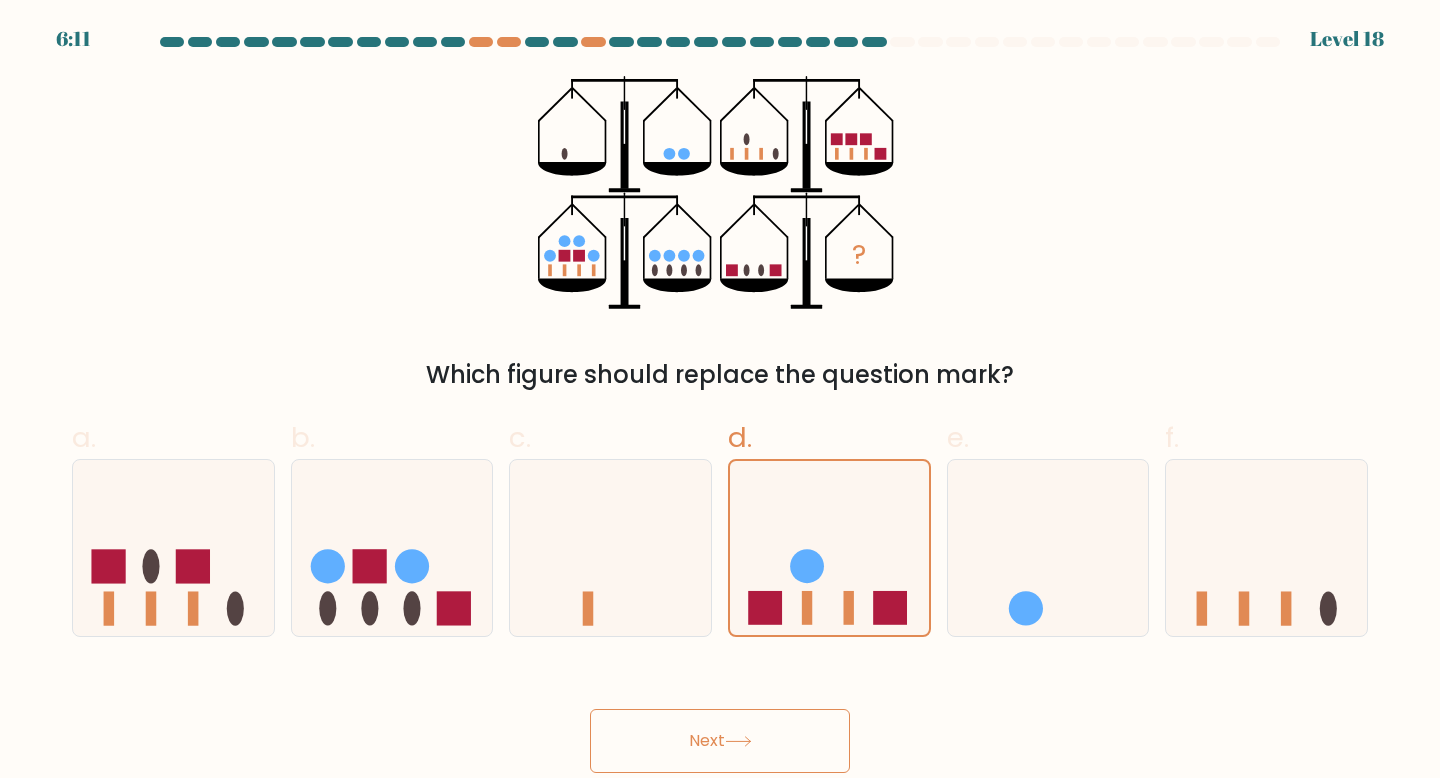 click on "Next" at bounding box center [720, 741] 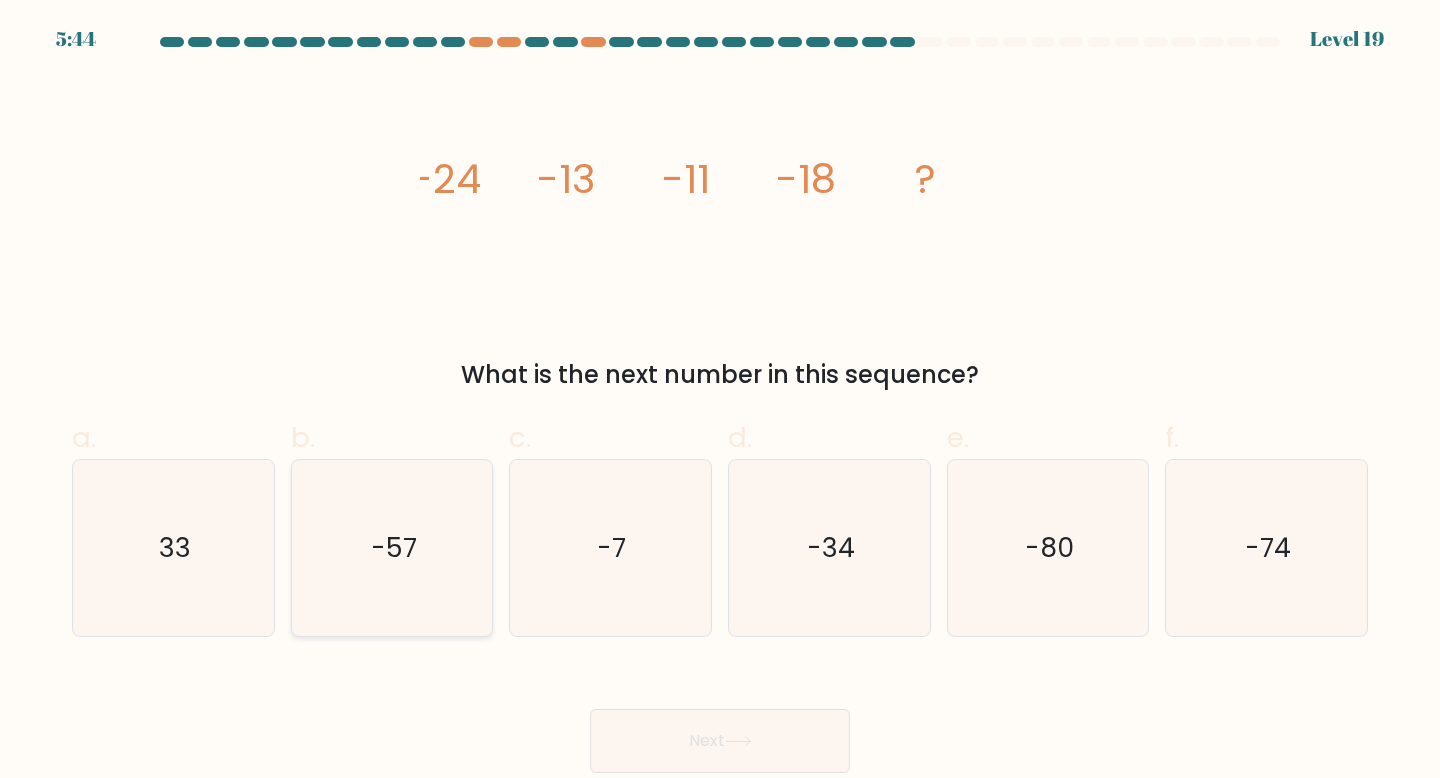 click on "-57" 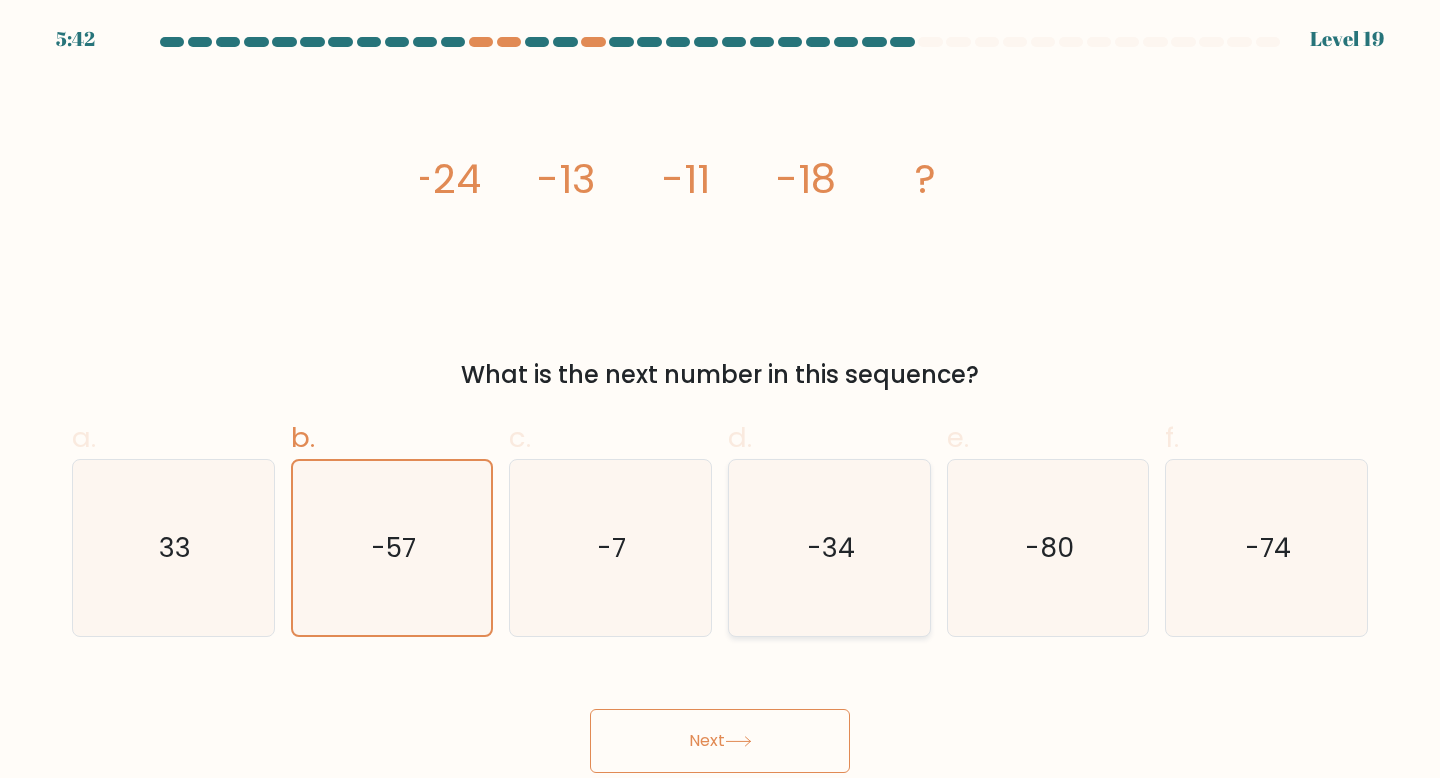 click on "-34" 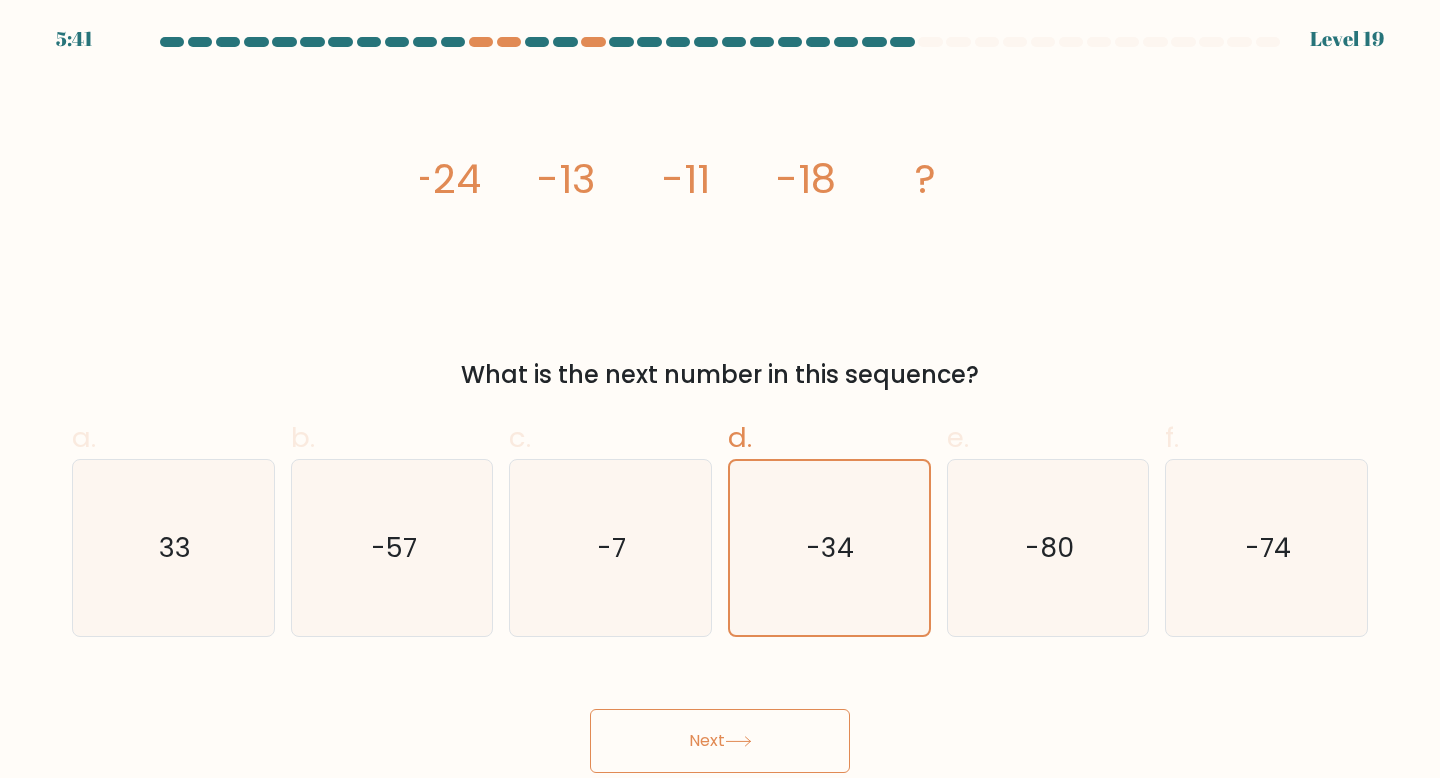 click on "Next" at bounding box center [720, 741] 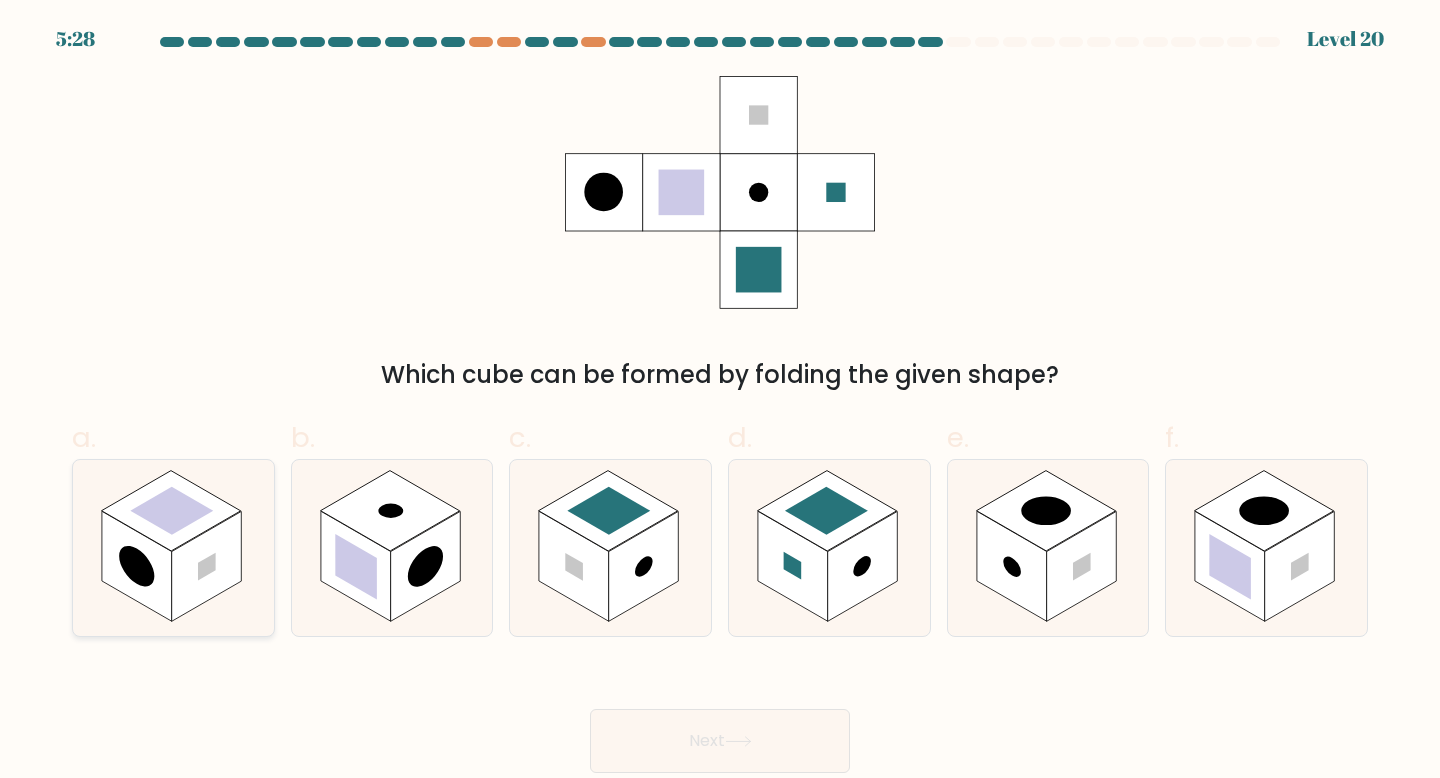 click 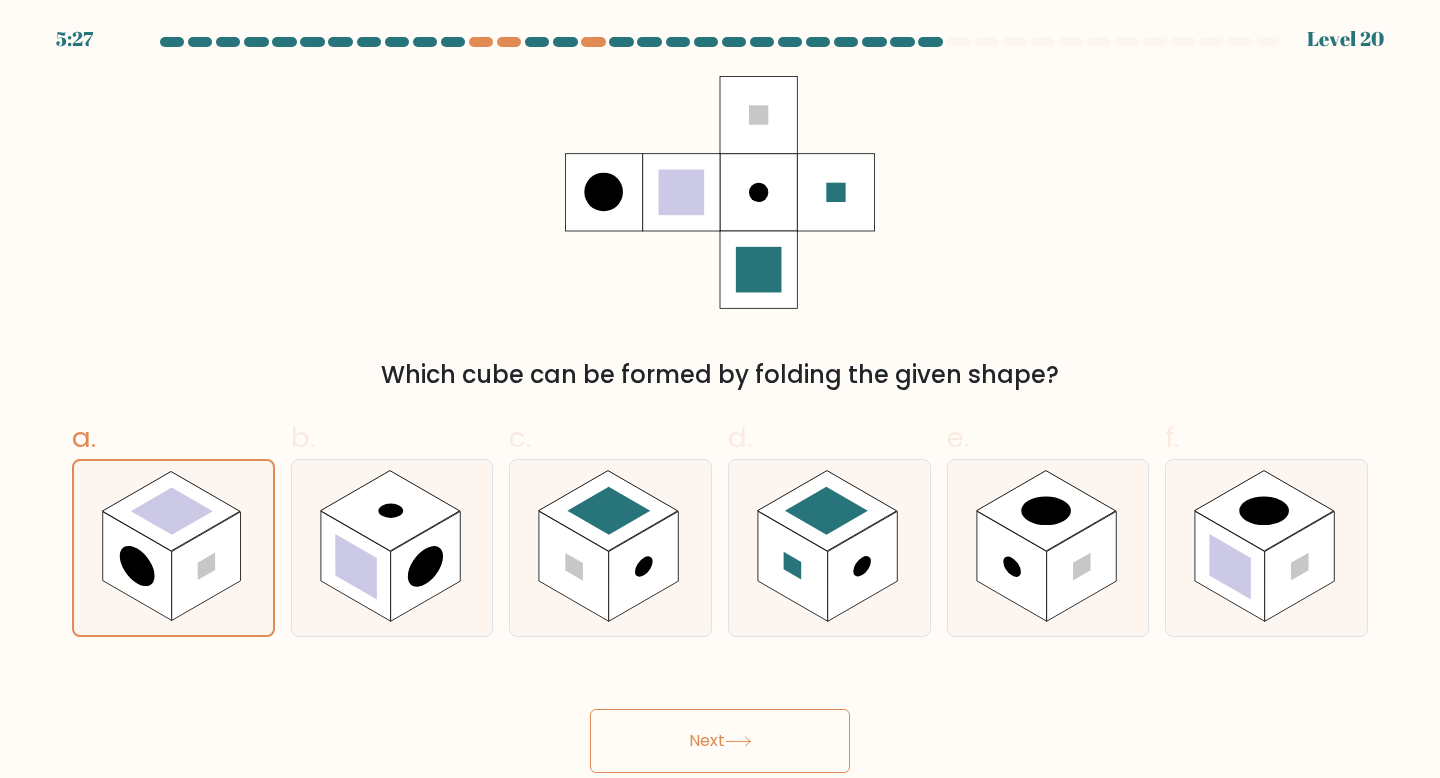 click on "Next" at bounding box center [720, 741] 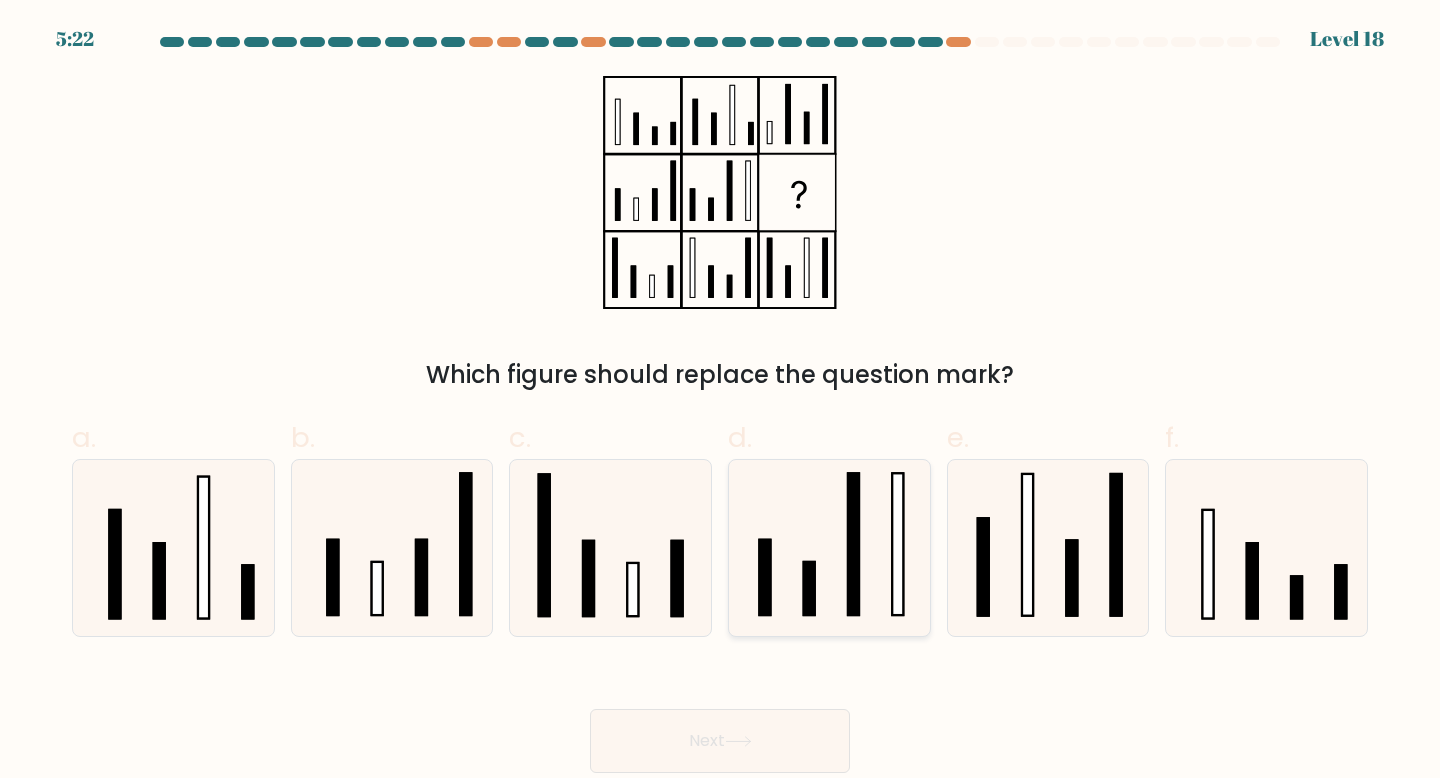 click 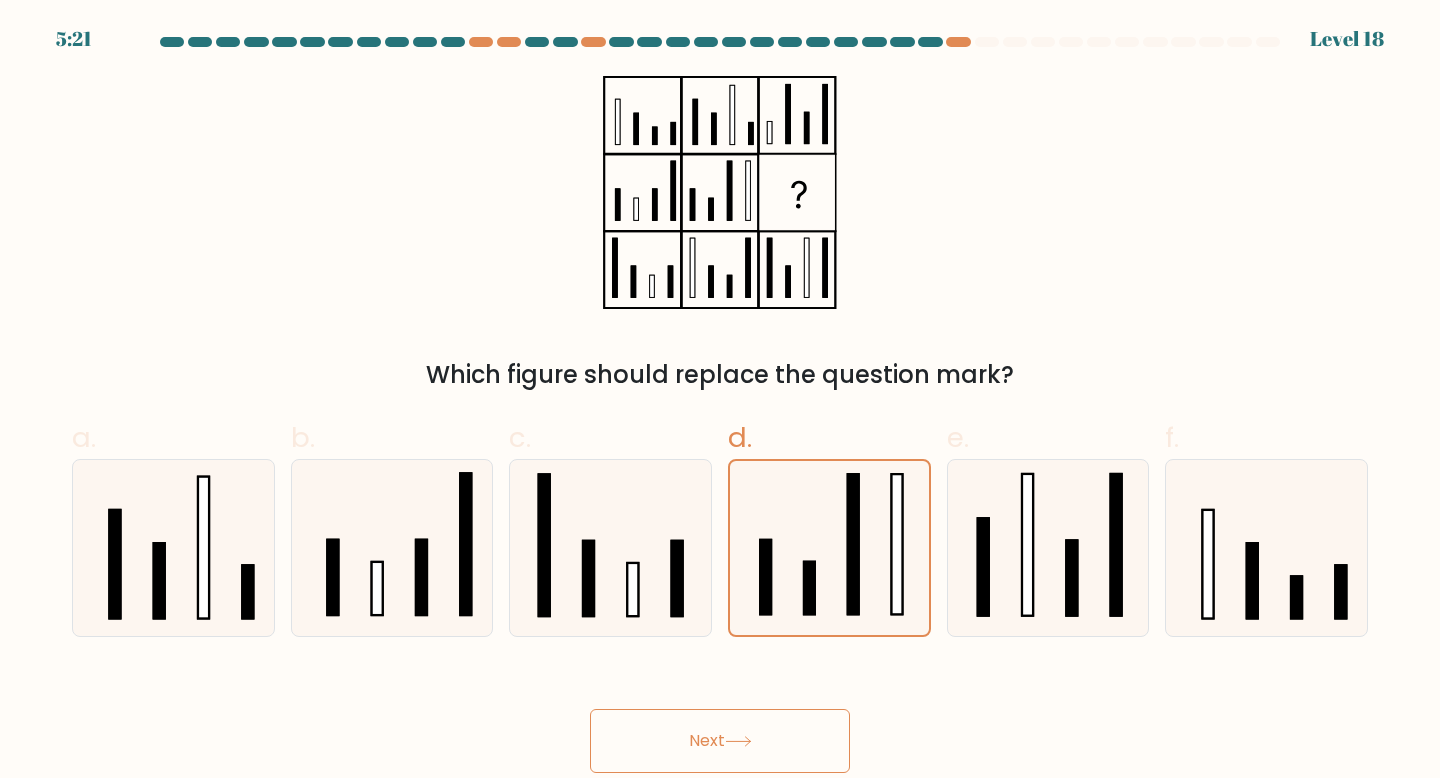 click on "Next" at bounding box center [720, 741] 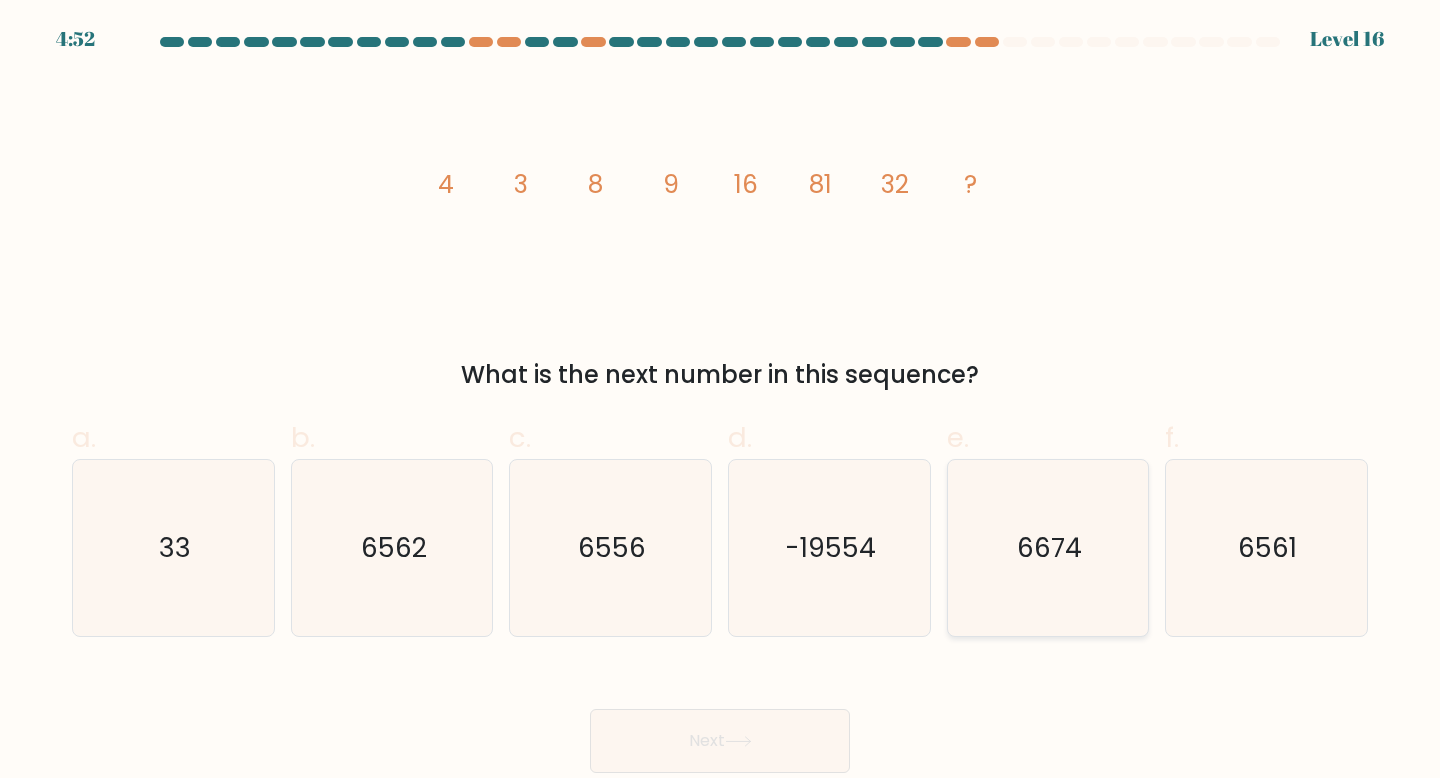 click on "6674" 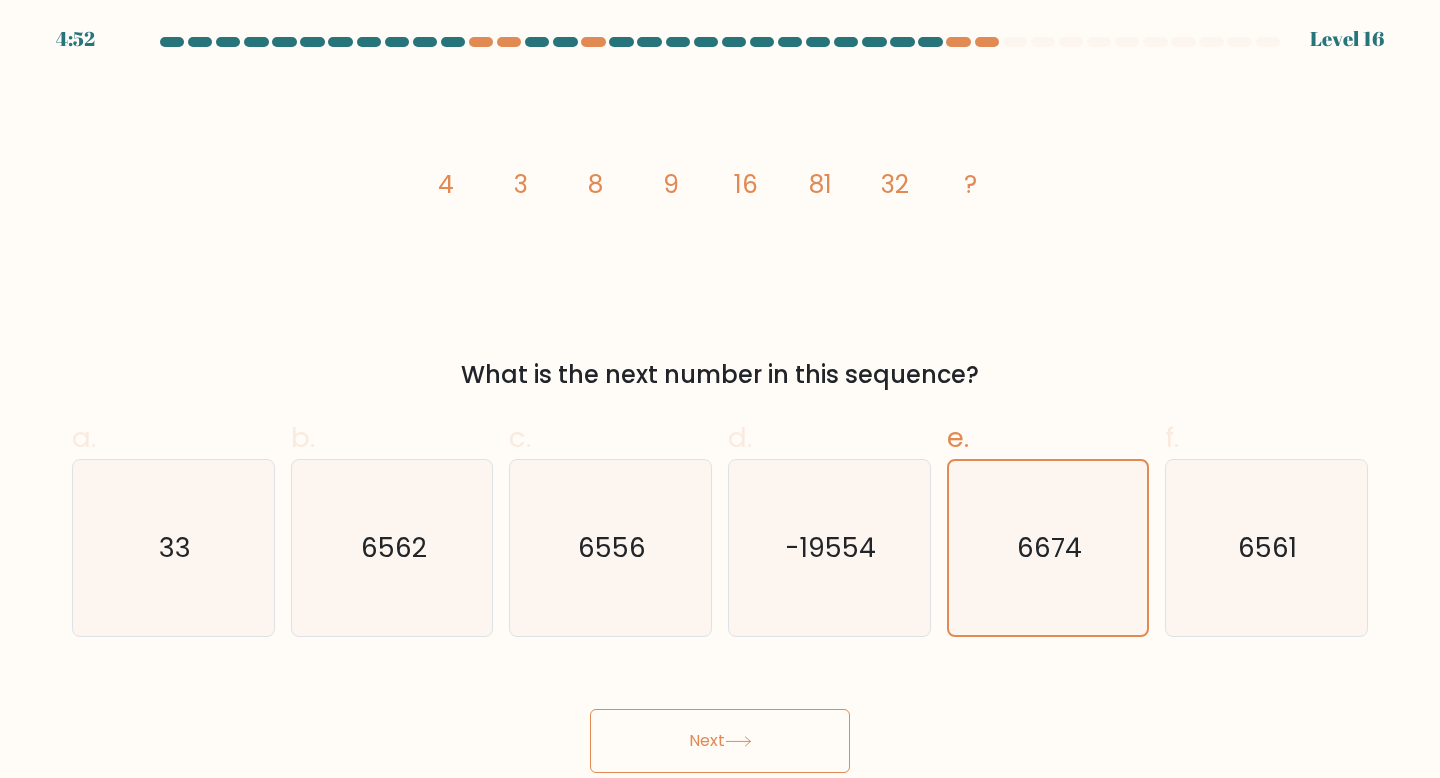 click on "Next" at bounding box center [720, 741] 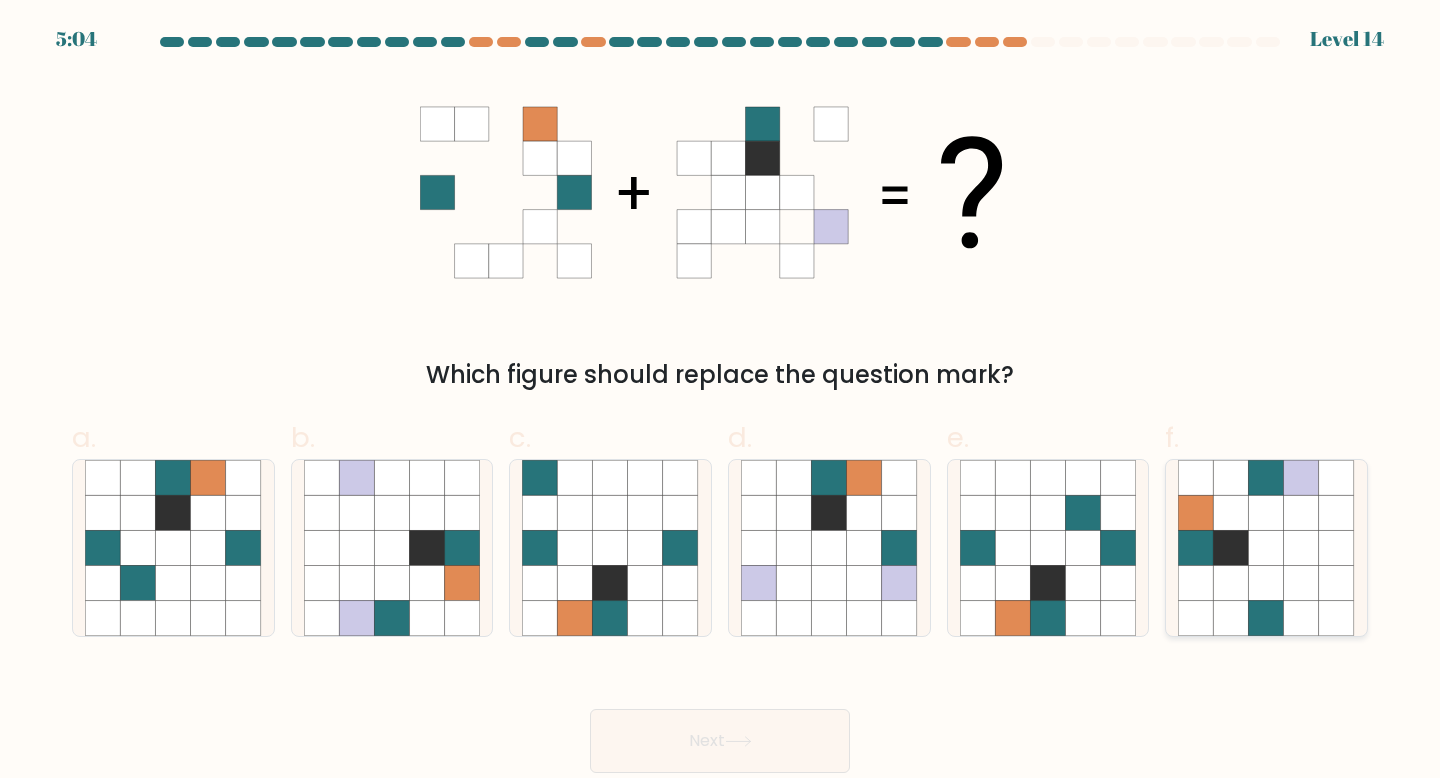 click 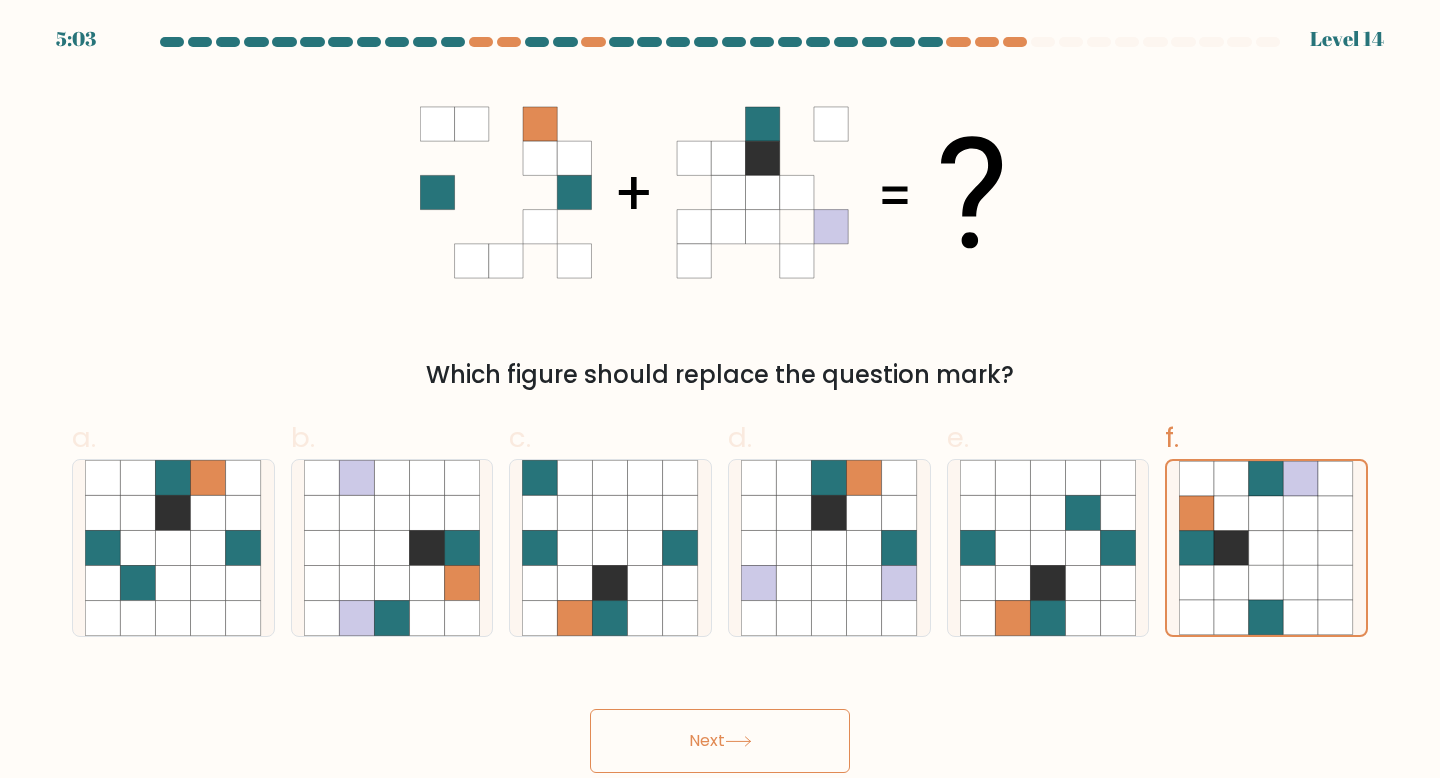 click on "Next" at bounding box center (720, 741) 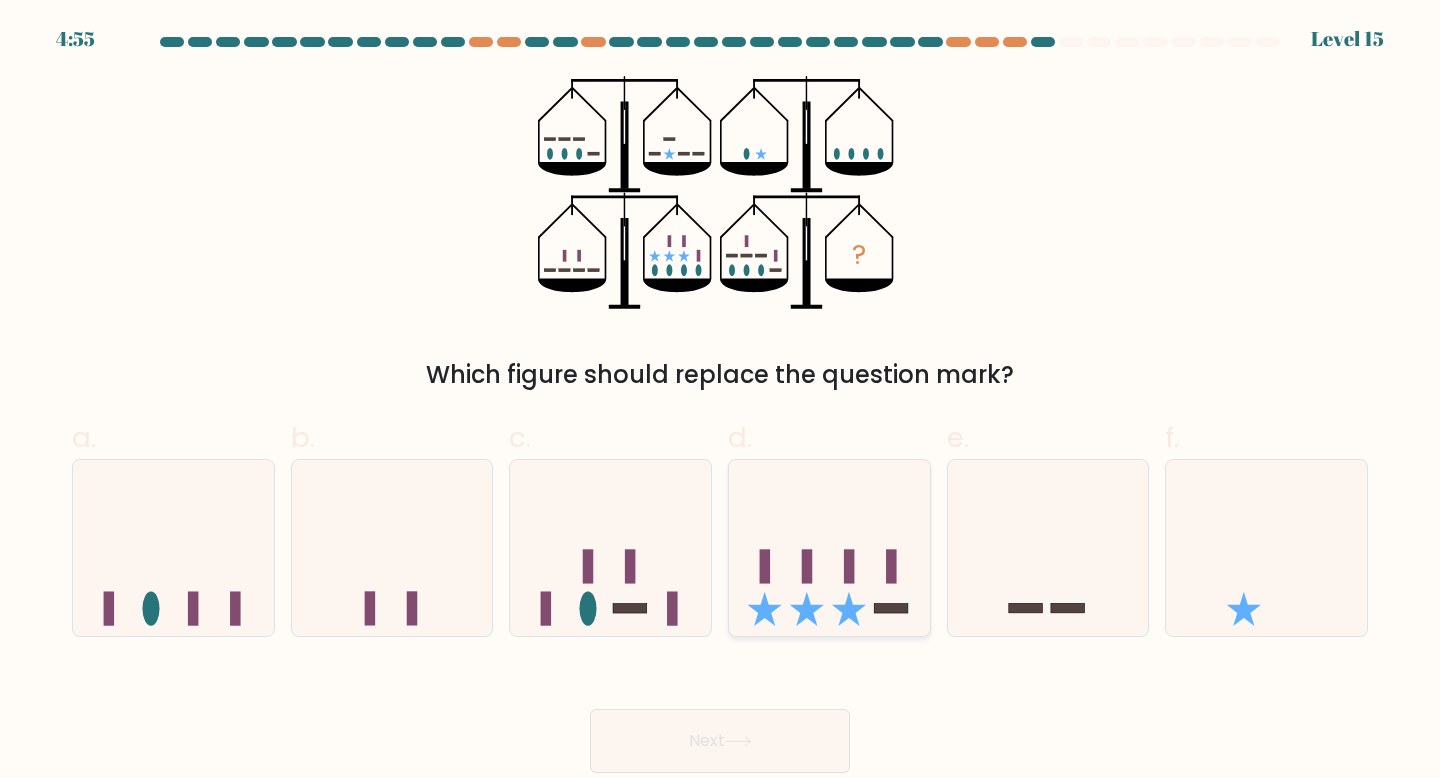 click 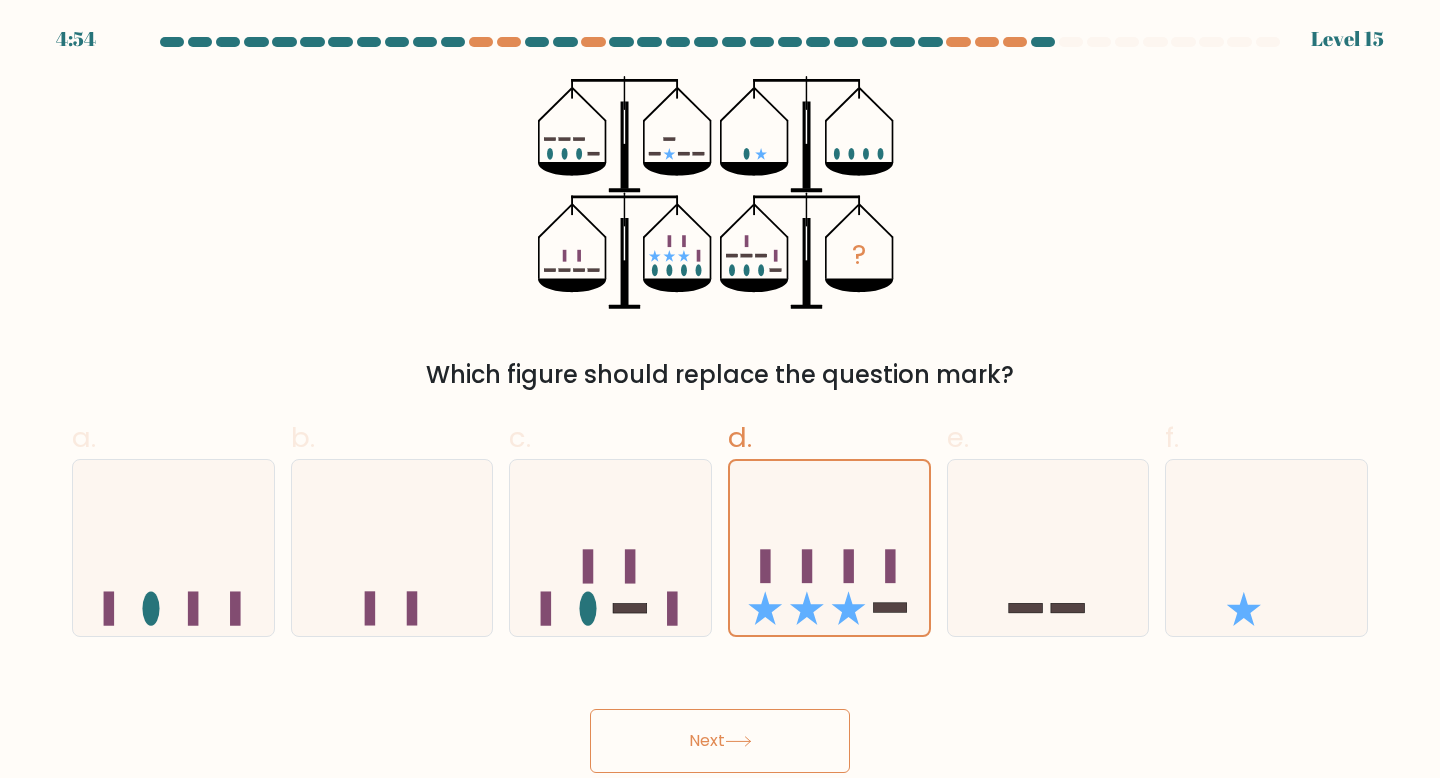 click on "Next" at bounding box center [720, 741] 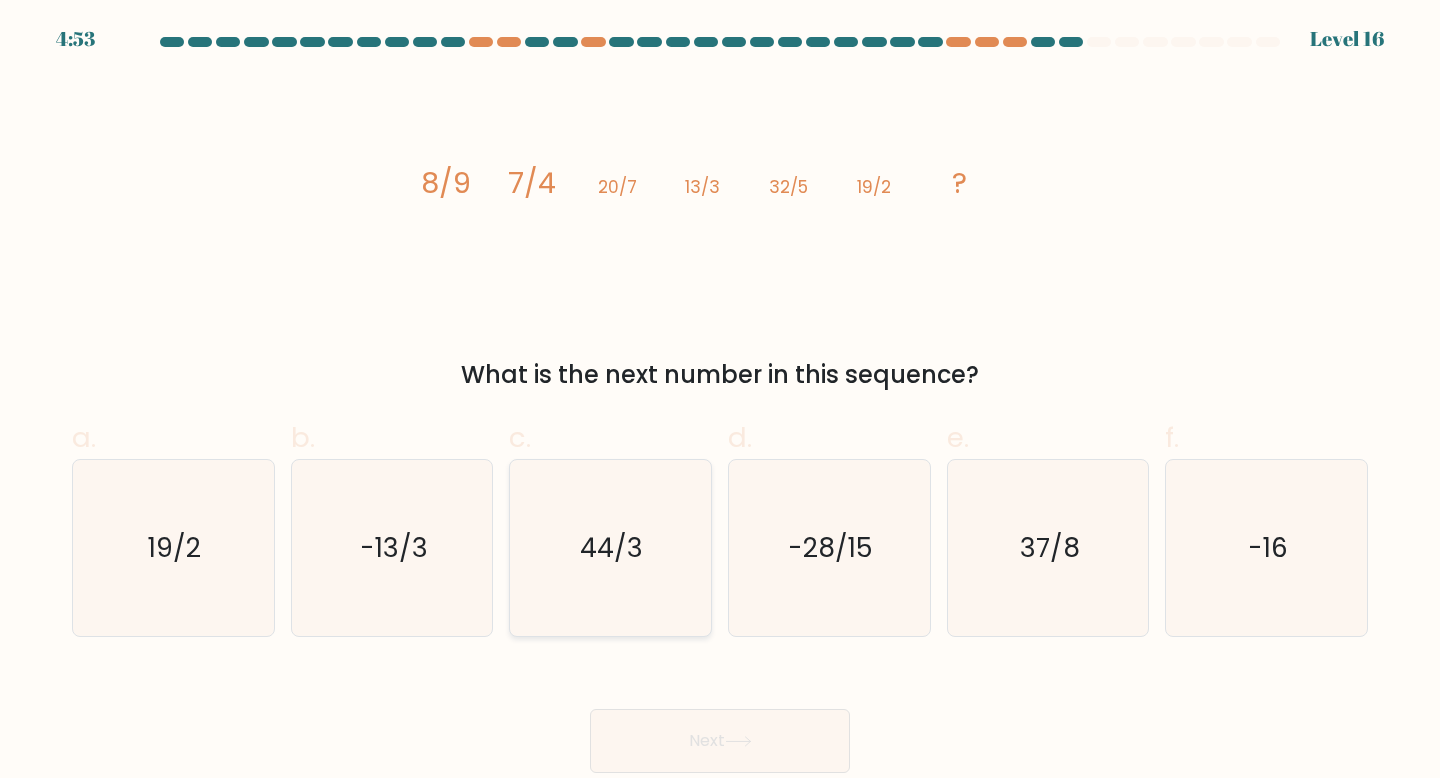 click on "44/3" 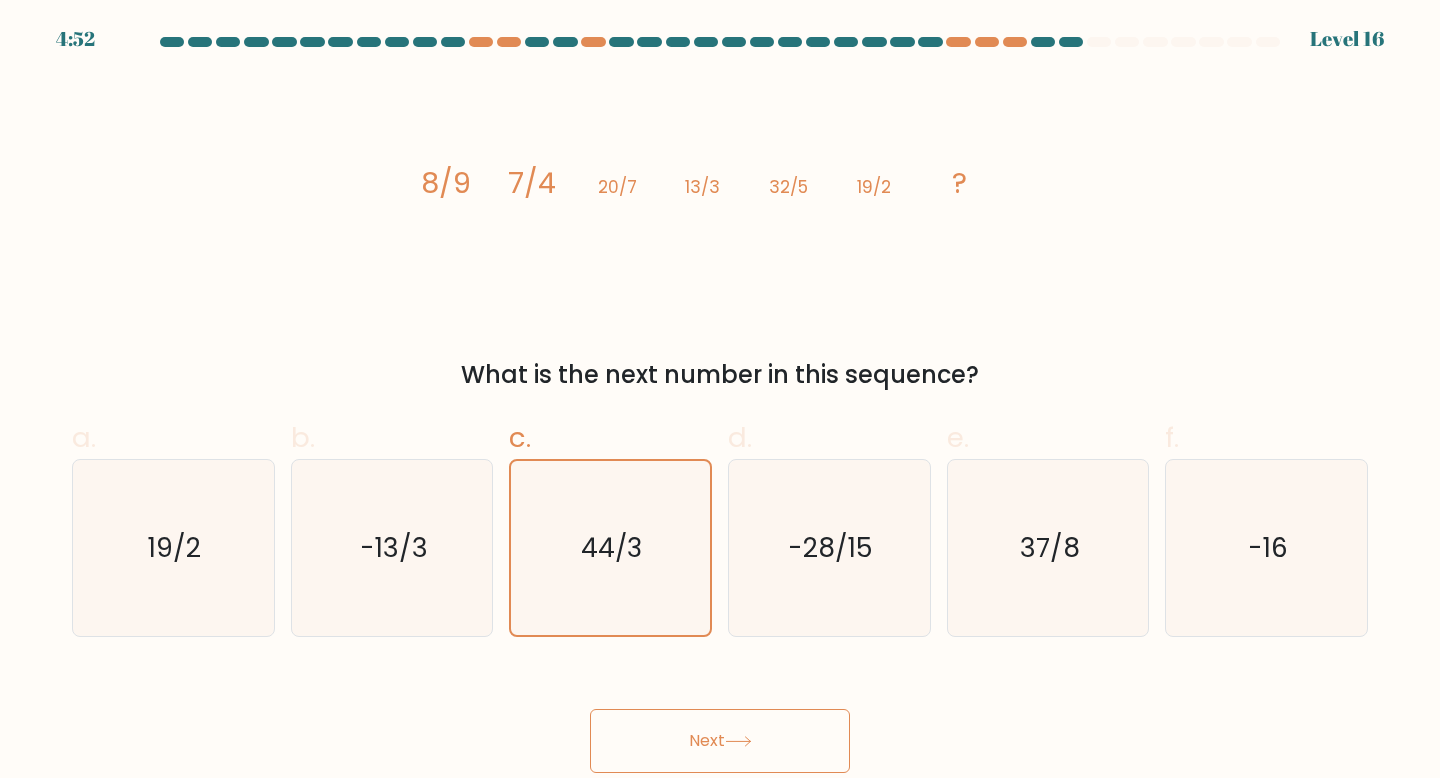 click on "Next" at bounding box center [720, 741] 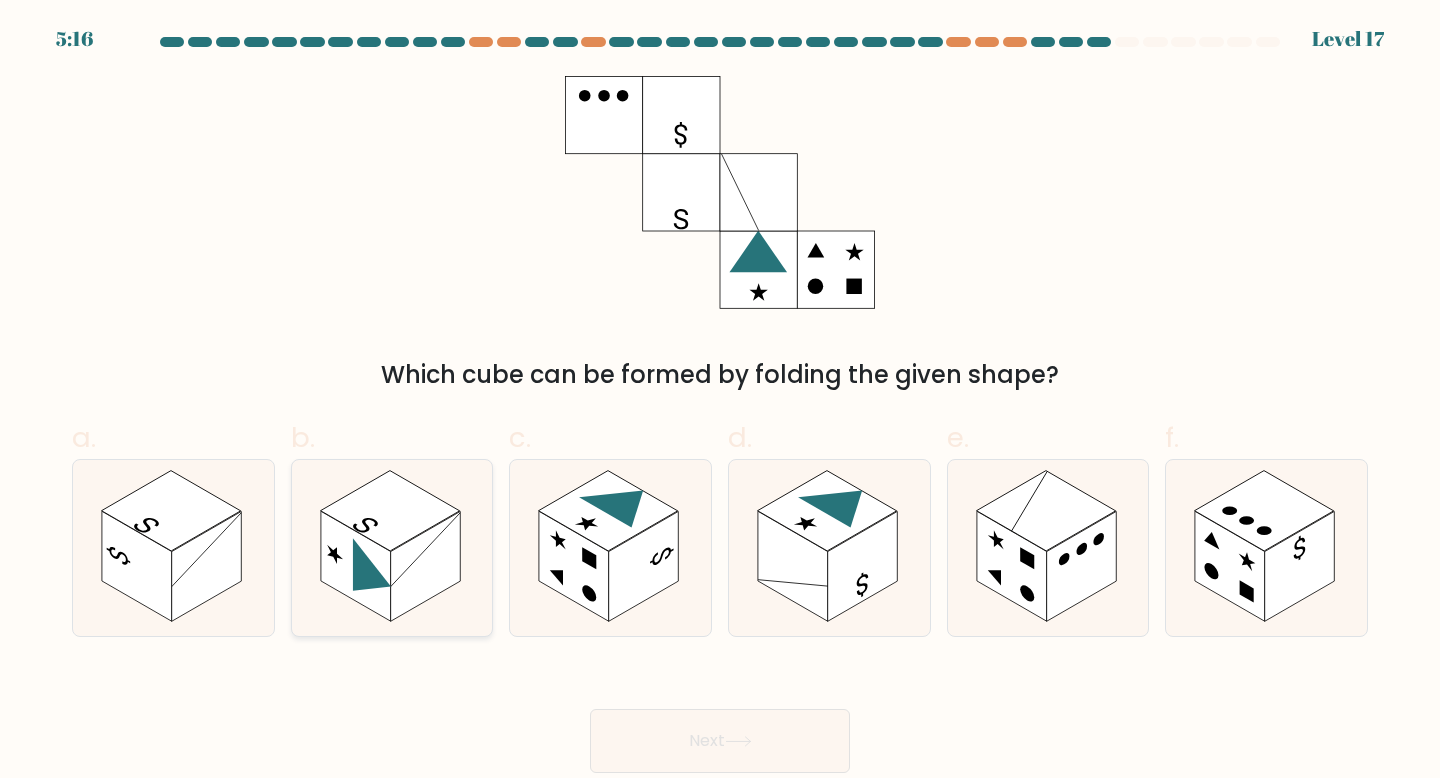 click 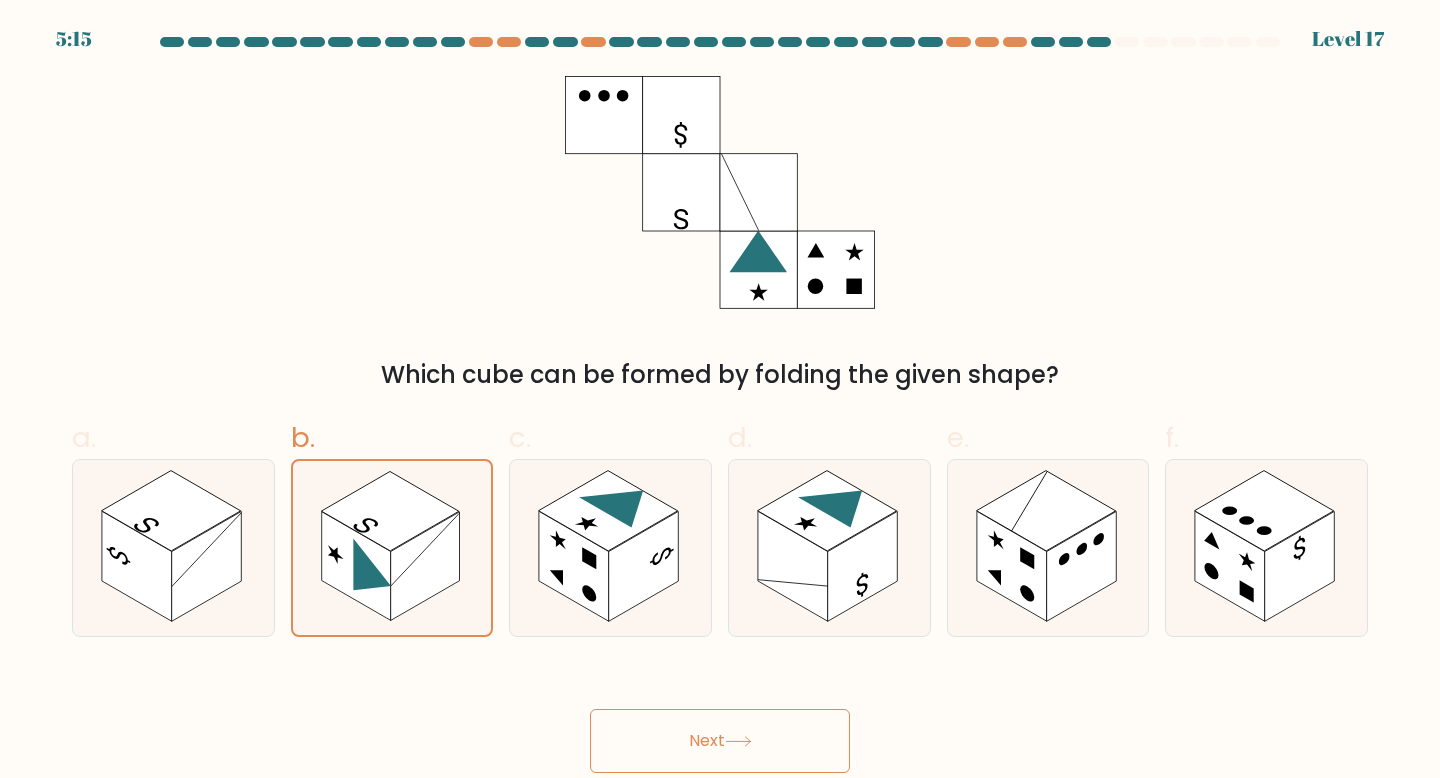 click on "Next" at bounding box center [720, 741] 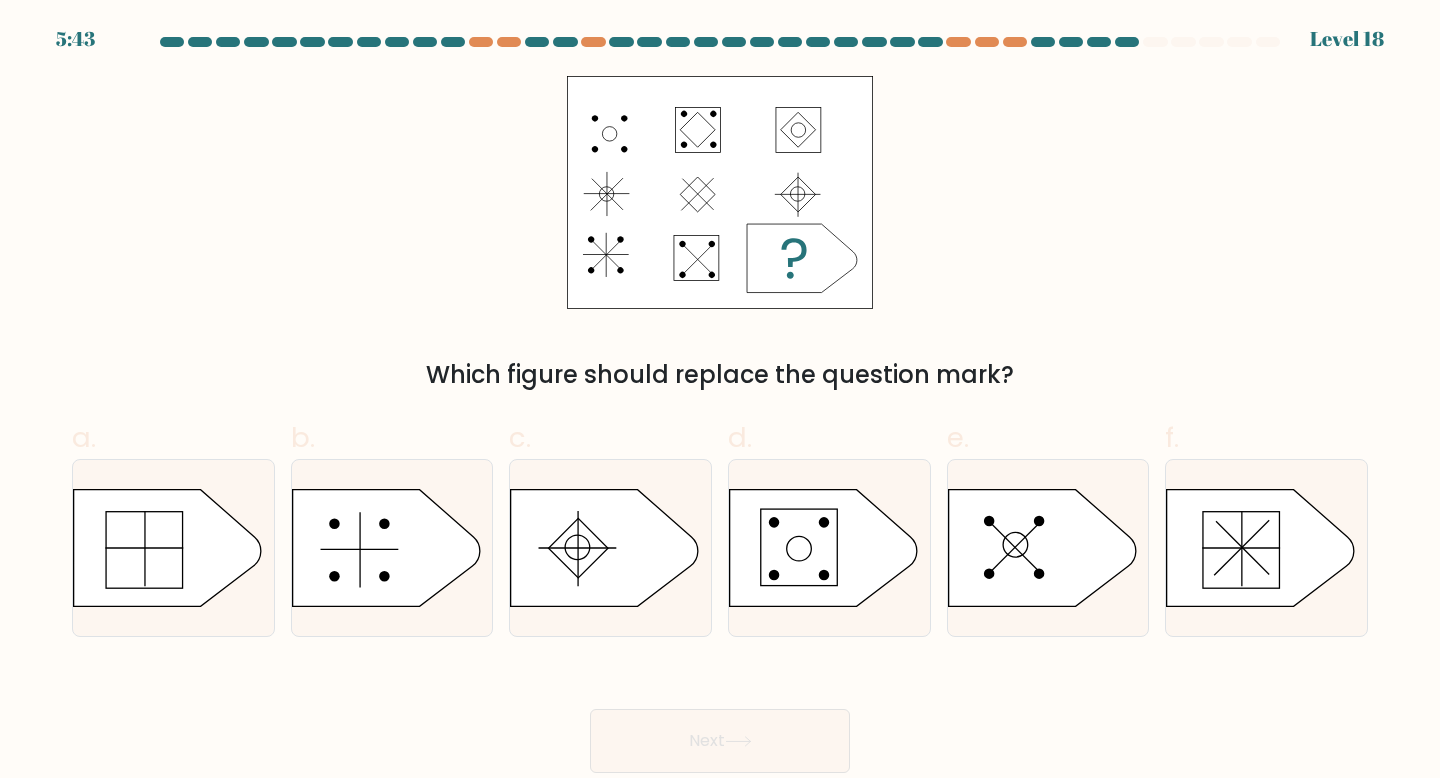 click 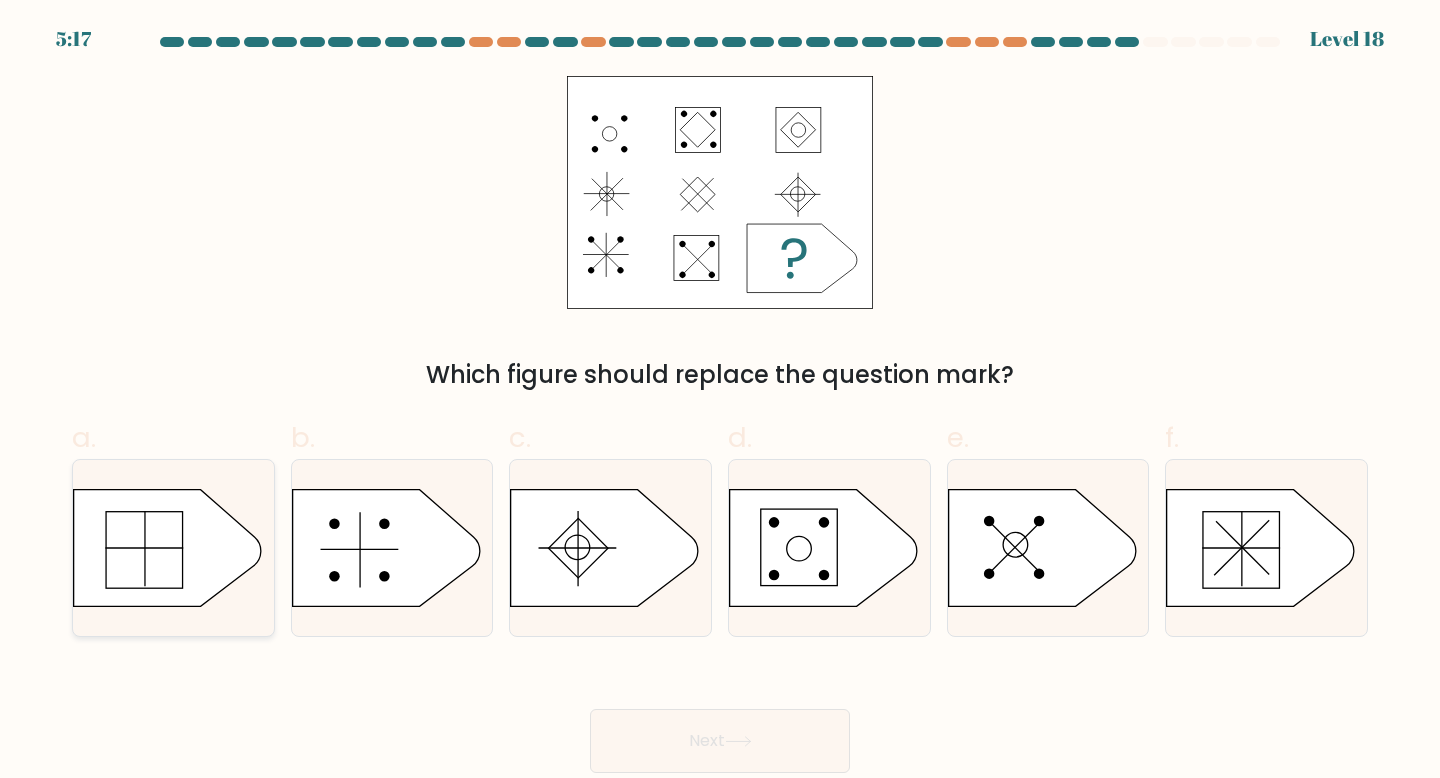 click 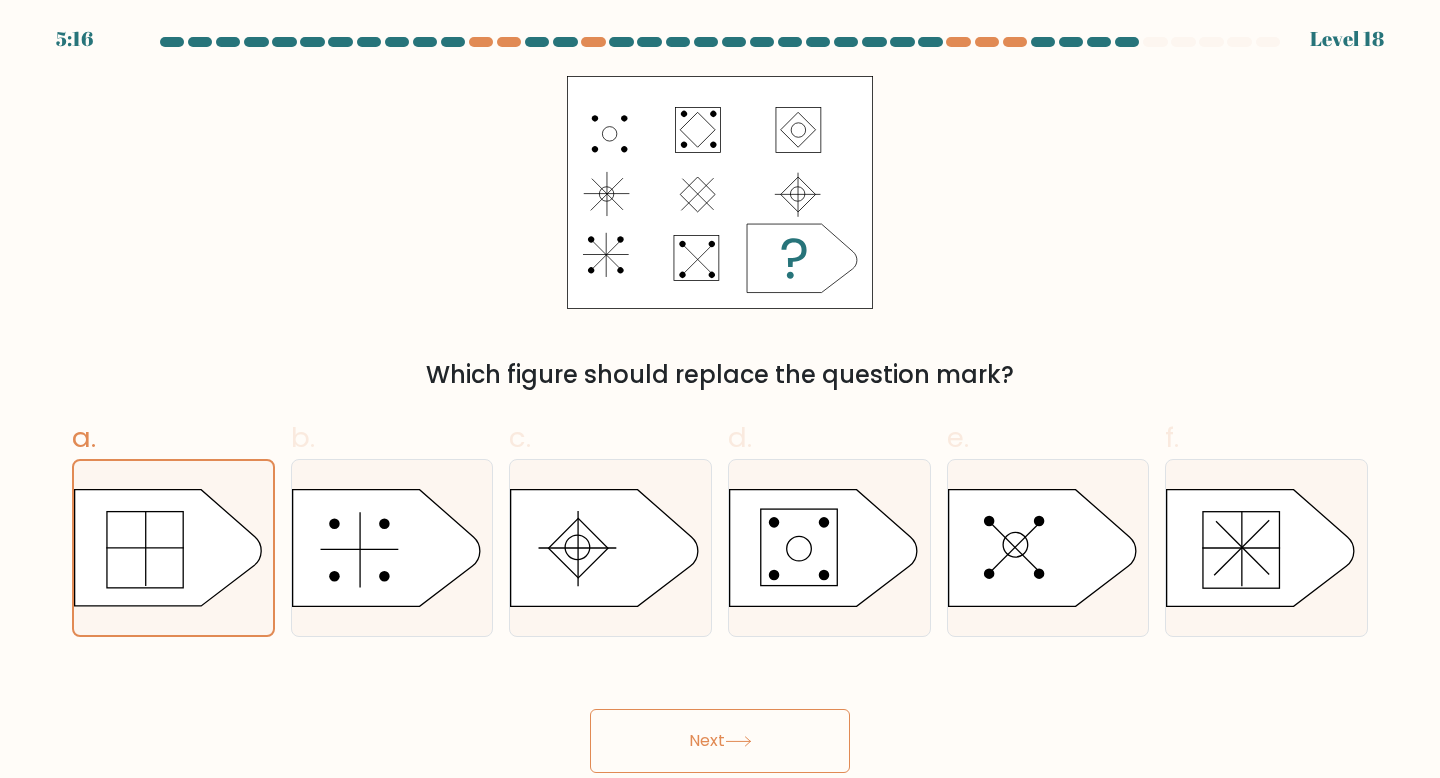 click on "Next" at bounding box center [720, 717] 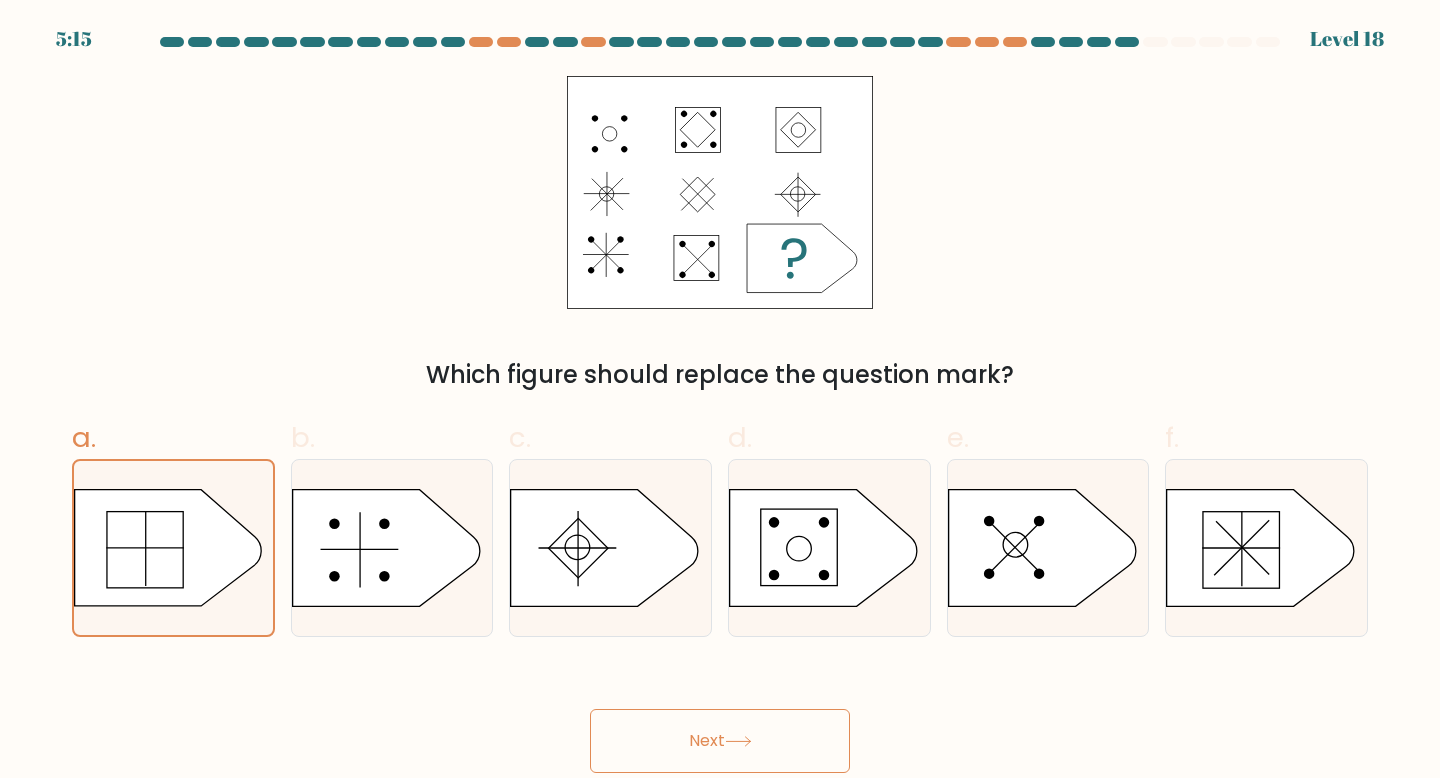 click on "Next" at bounding box center [720, 741] 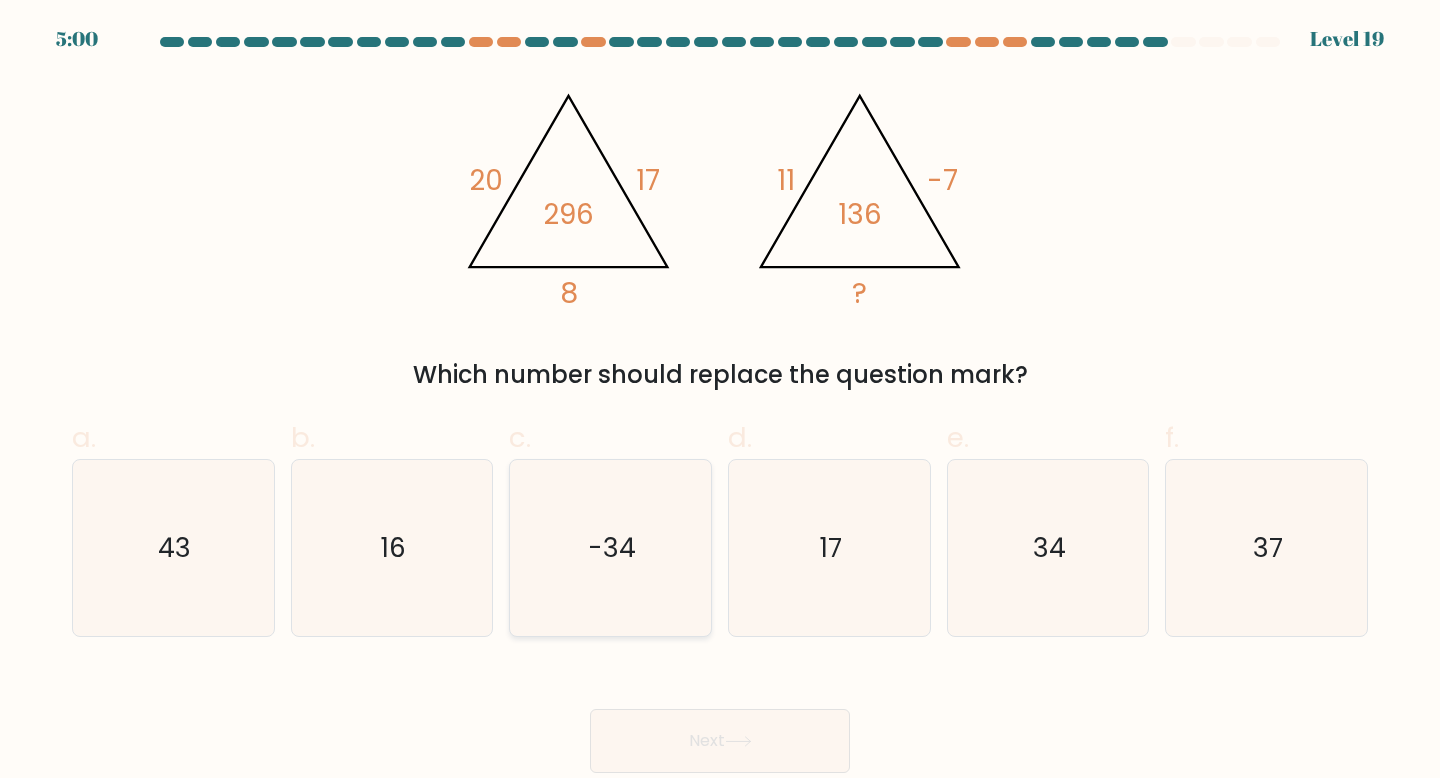 click on "-34" 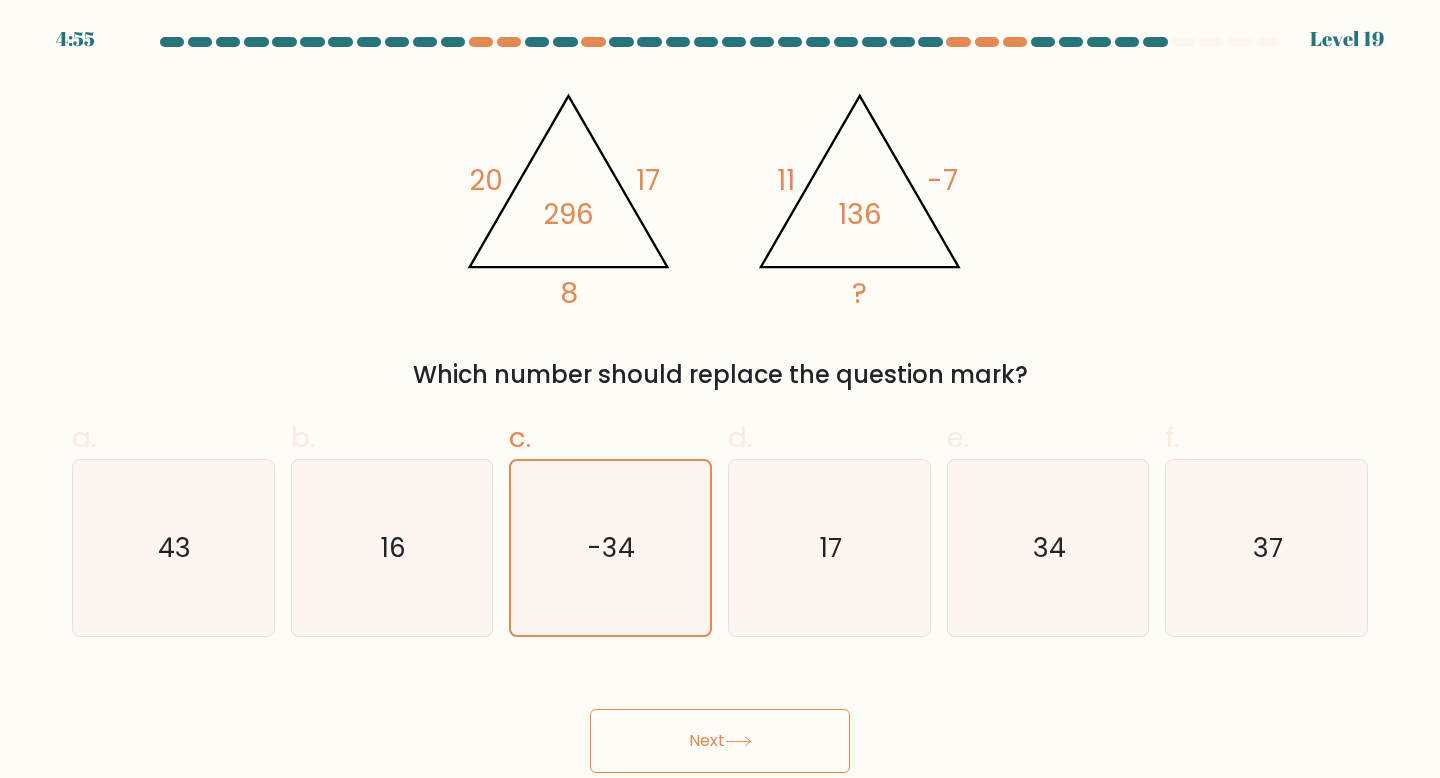click on "Next" at bounding box center (720, 741) 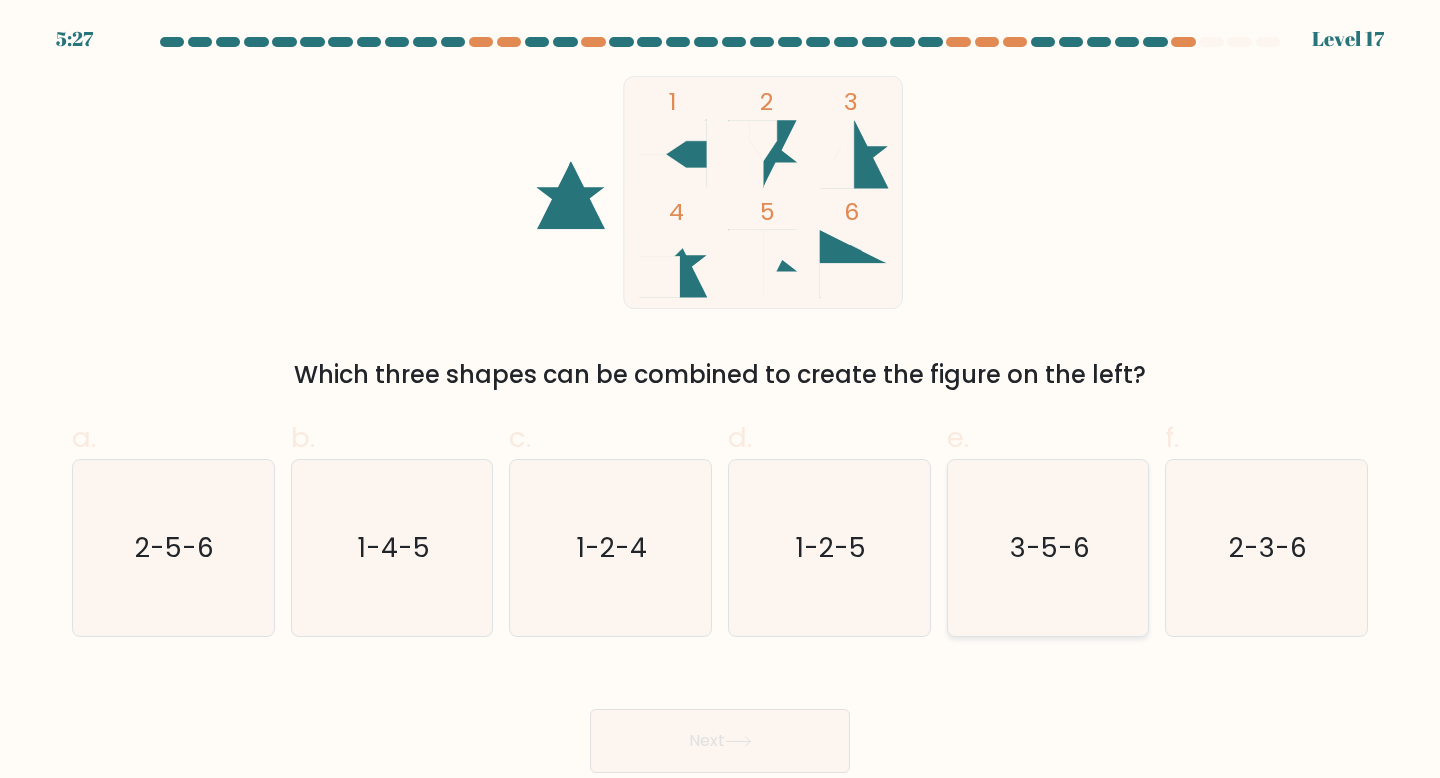 click on "3-5-6" 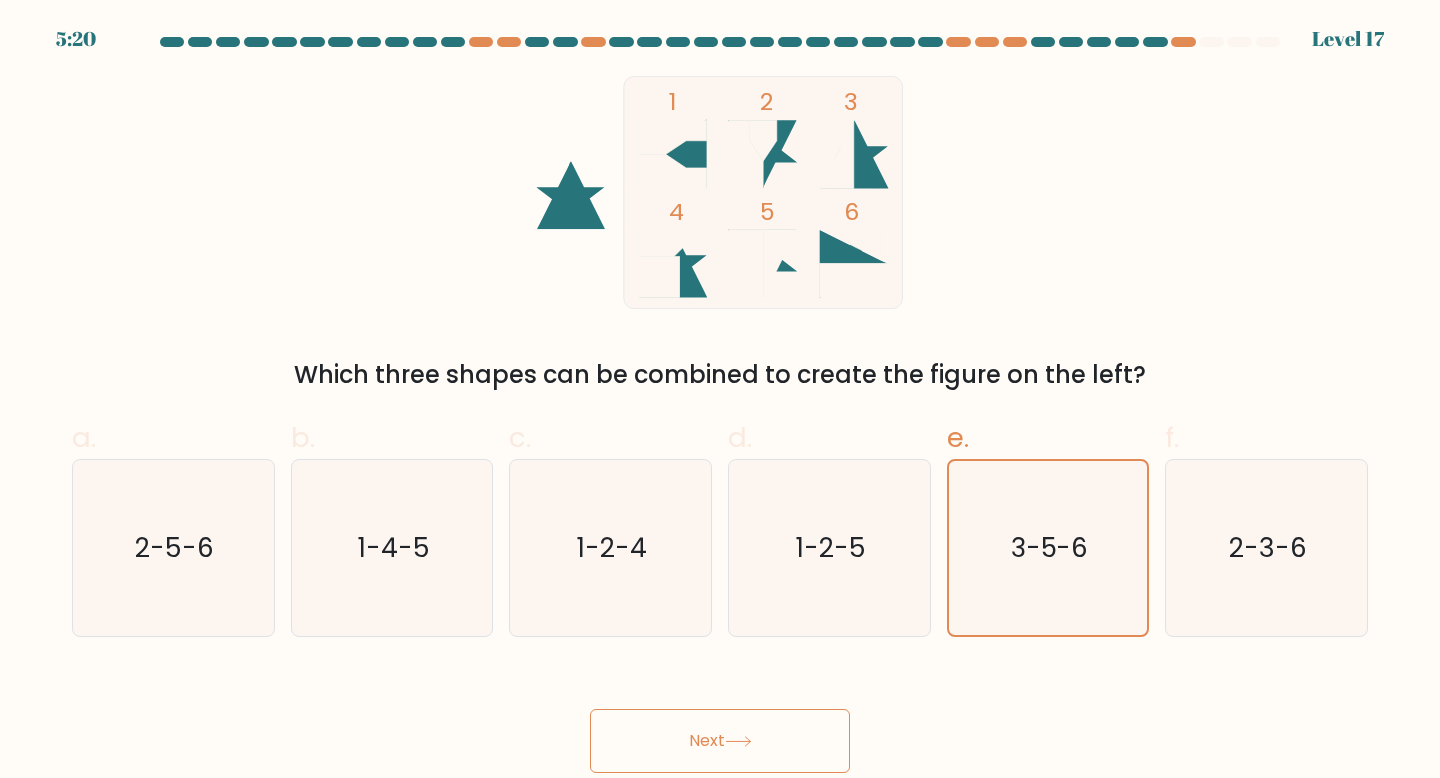 click on "Next" at bounding box center (720, 741) 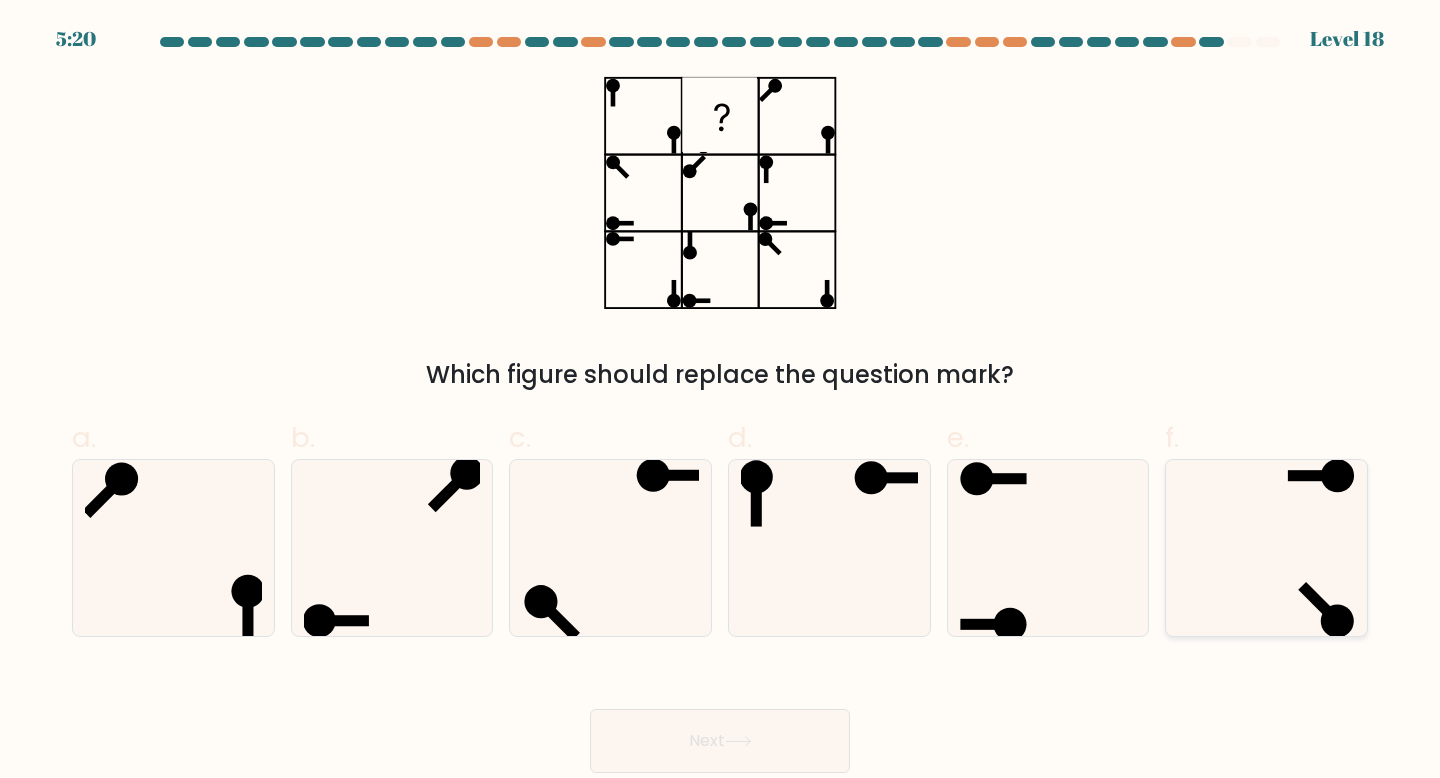 click 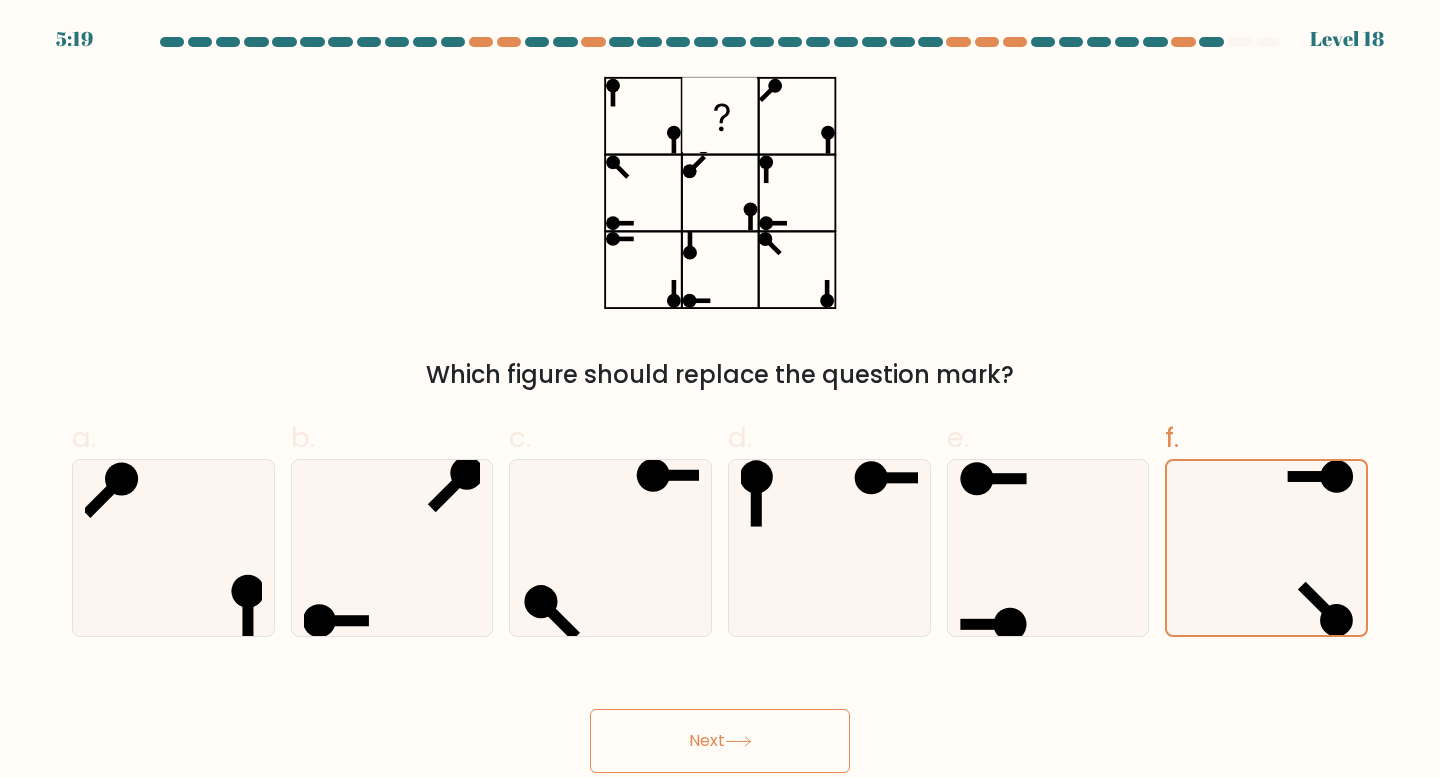 click on "Next" at bounding box center (720, 741) 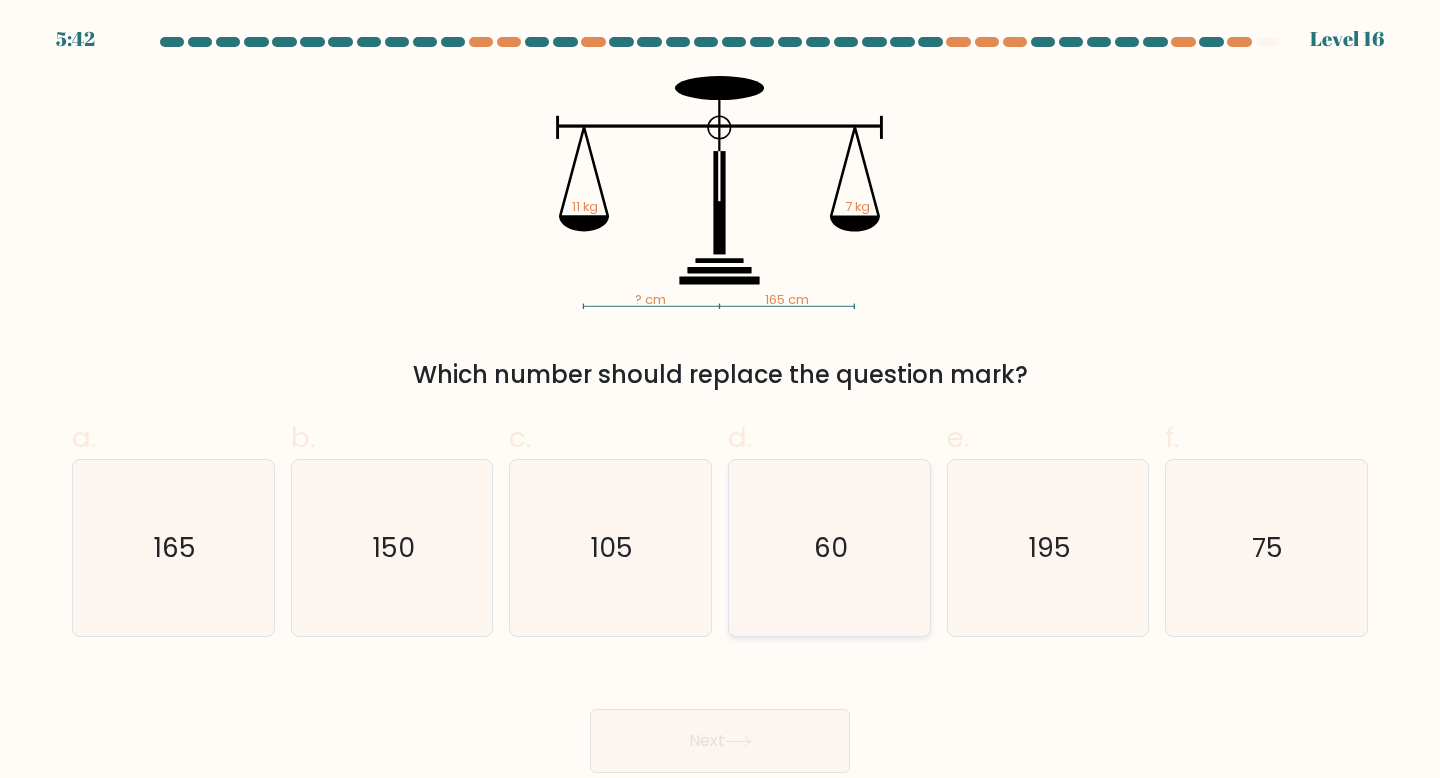click on "60" 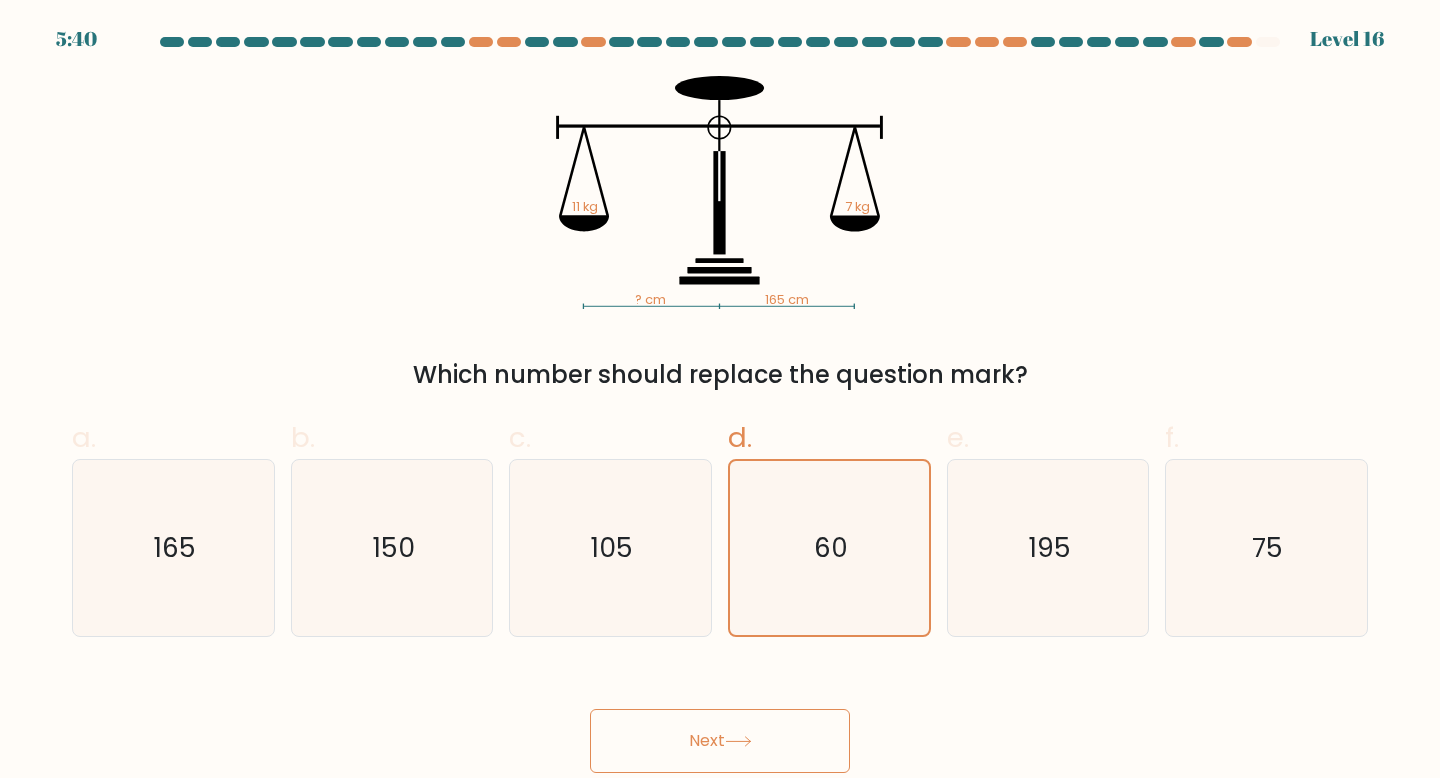 click on "Next" at bounding box center [720, 741] 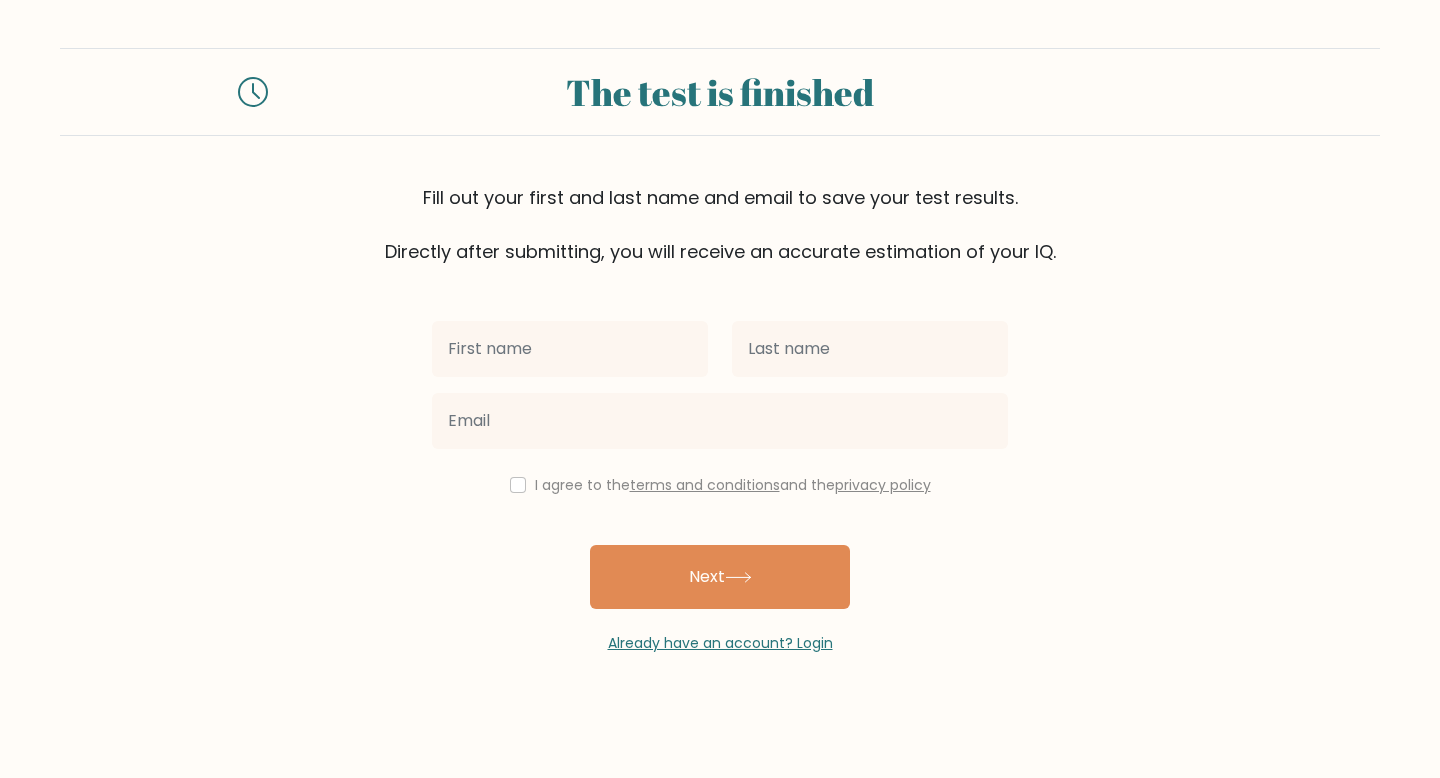 scroll, scrollTop: 0, scrollLeft: 0, axis: both 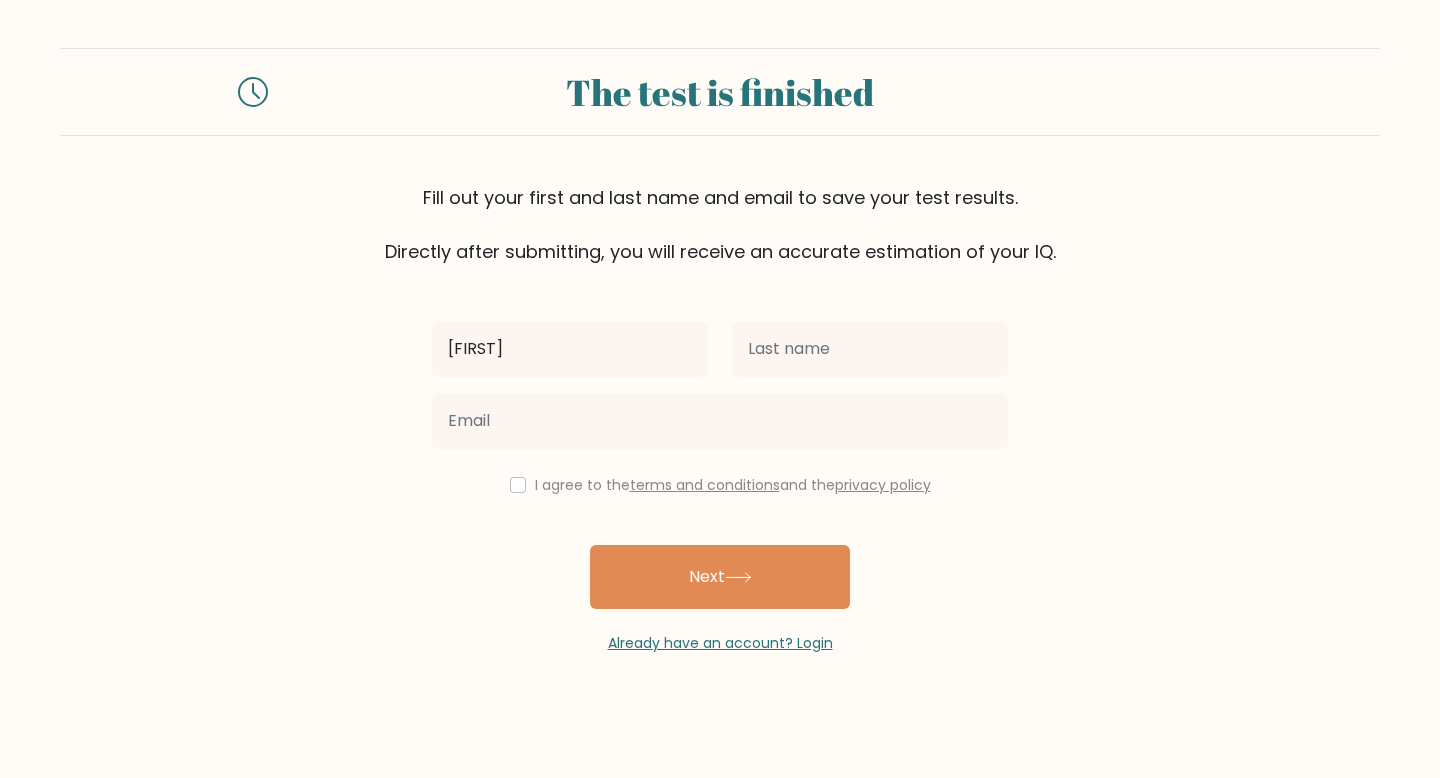 type on "Clara" 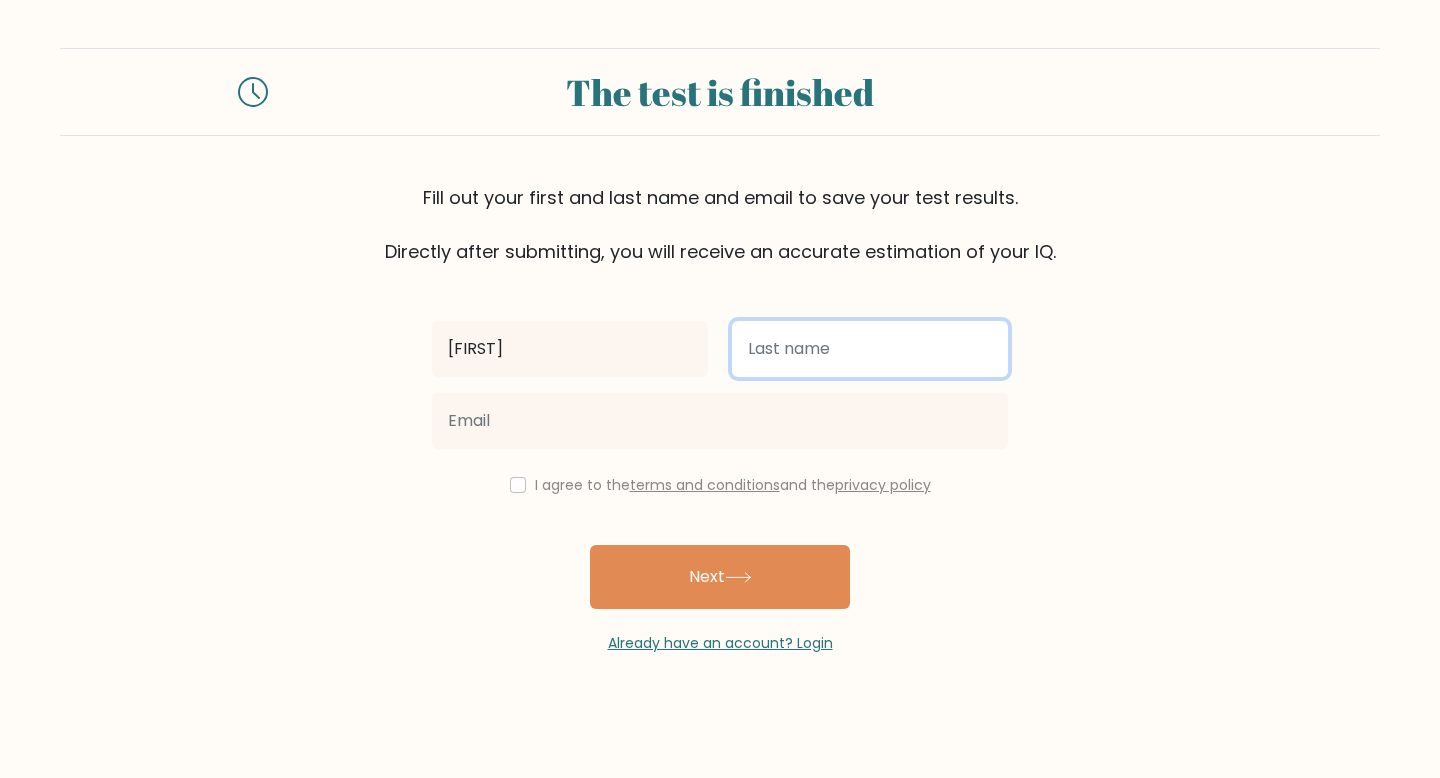 type on "q" 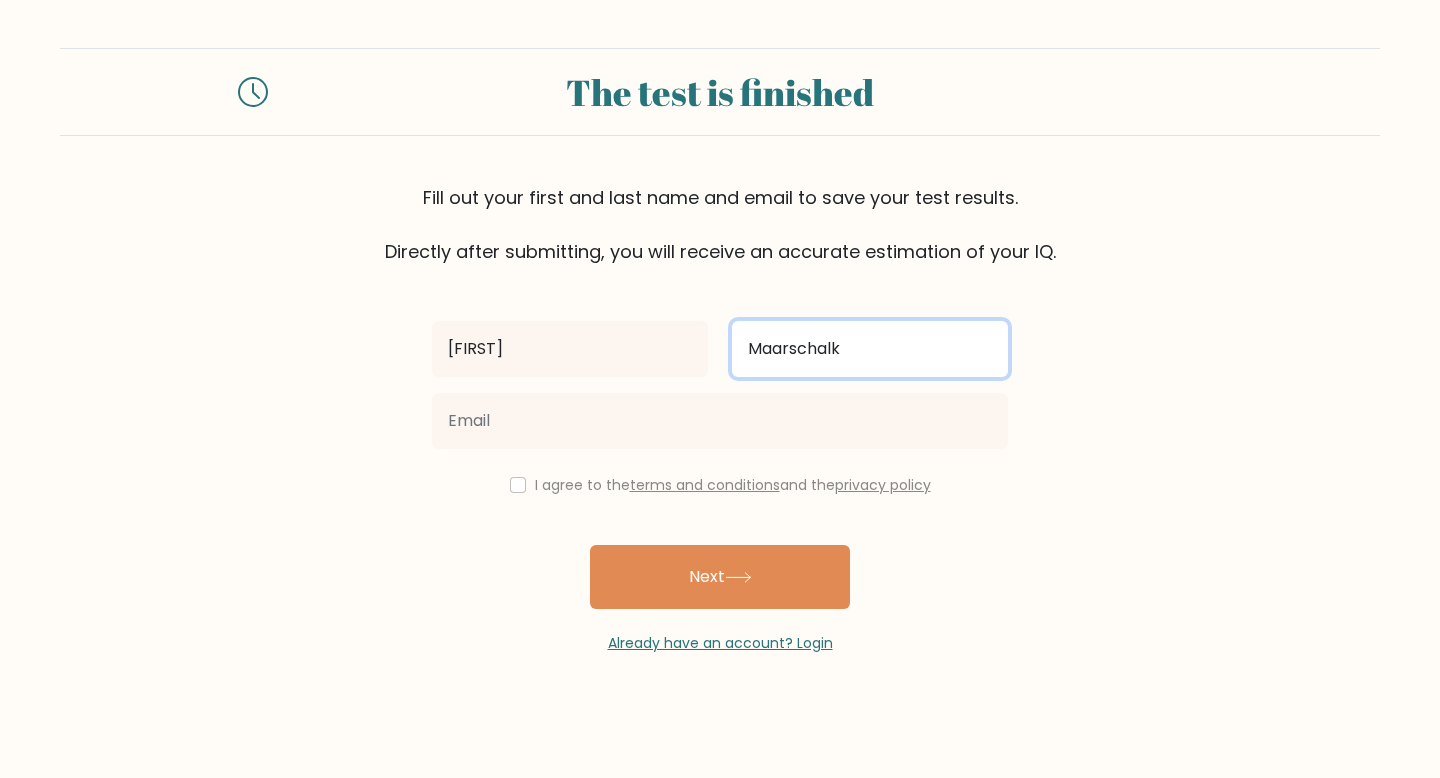 type on "Maarschalk" 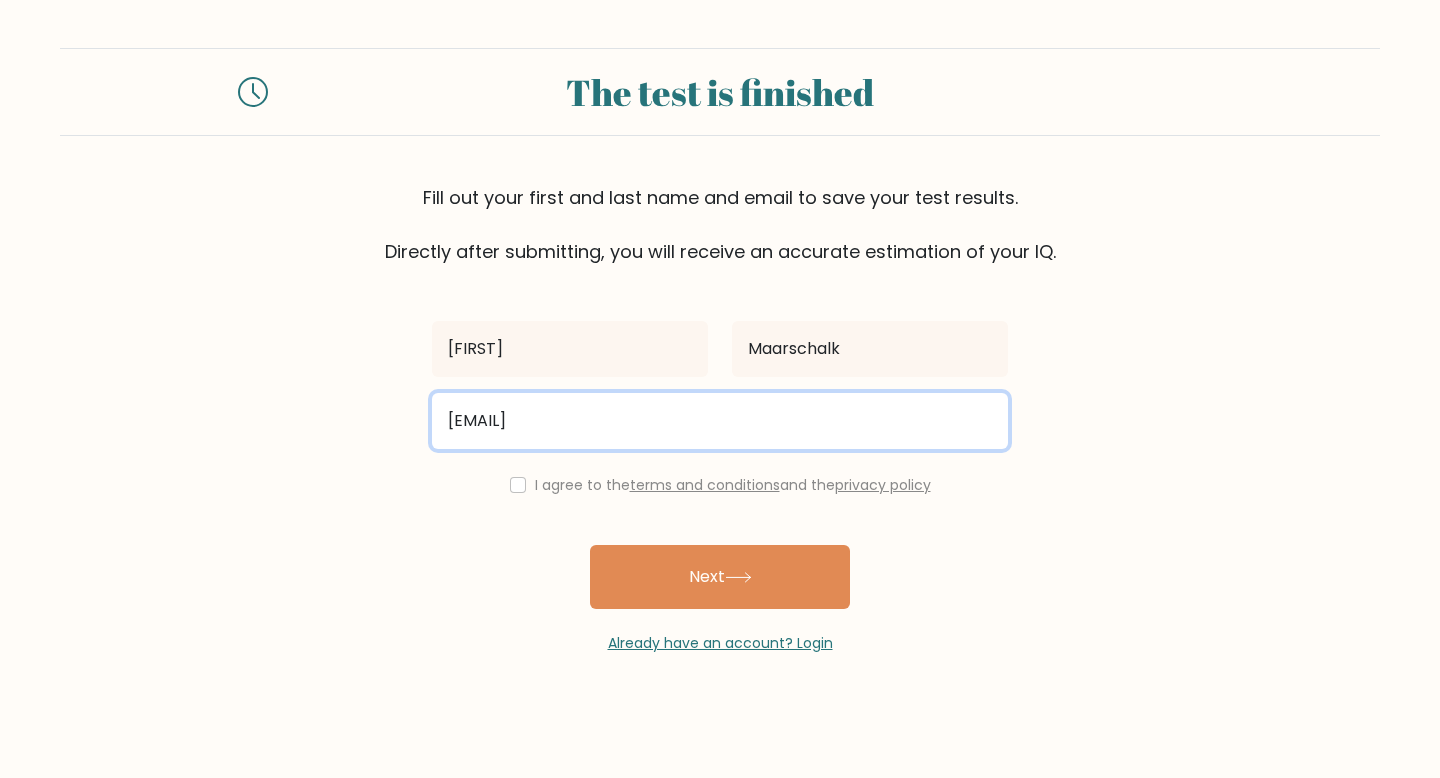type on "clara@theselectionlab.com" 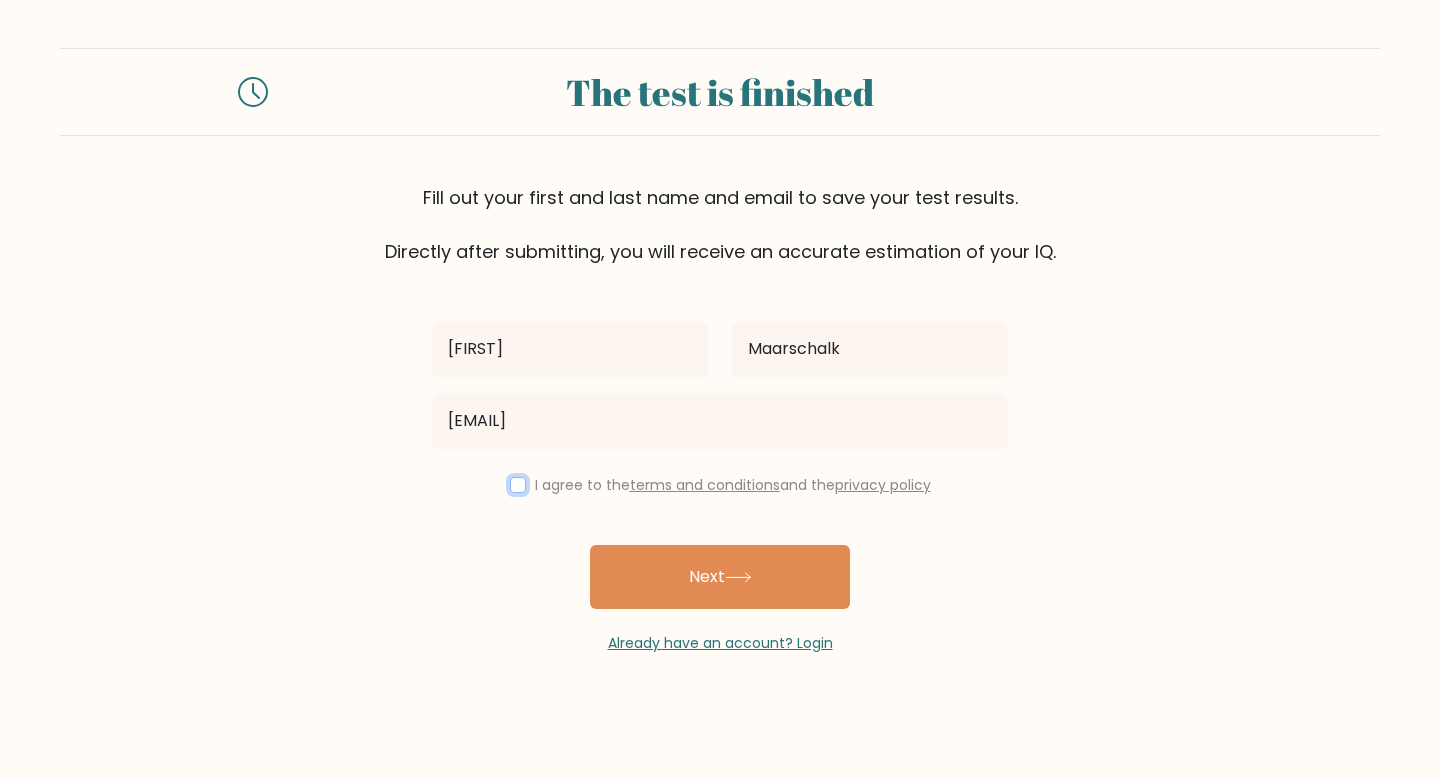 click at bounding box center [518, 485] 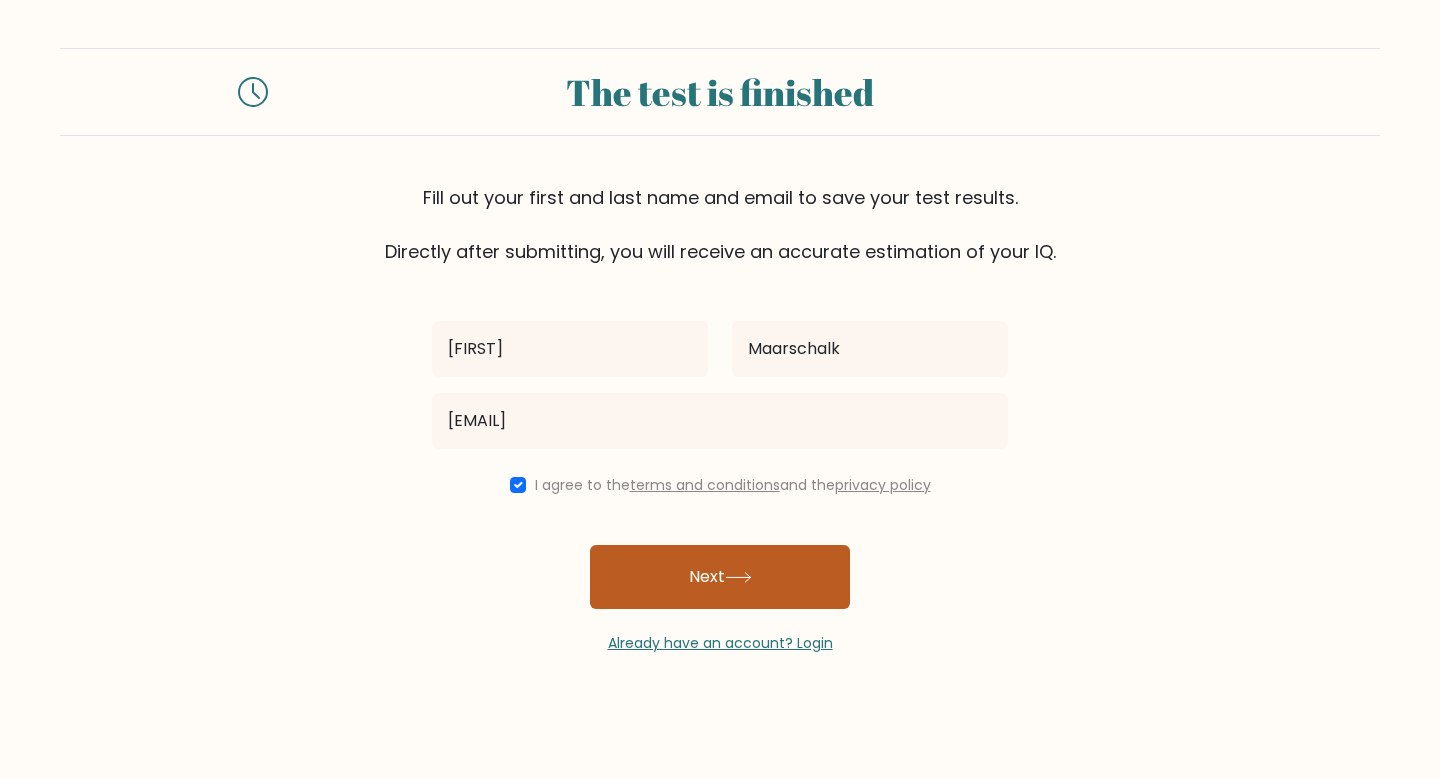 click on "Next" at bounding box center [720, 577] 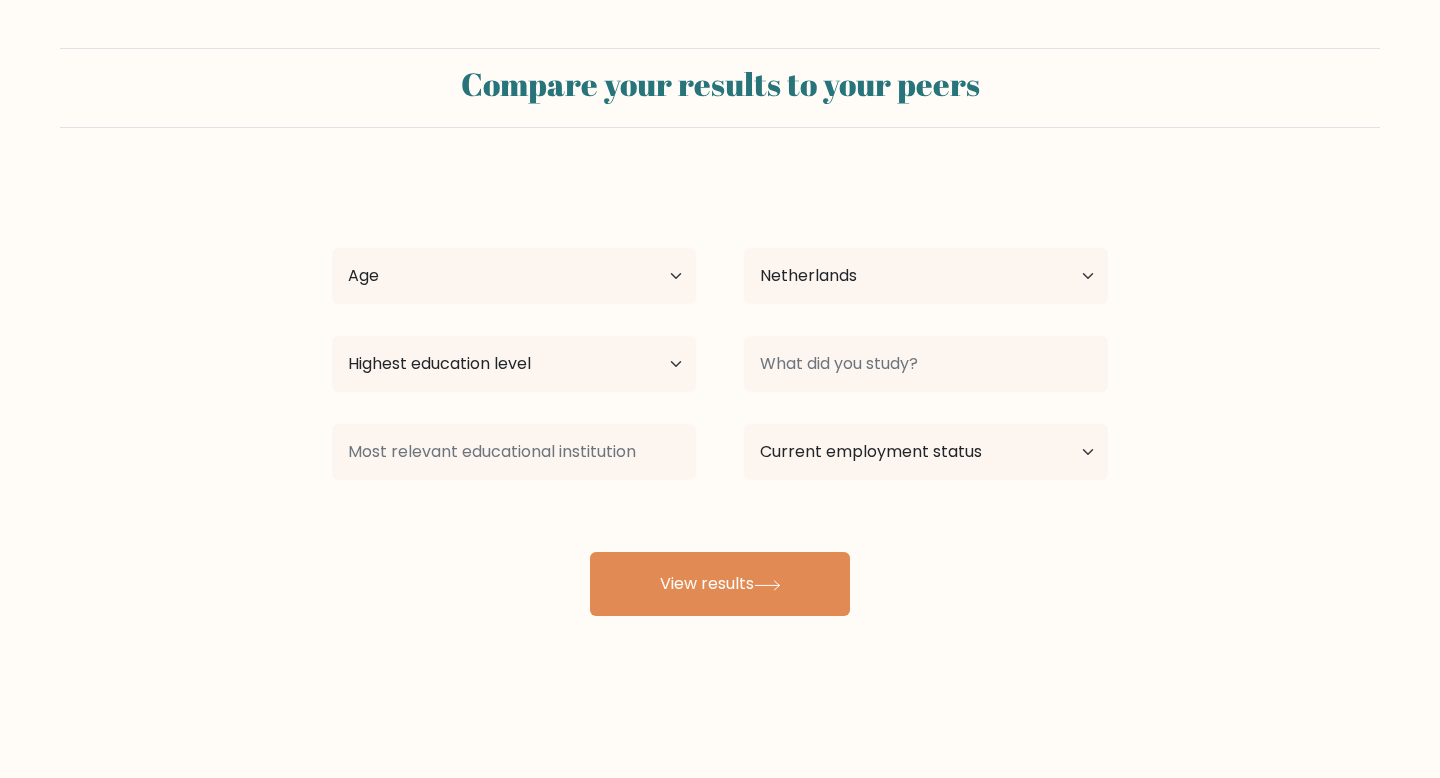 select on "NL" 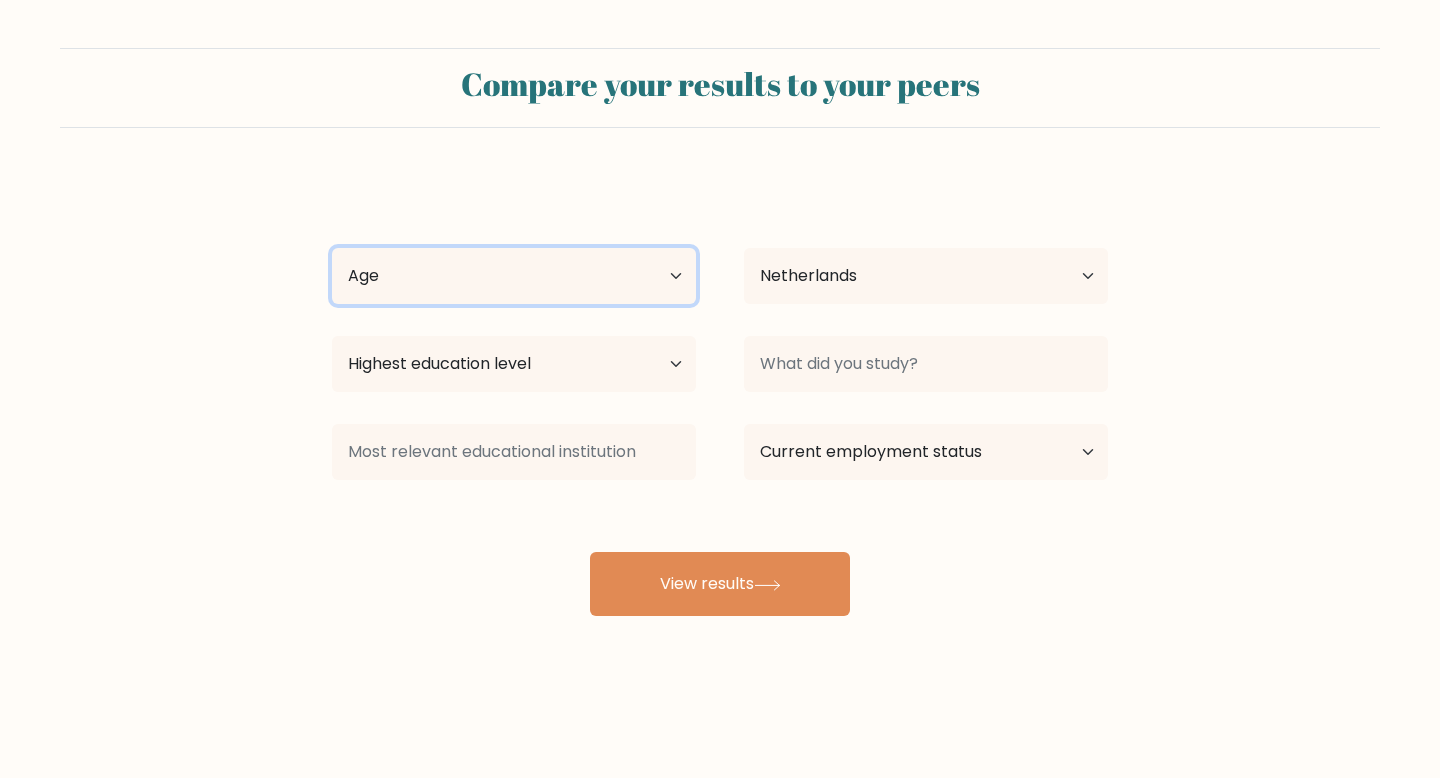 click on "Age
Under 18 years old
18-24 years old
25-34 years old
35-44 years old
45-54 years old
55-64 years old
65 years old and above" at bounding box center (514, 276) 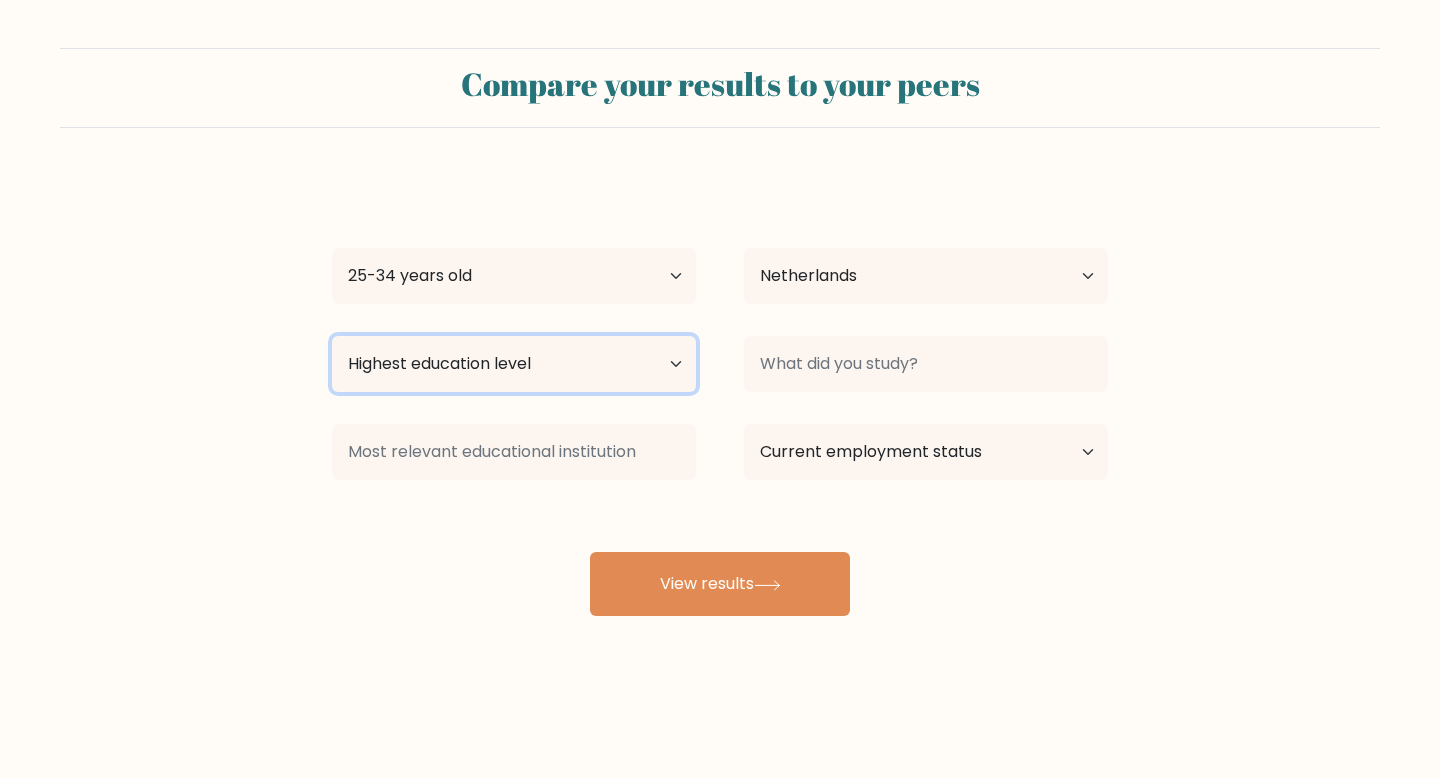 click on "Highest education level
No schooling
Primary
Lower Secondary
Upper Secondary
Occupation Specific
Bachelor's degree
Master's degree
Doctoral degree" at bounding box center [514, 364] 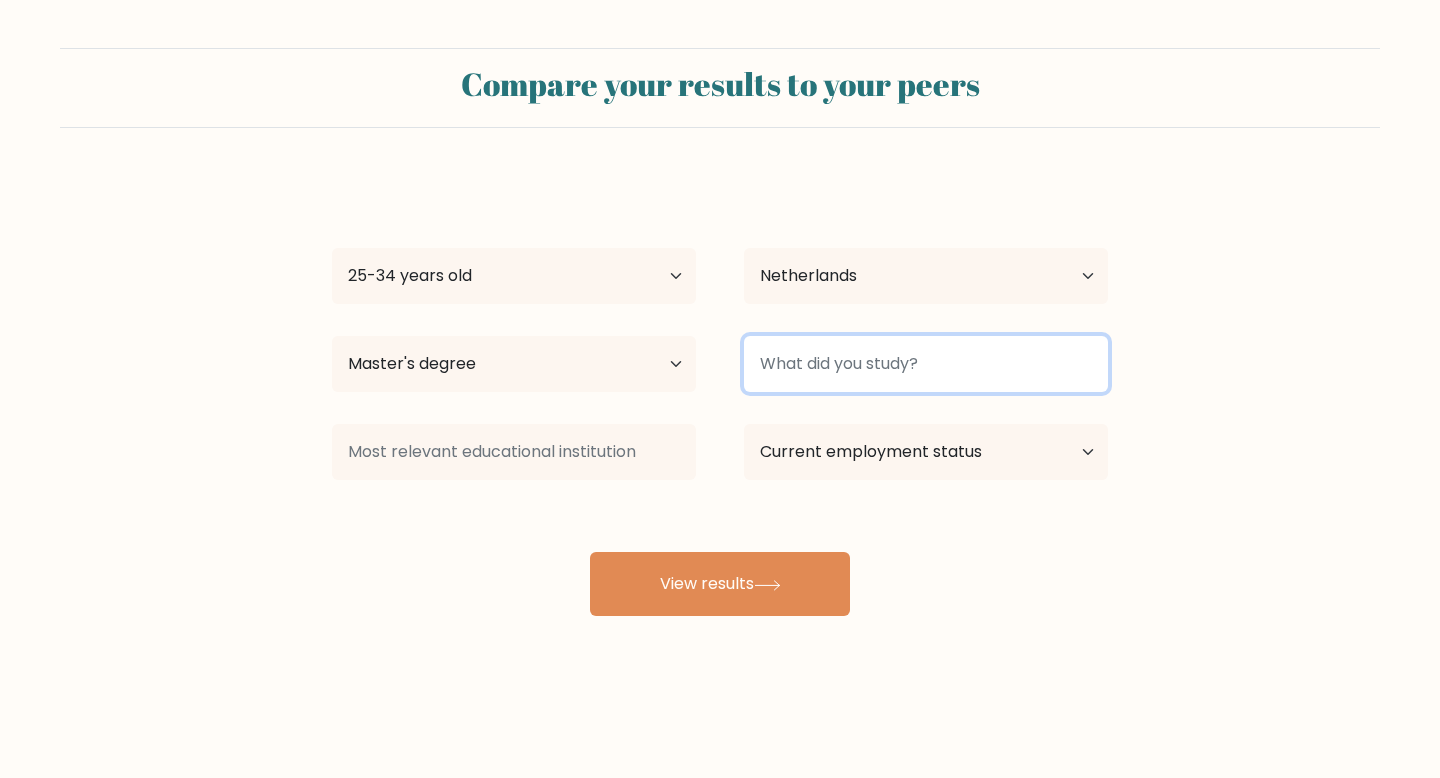 click at bounding box center (926, 364) 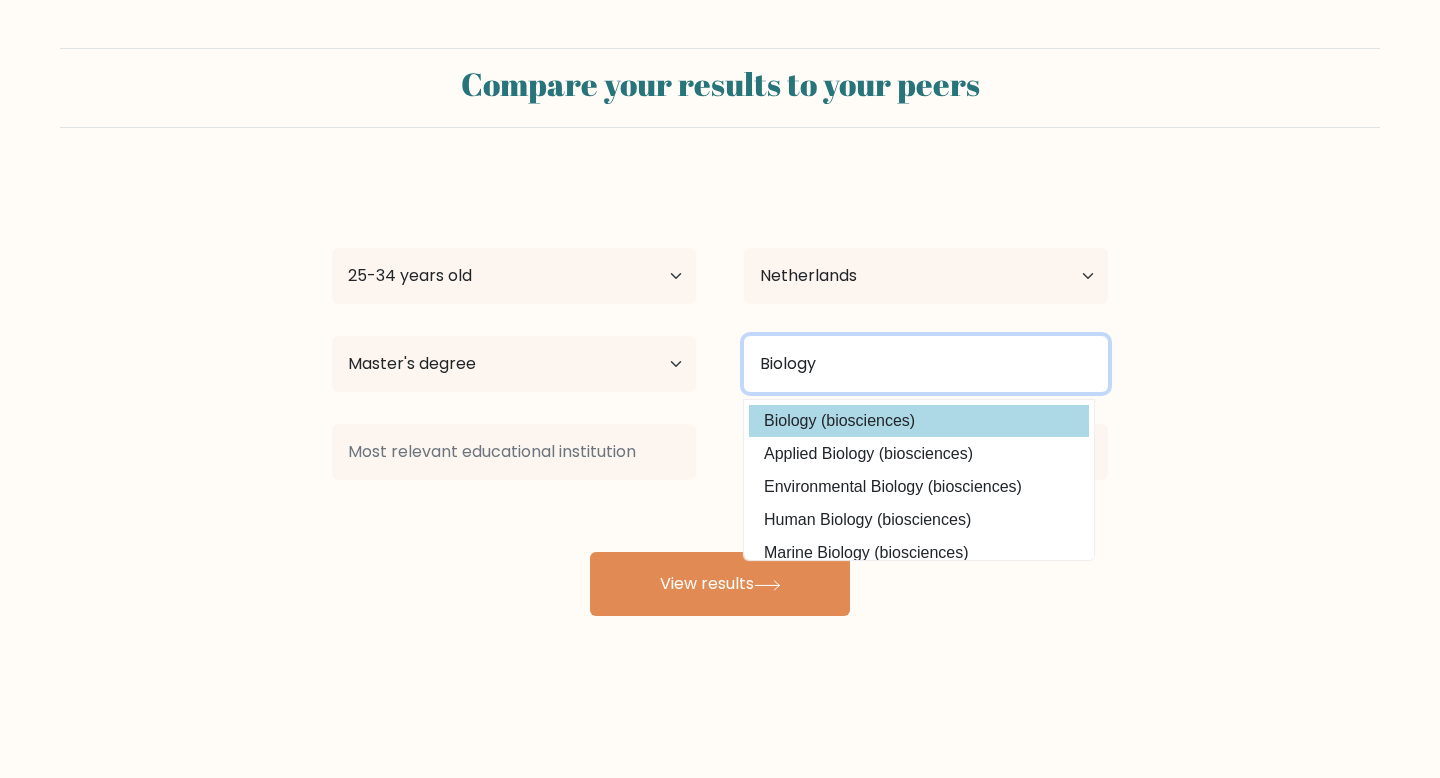 type on "Biology" 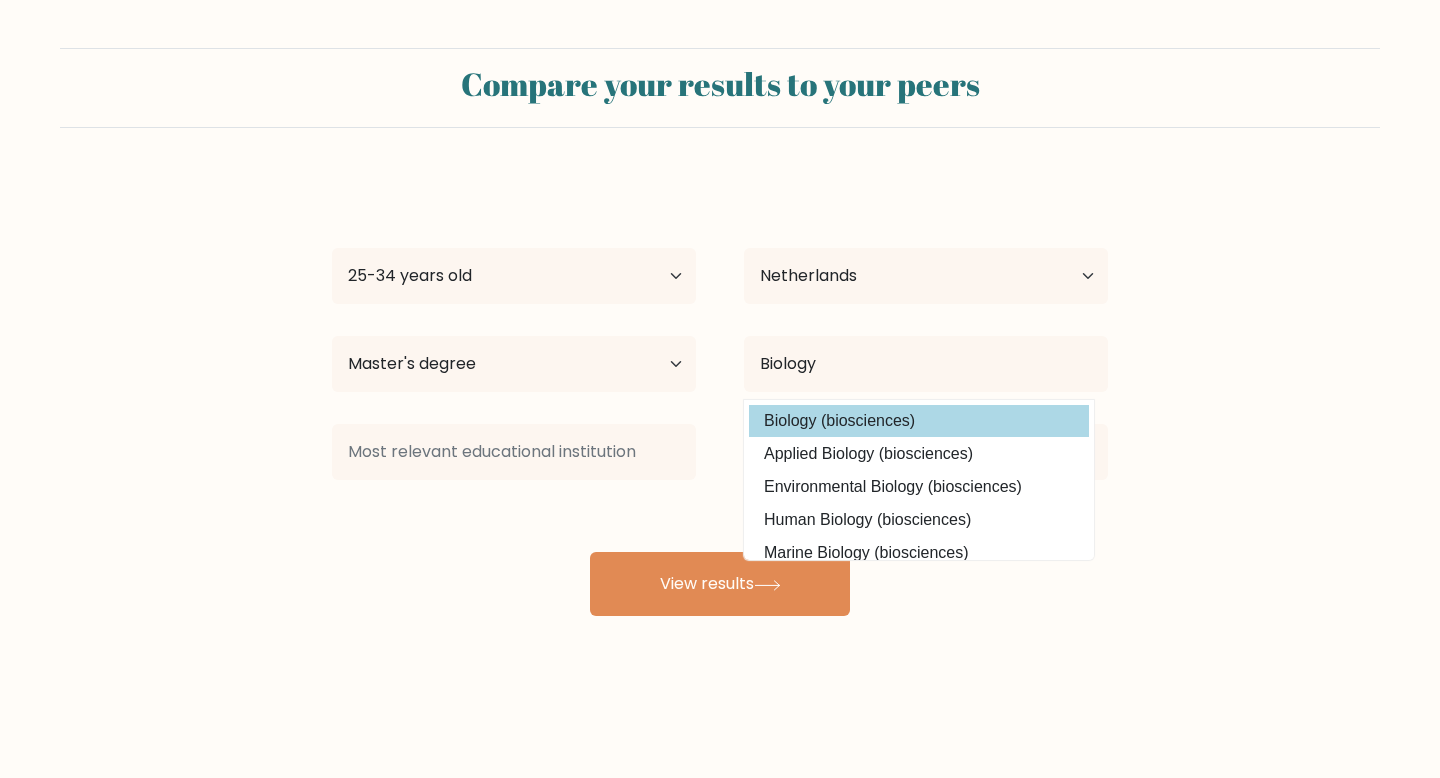 click on "Biology (biosciences)" at bounding box center [919, 421] 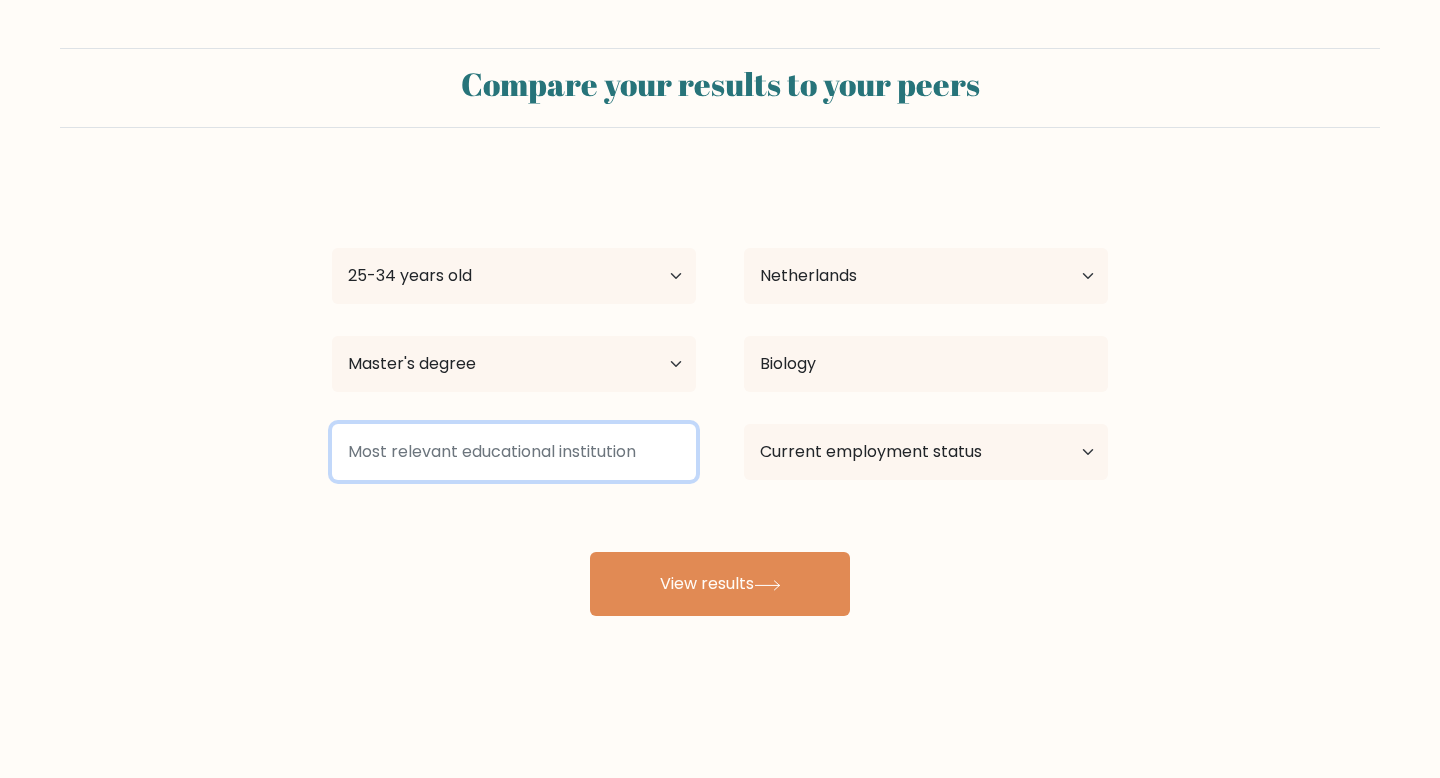 click at bounding box center [514, 452] 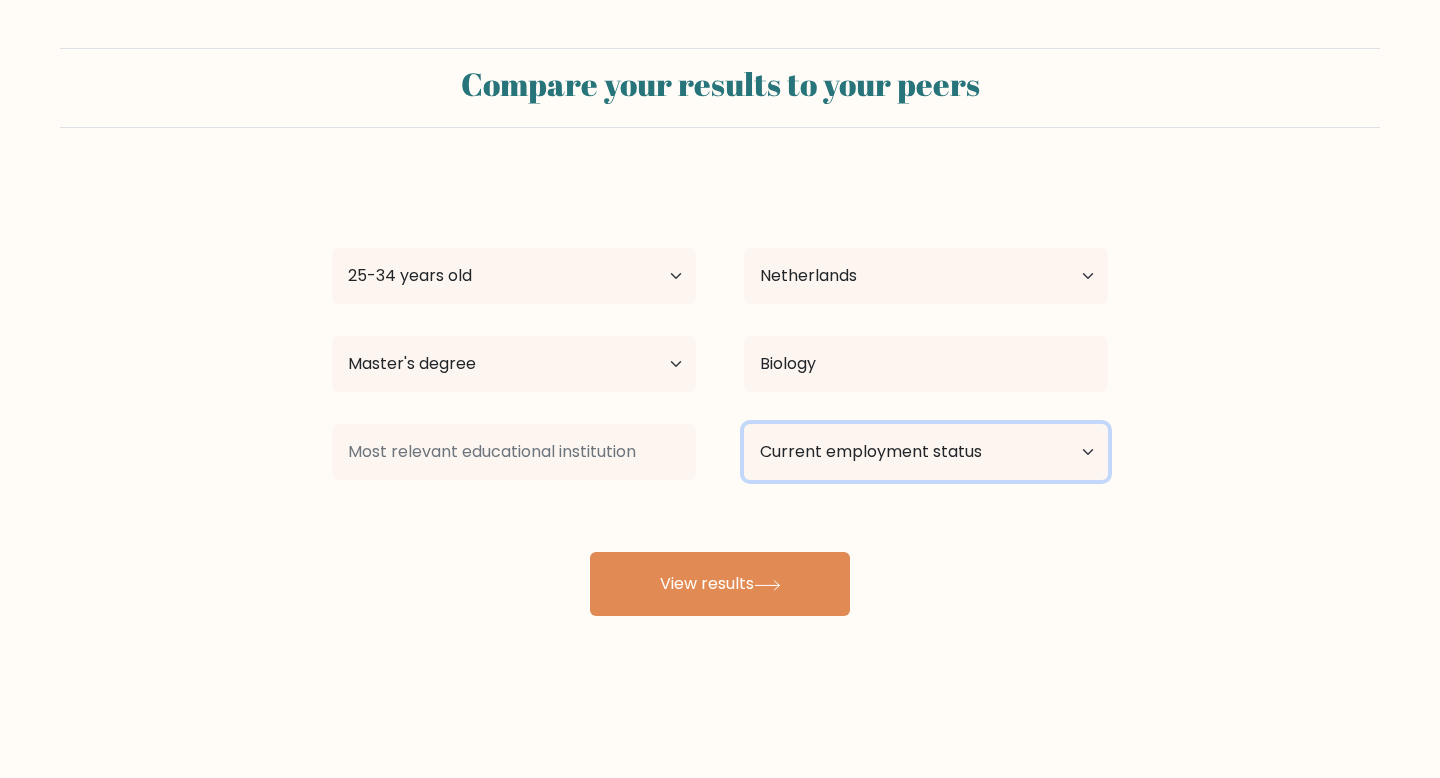 click on "Current employment status
Employed
Student
Retired
Other / prefer not to answer" at bounding box center (926, 452) 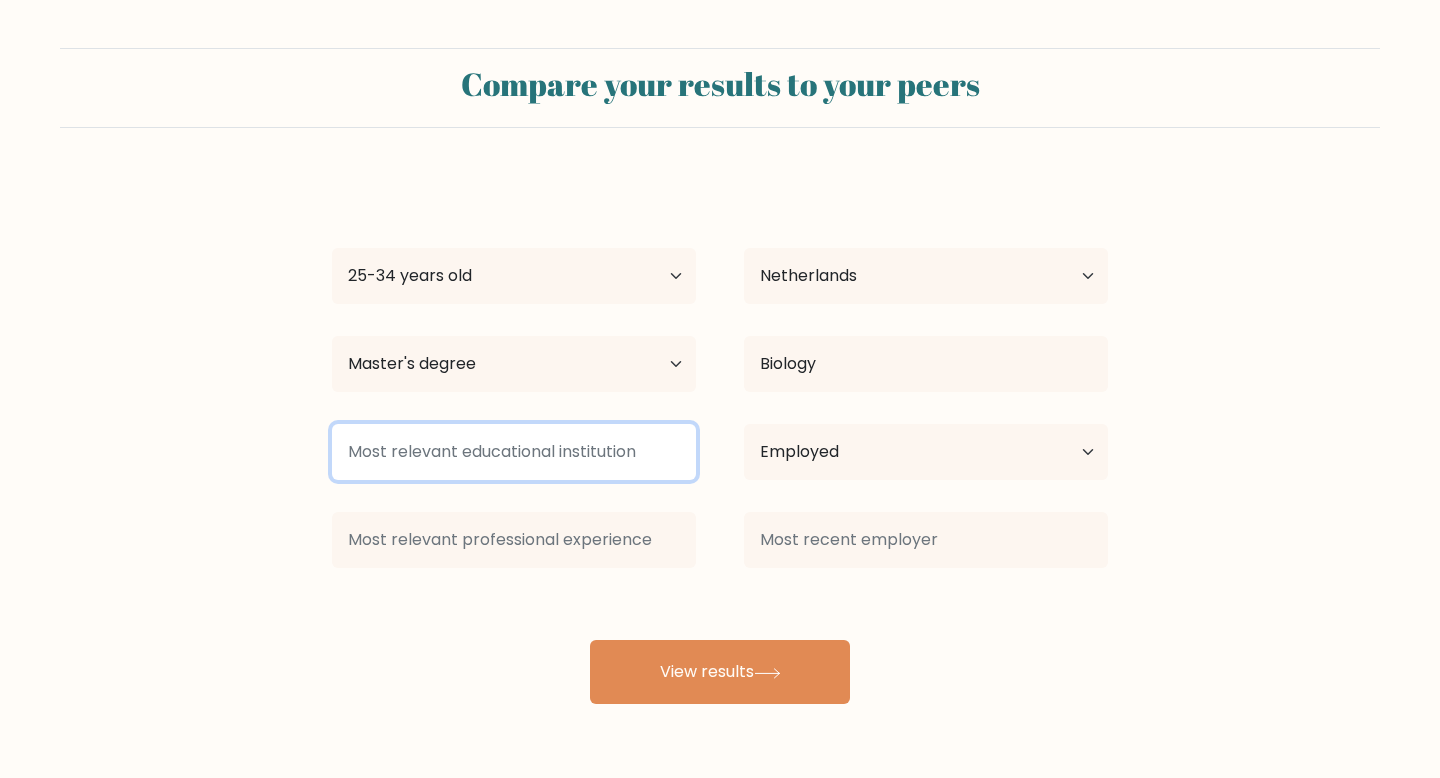 click at bounding box center (514, 452) 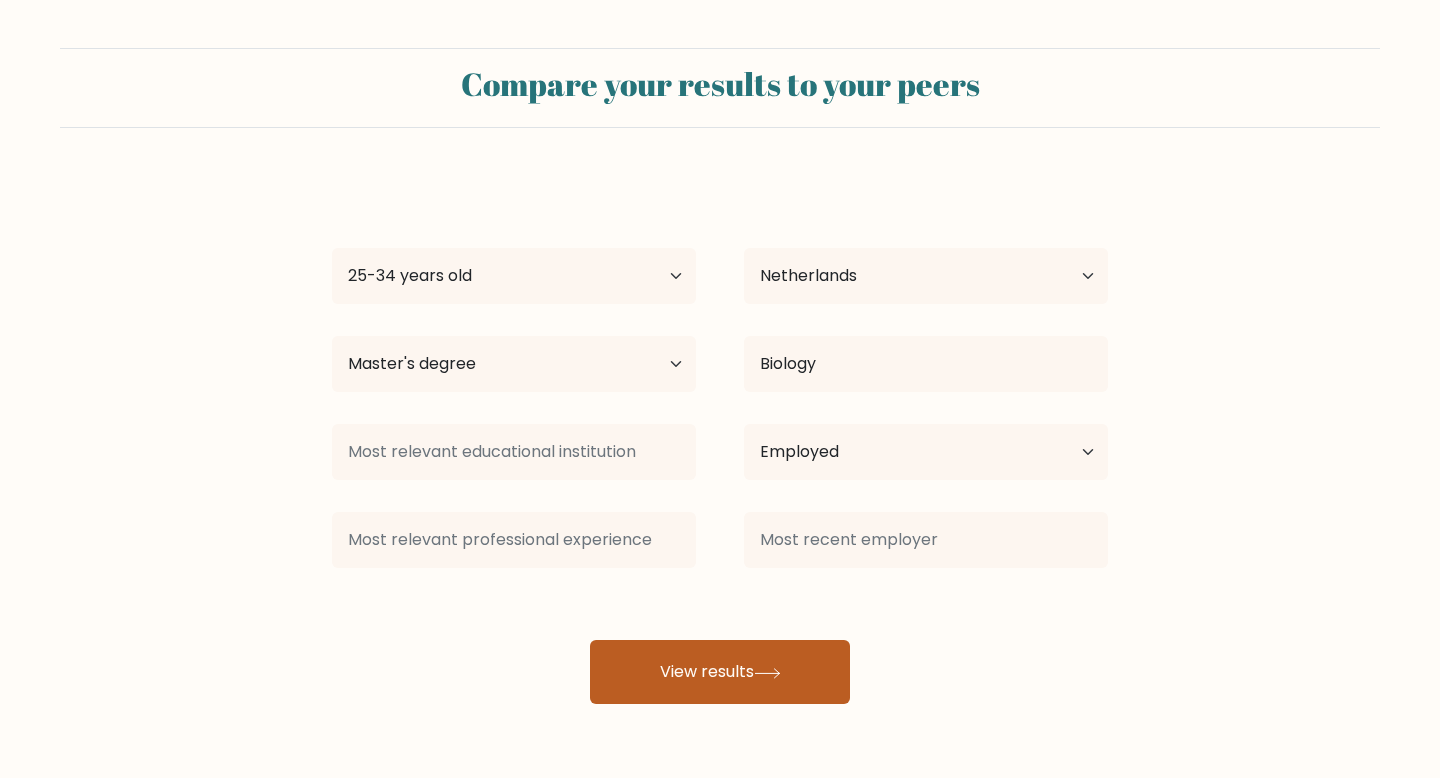 click on "View results" at bounding box center [720, 672] 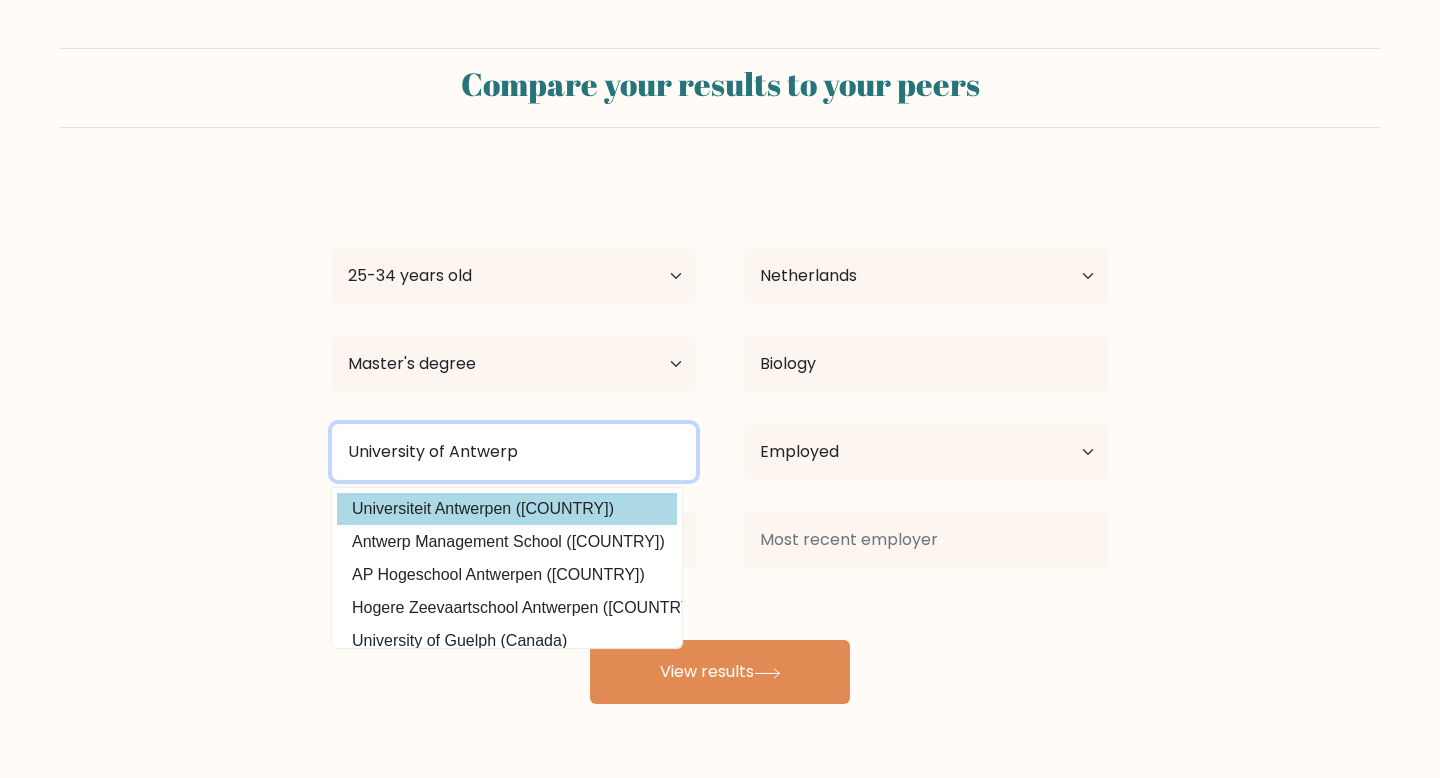type on "University of Antwerp" 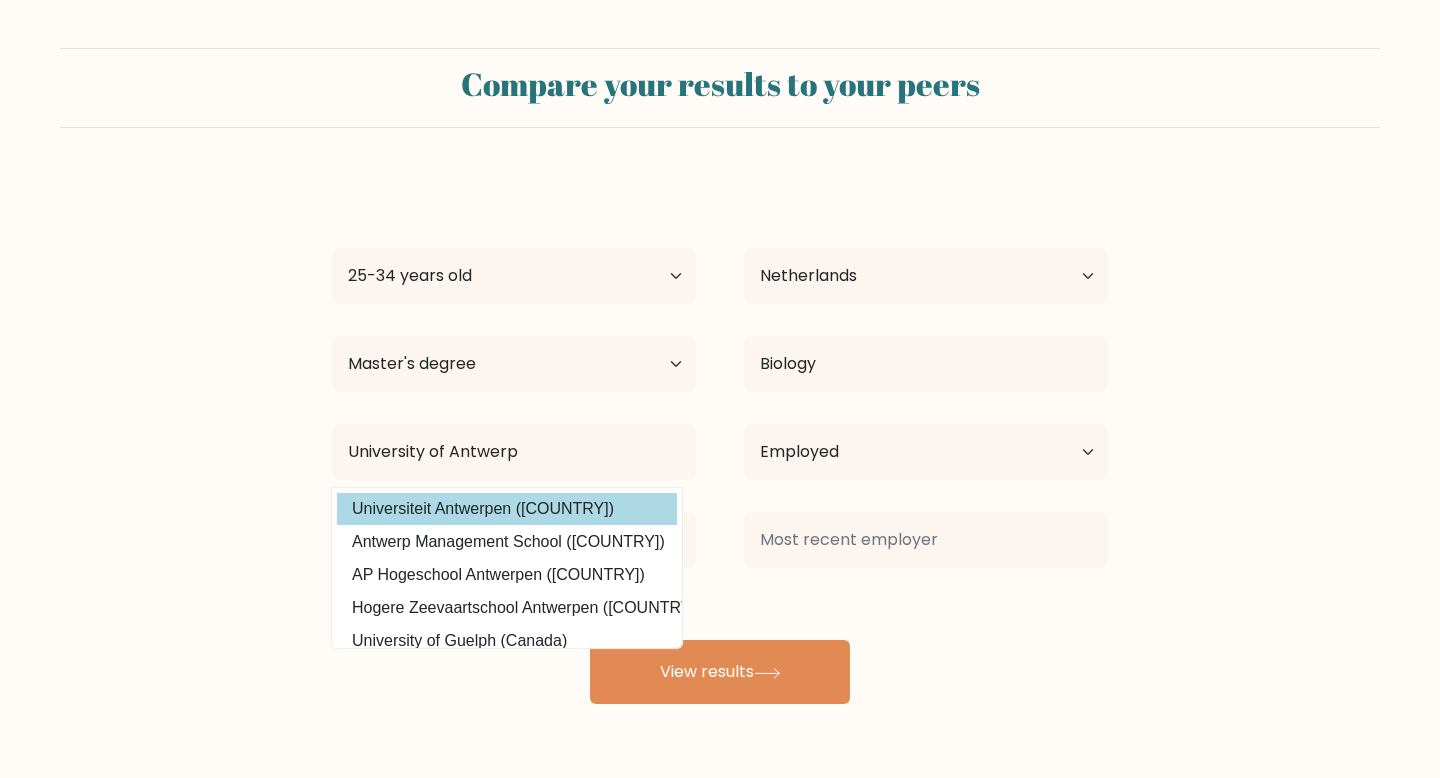 click on "Clara
Maarschalk
Age
Under 18 years old
18-24 years old
25-34 years old
35-44 years old
45-54 years old
55-64 years old
65 years old and above
Country
Afghanistan
Albania
Algeria
American Samoa
Andorra
Angola
Anguilla
Antarctica
Antigua and Barbuda
Argentina
Armenia
Aruba
Australia
Austria
Azerbaijan
Bahamas
Bahrain
Bangladesh
Barbados
Belarus
Belgium
Belize
Benin
Bermuda
Bhutan
Bolivia
Bonaire, Sint Eustatius and Saba
Bosnia and Herzegovina
Botswana
Bouvet Island
Brazil
Brunei" at bounding box center [720, 440] 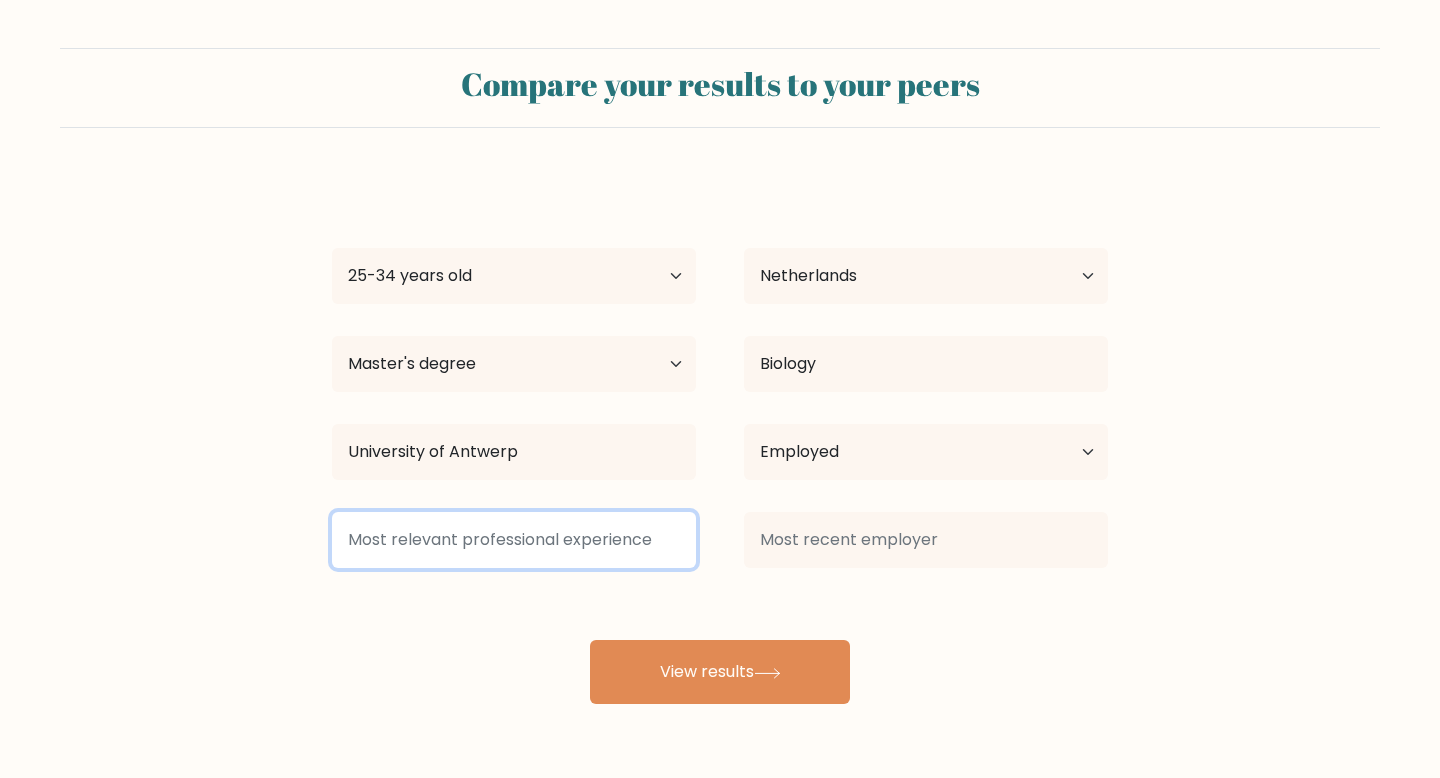 click at bounding box center (514, 540) 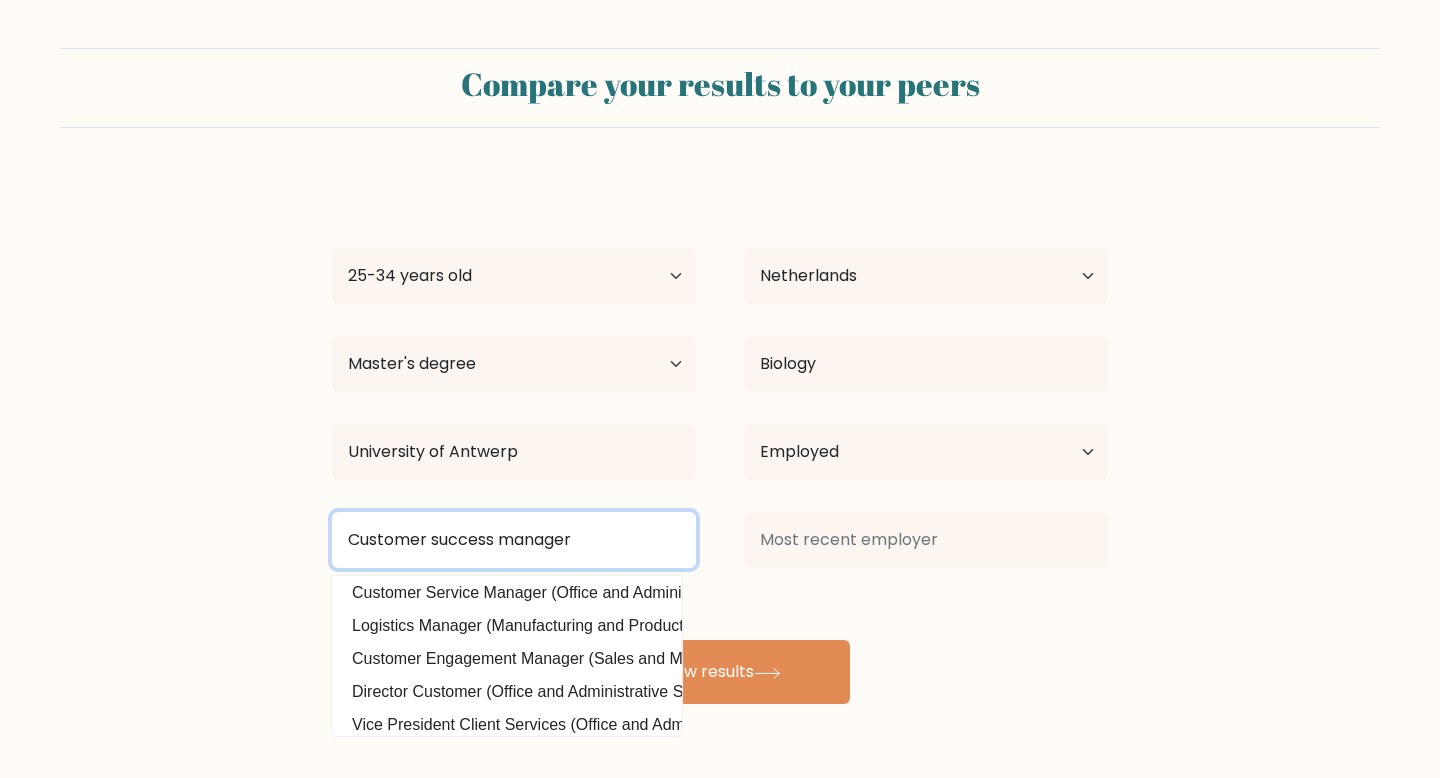 scroll, scrollTop: 0, scrollLeft: 0, axis: both 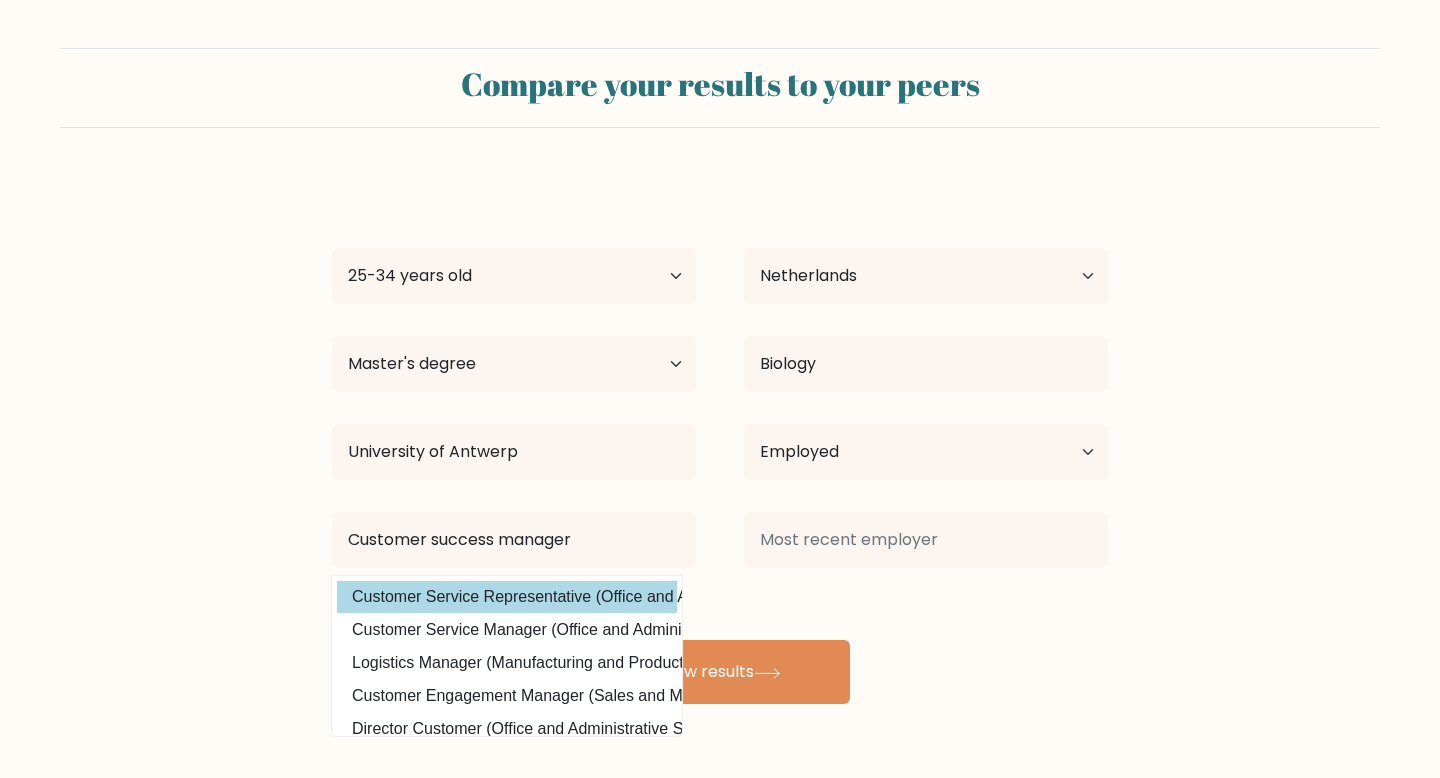 click on "Customer Service Representative (Office and Administrative Support)" at bounding box center [507, 597] 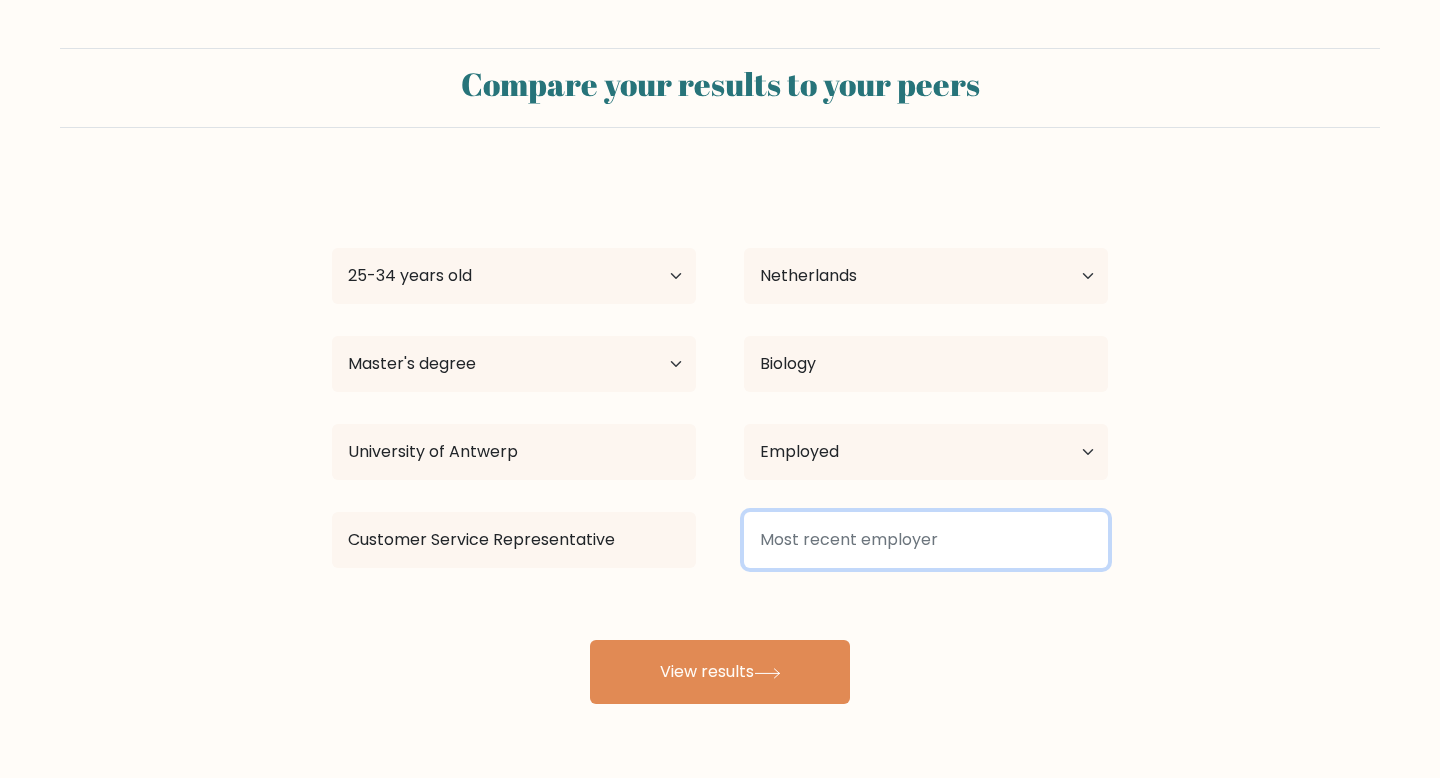 click at bounding box center (926, 540) 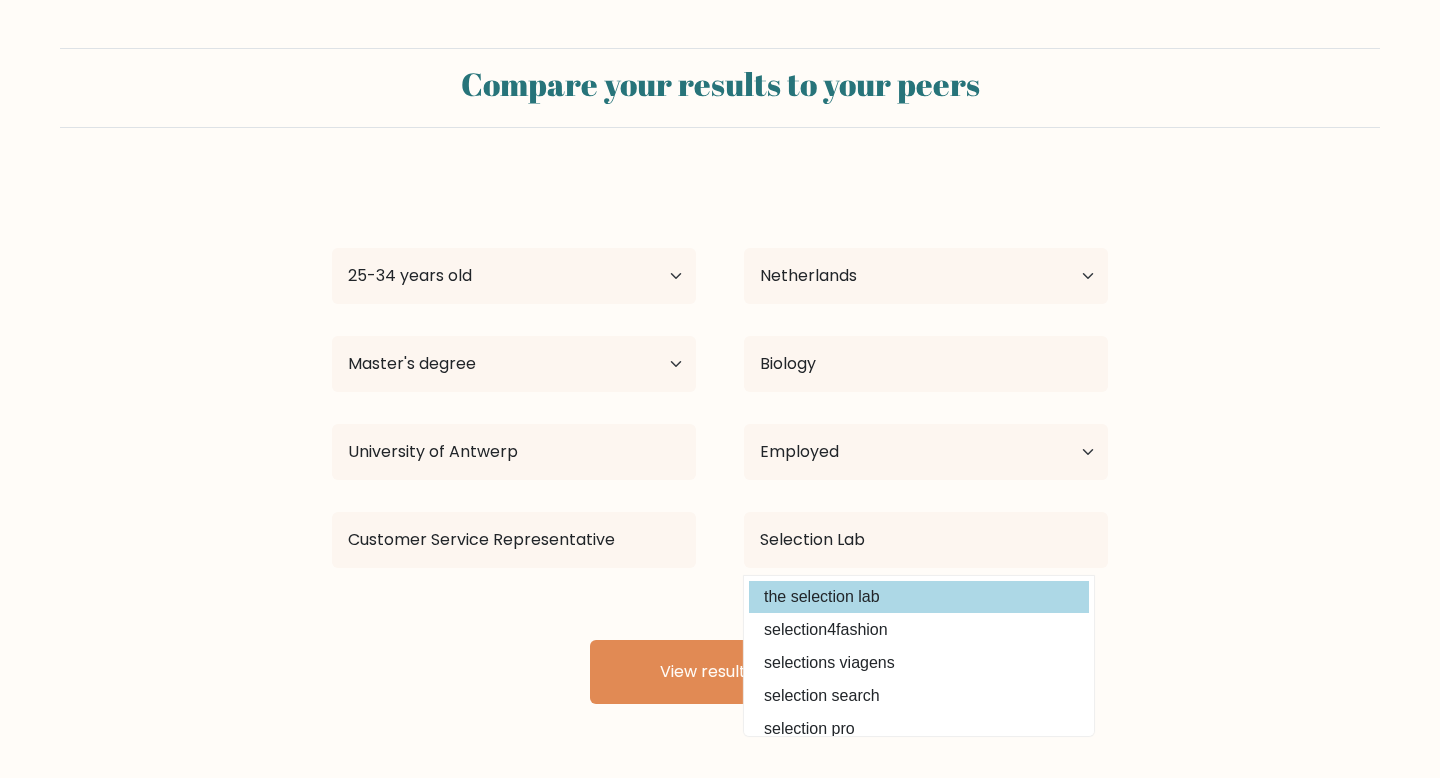 click on "the selection lab" at bounding box center [919, 597] 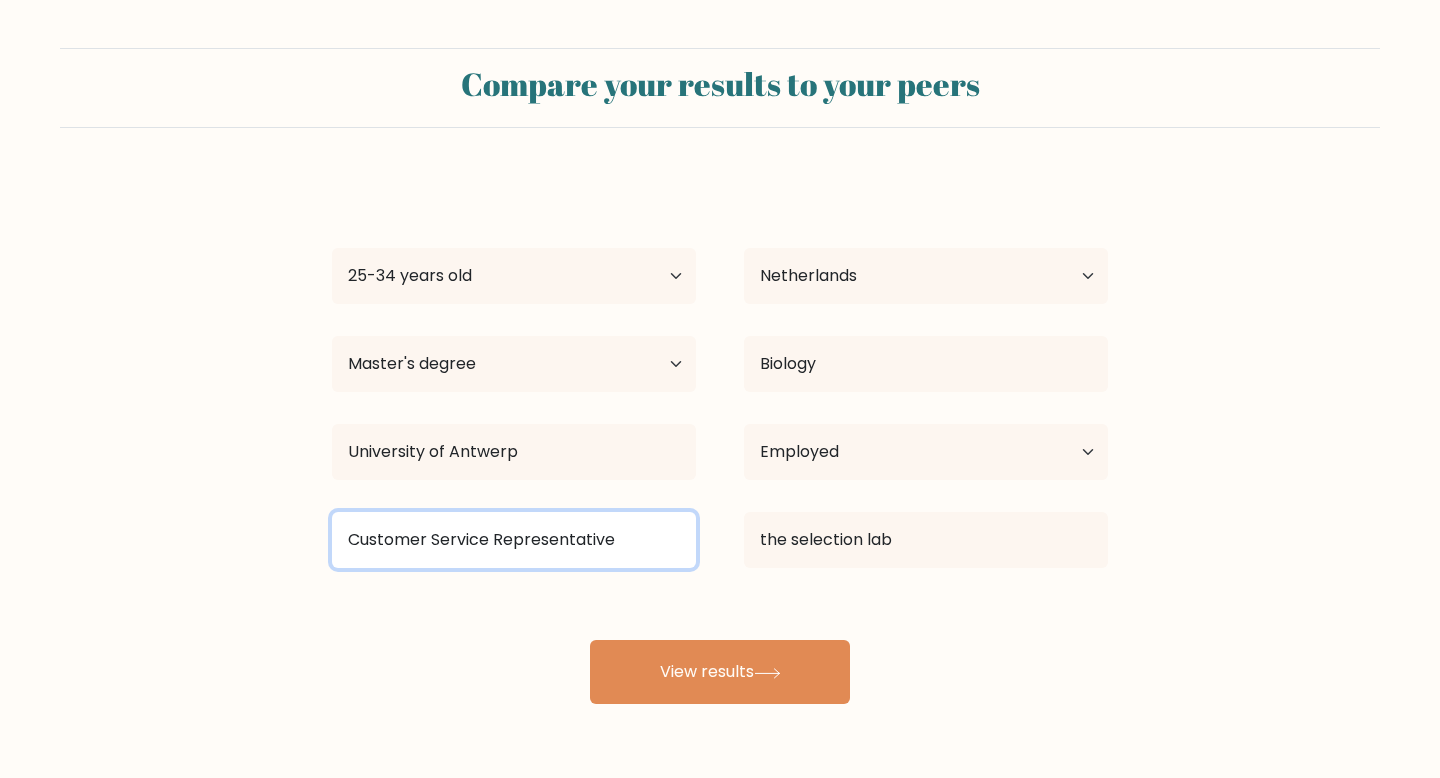 click on "Customer Service Representative" at bounding box center [514, 540] 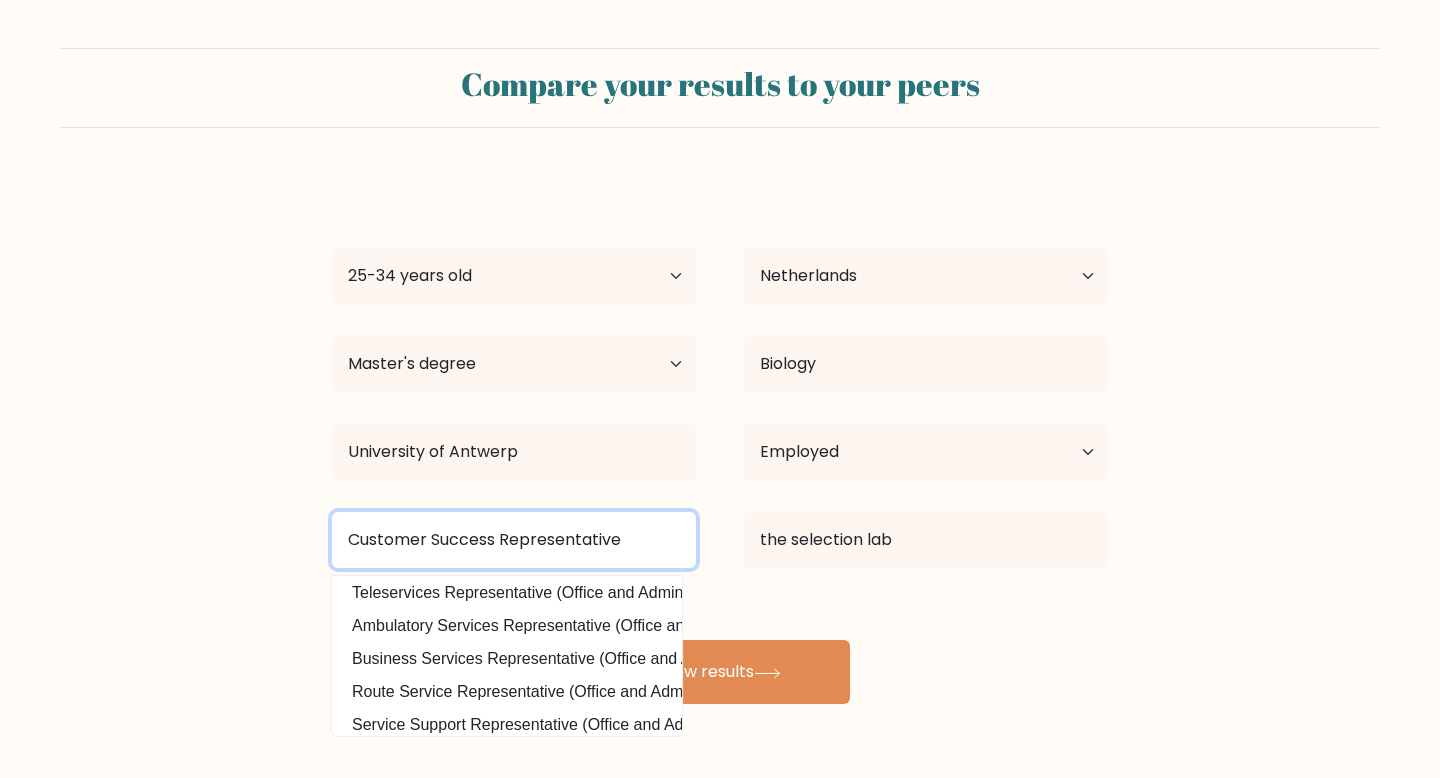 scroll, scrollTop: 180, scrollLeft: 0, axis: vertical 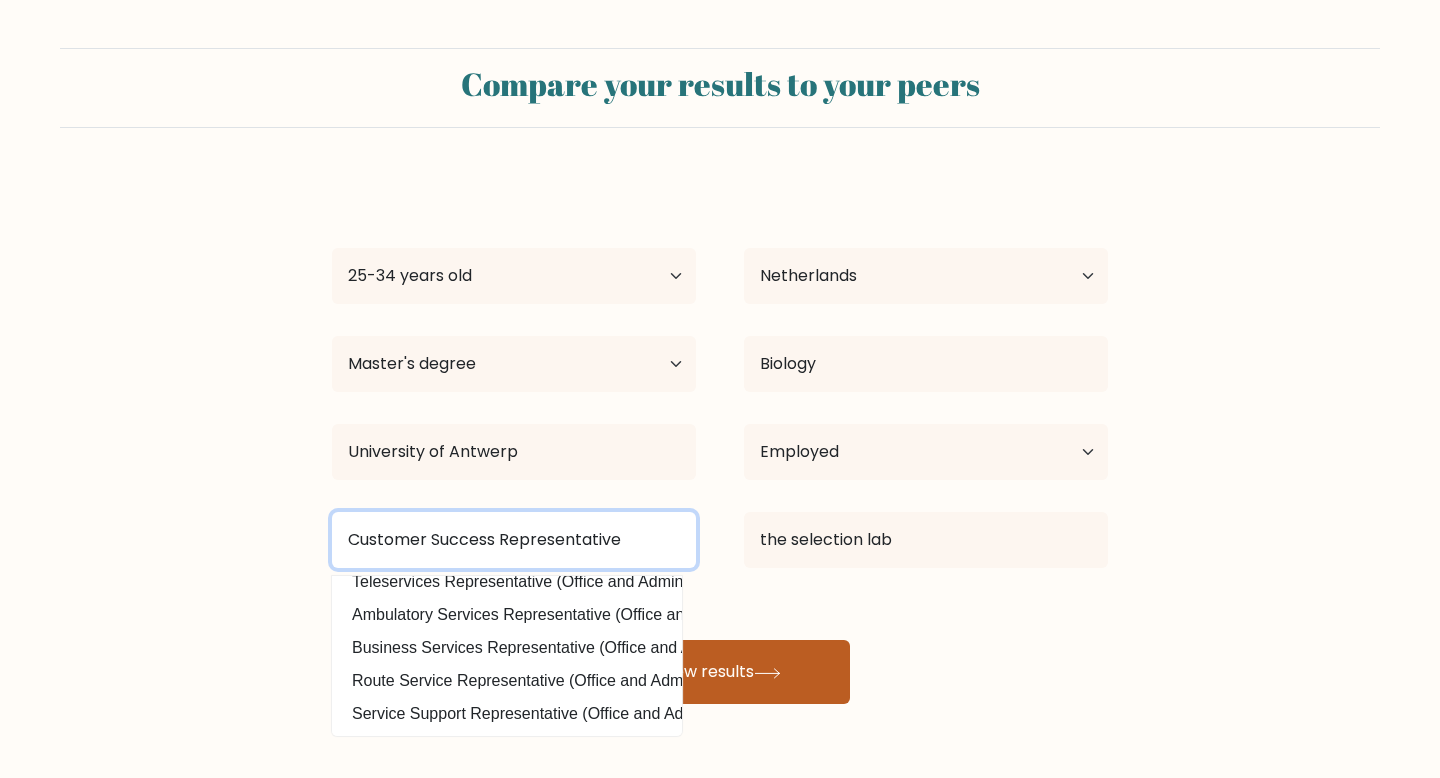 type on "Customer Success Representative" 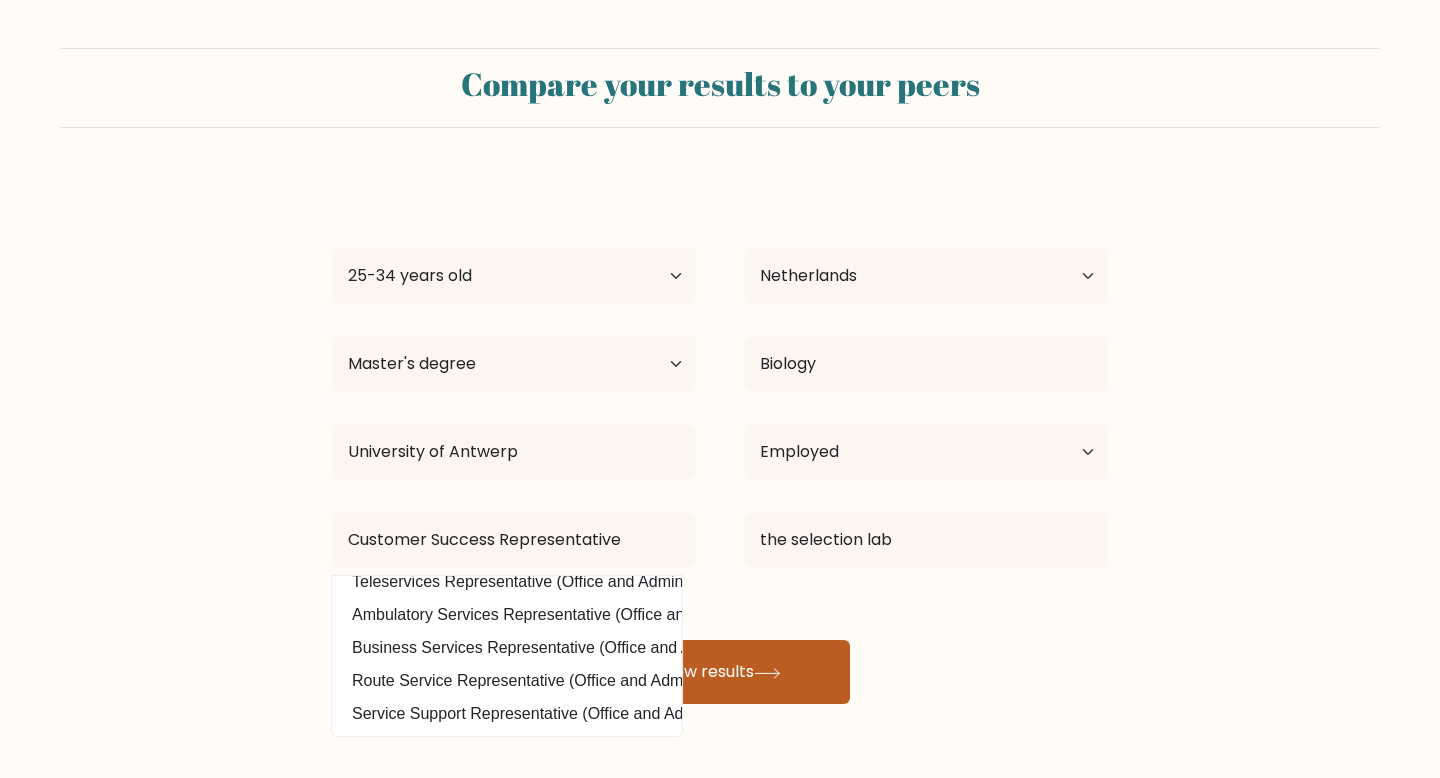 click on "View results" at bounding box center [720, 672] 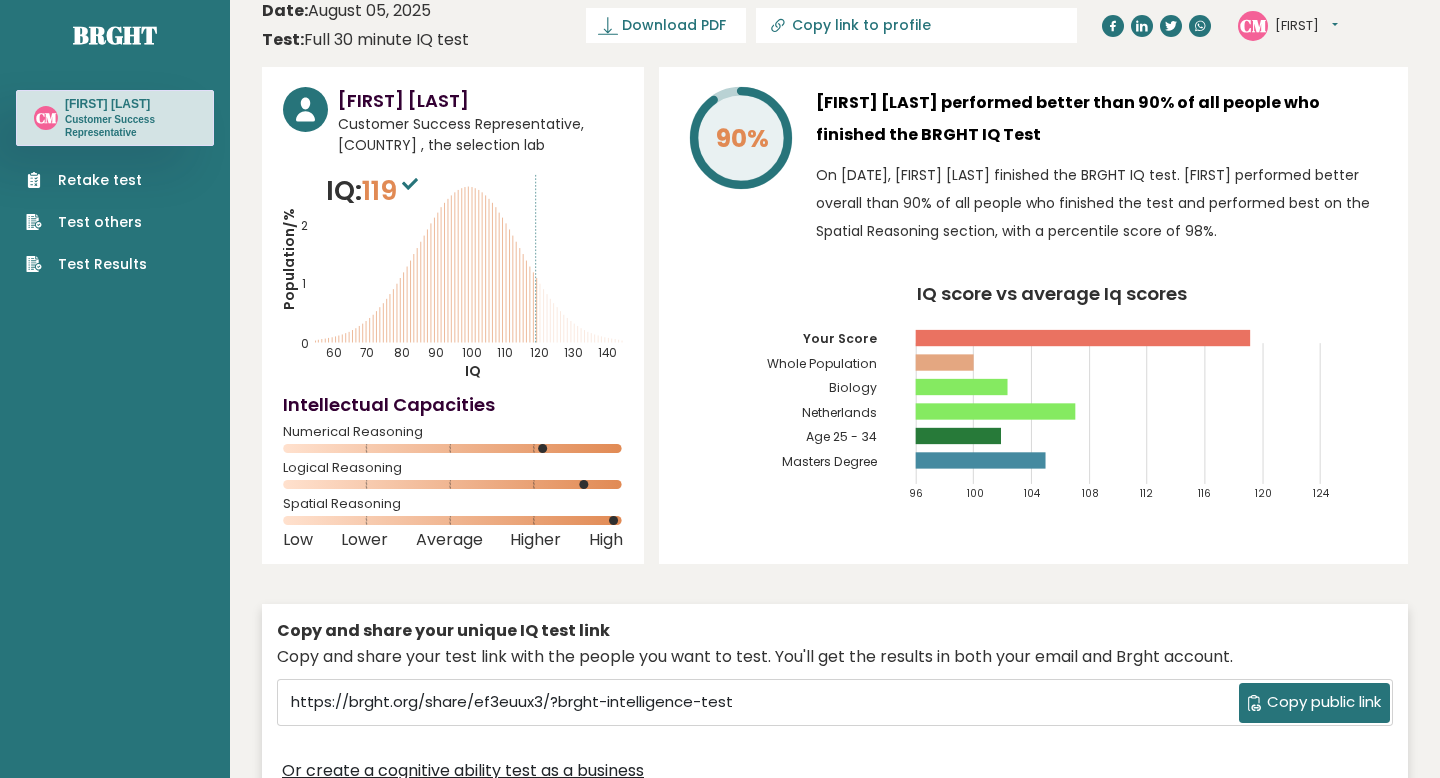 scroll, scrollTop: 0, scrollLeft: 0, axis: both 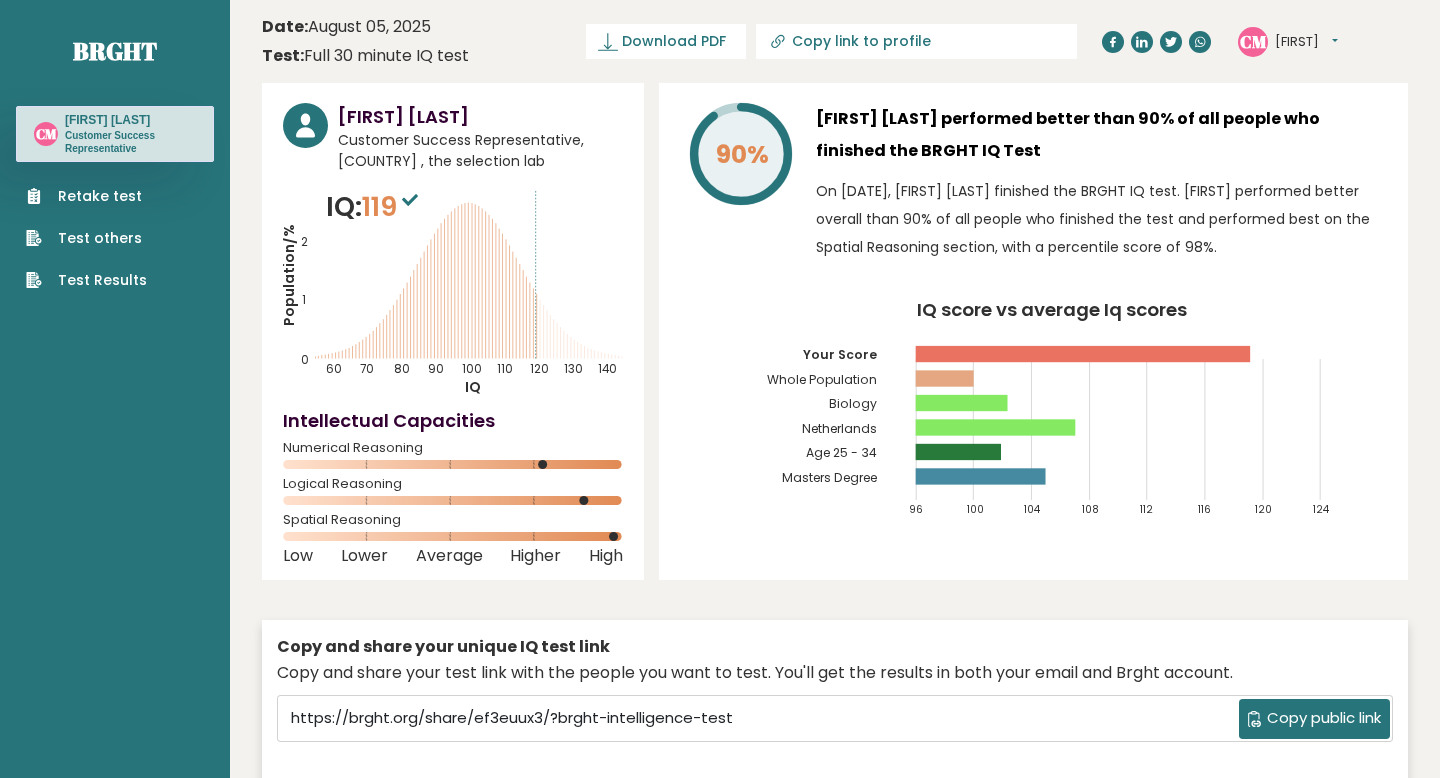 click on "Brght
CM
[FIRST] [LAST]
Customer Success Representative
Retake test
Test others
Test Results" at bounding box center [115, 148] 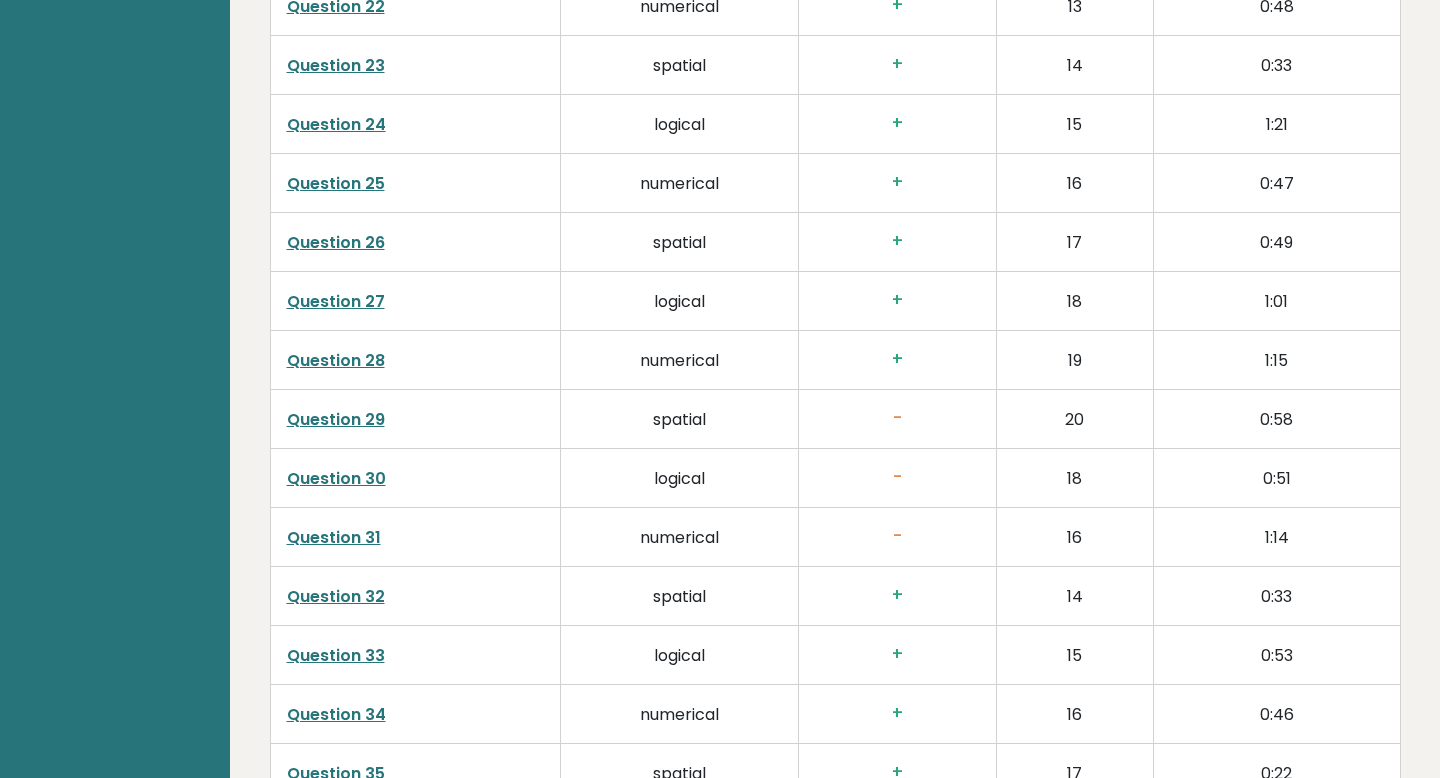 scroll, scrollTop: 4487, scrollLeft: 0, axis: vertical 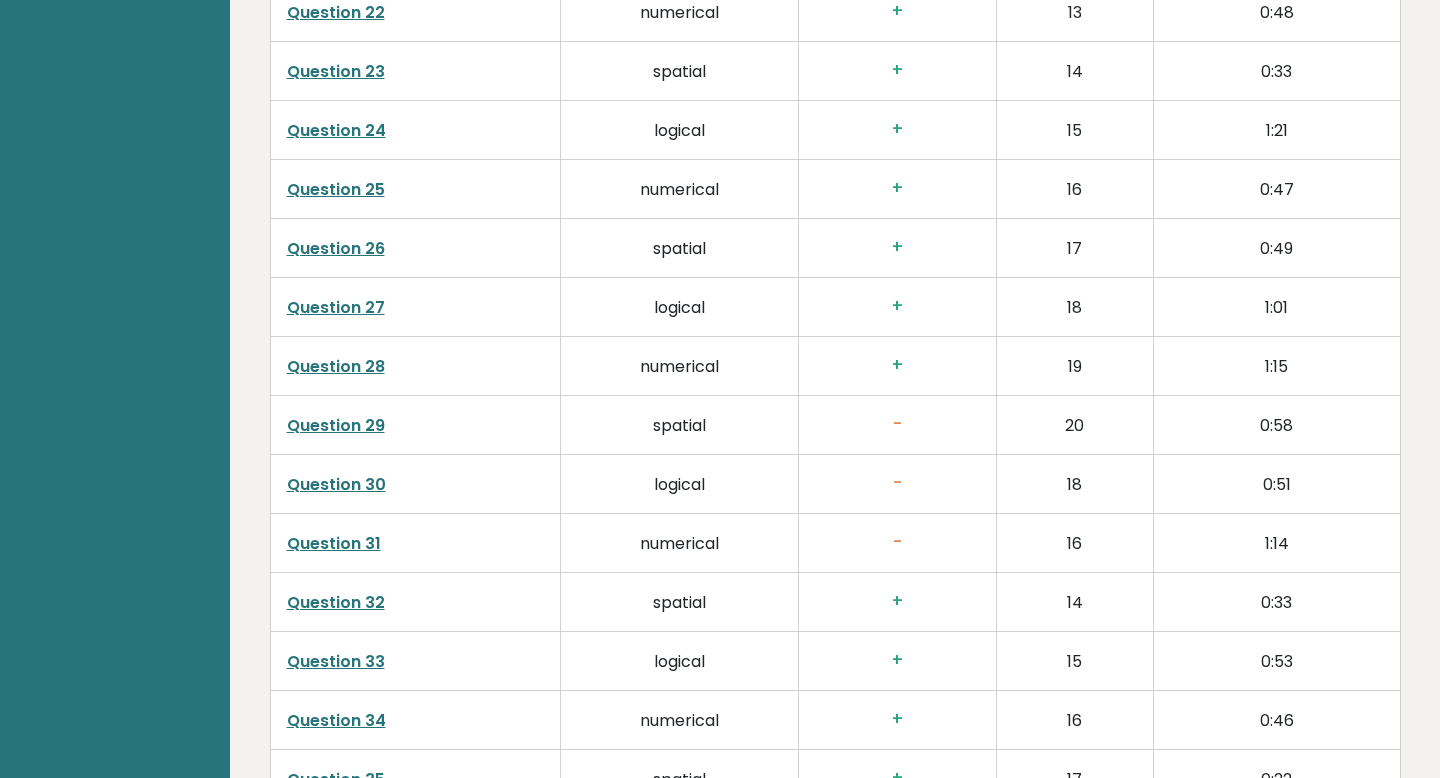 click on "Question
29" at bounding box center (336, 425) 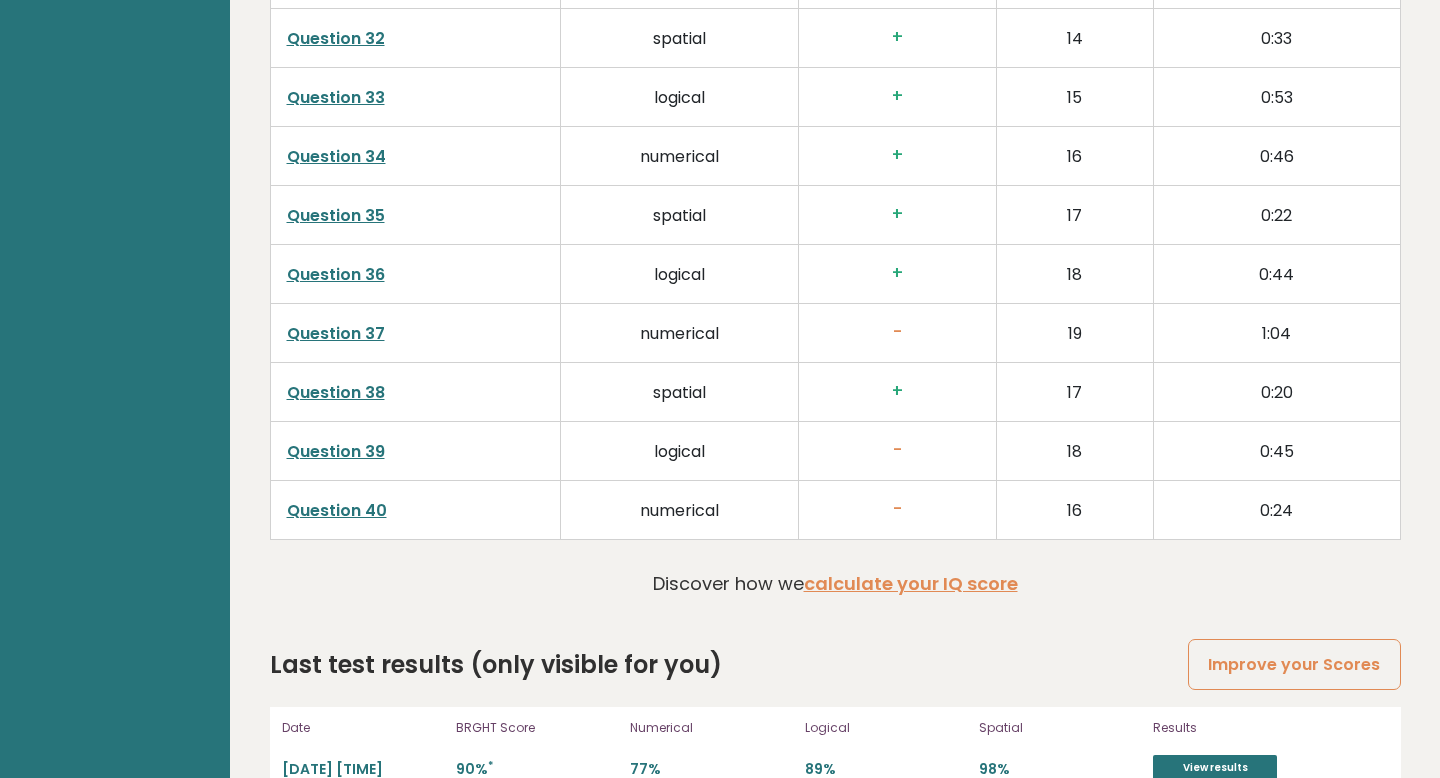 scroll, scrollTop: 5066, scrollLeft: 0, axis: vertical 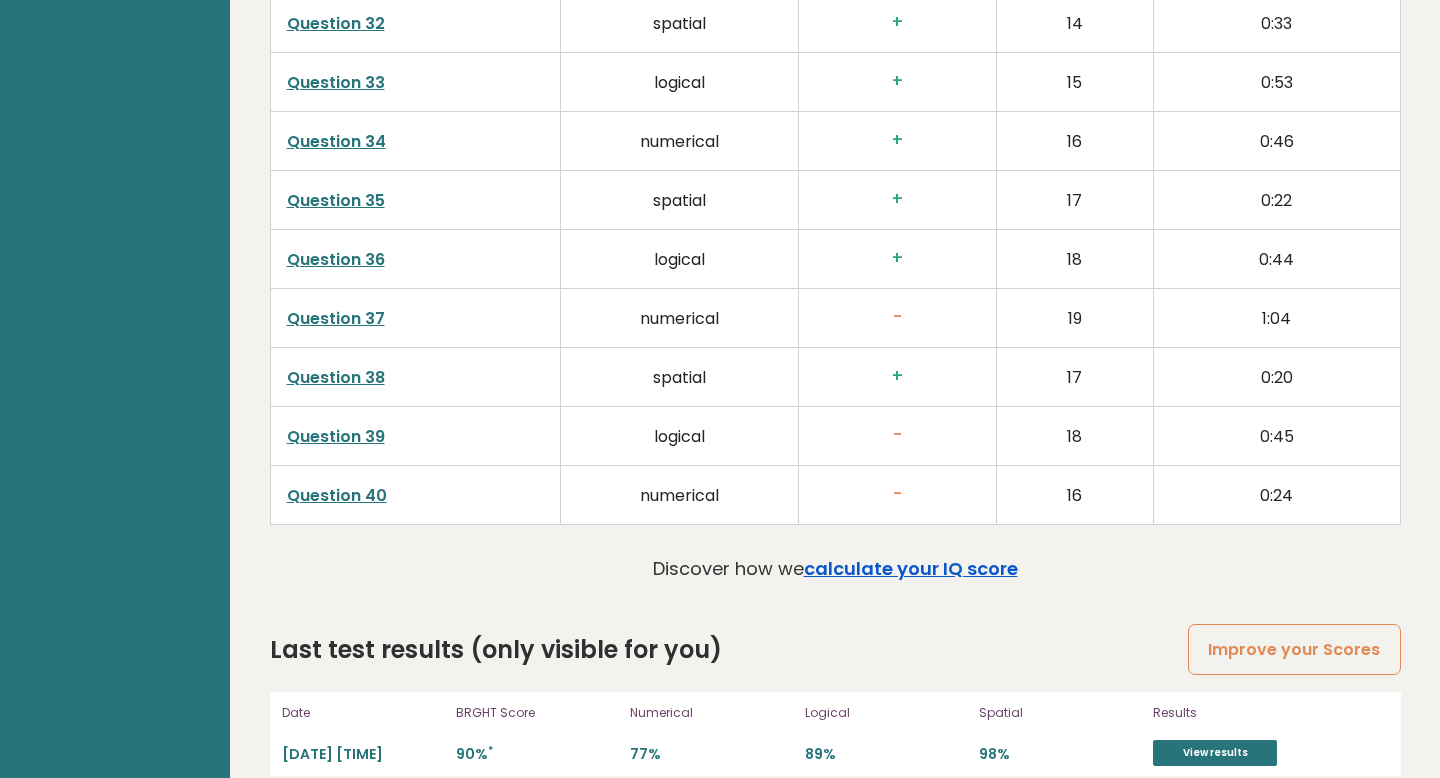 click on "calculate your IQ score" at bounding box center [911, 568] 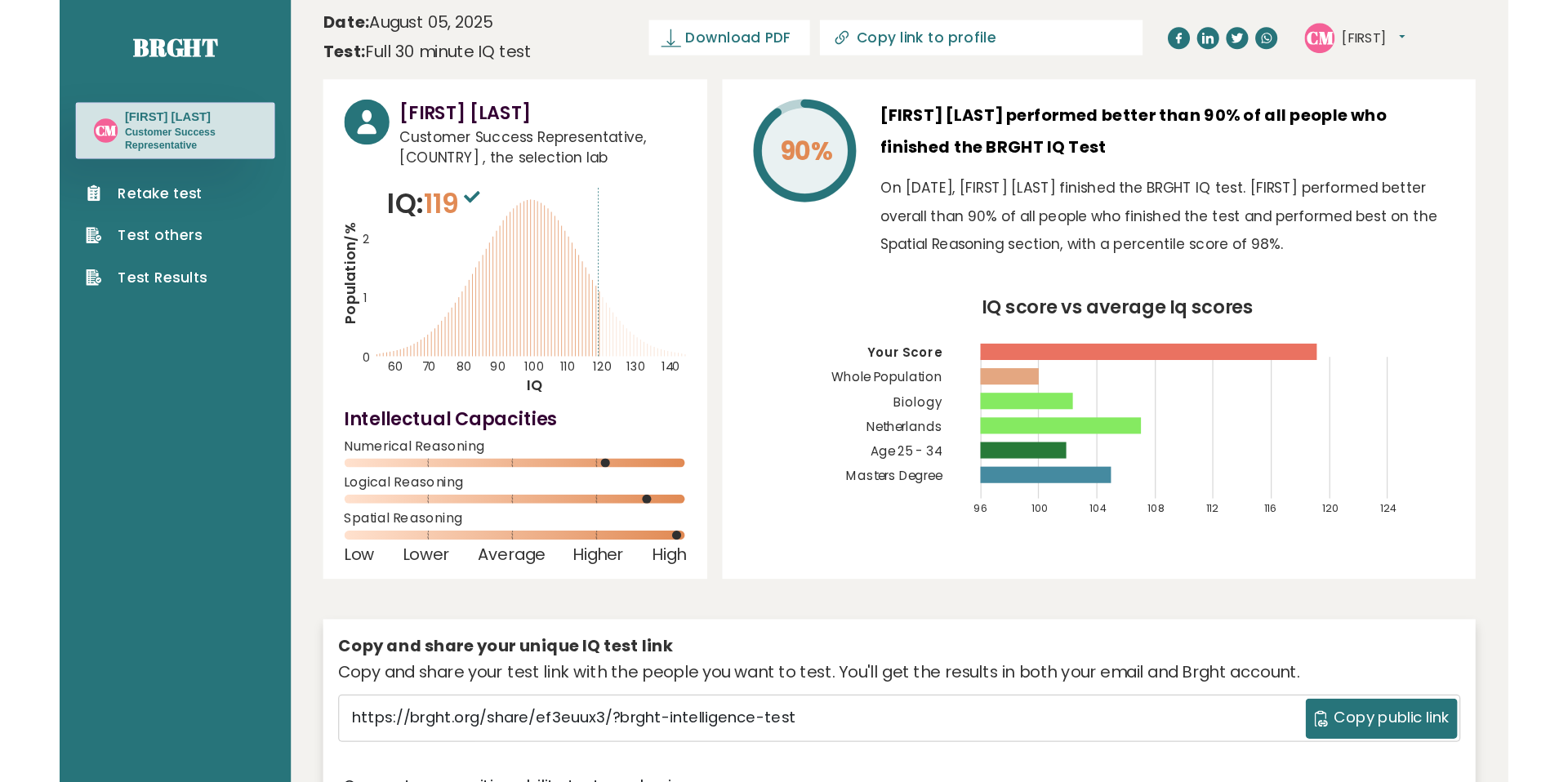 scroll, scrollTop: 0, scrollLeft: 0, axis: both 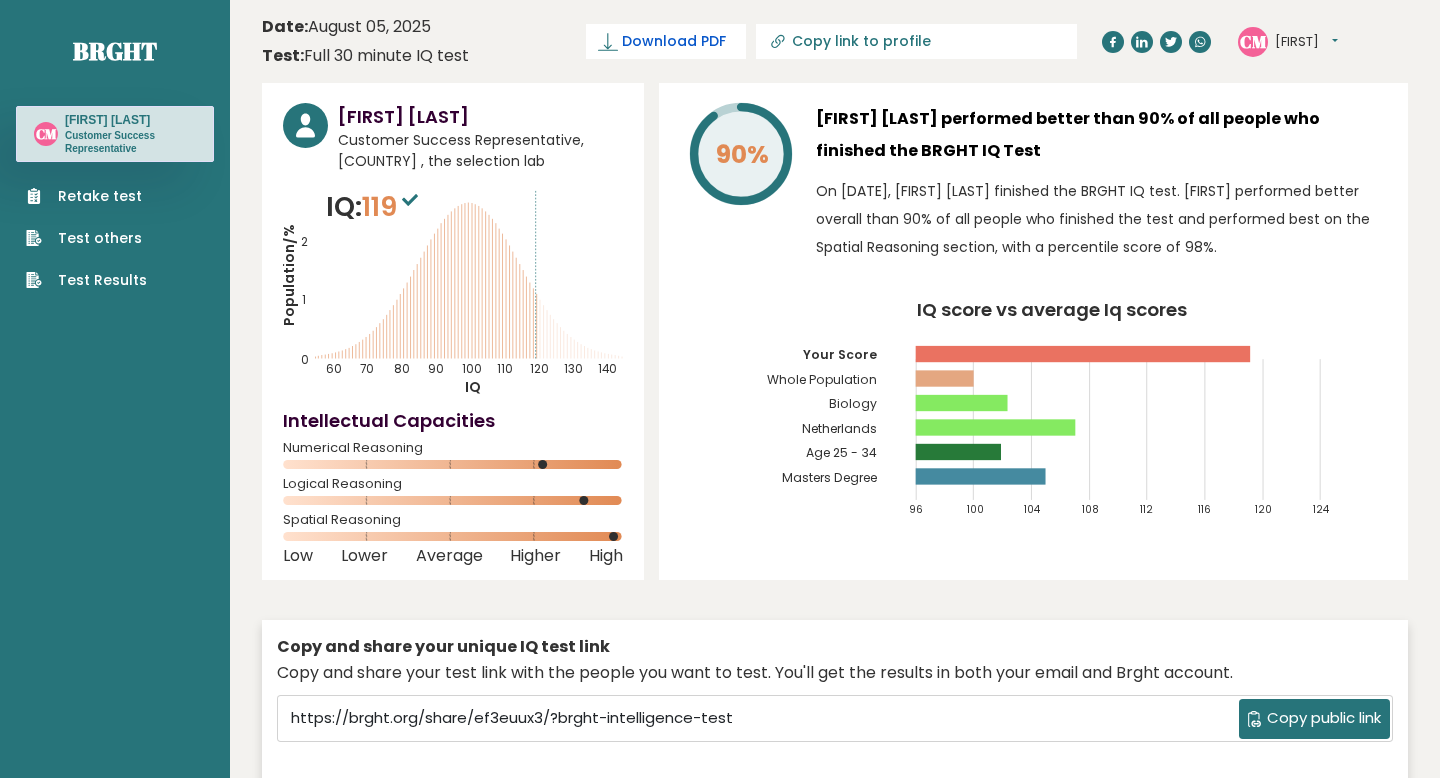 click on "Download PDF" at bounding box center [674, 41] 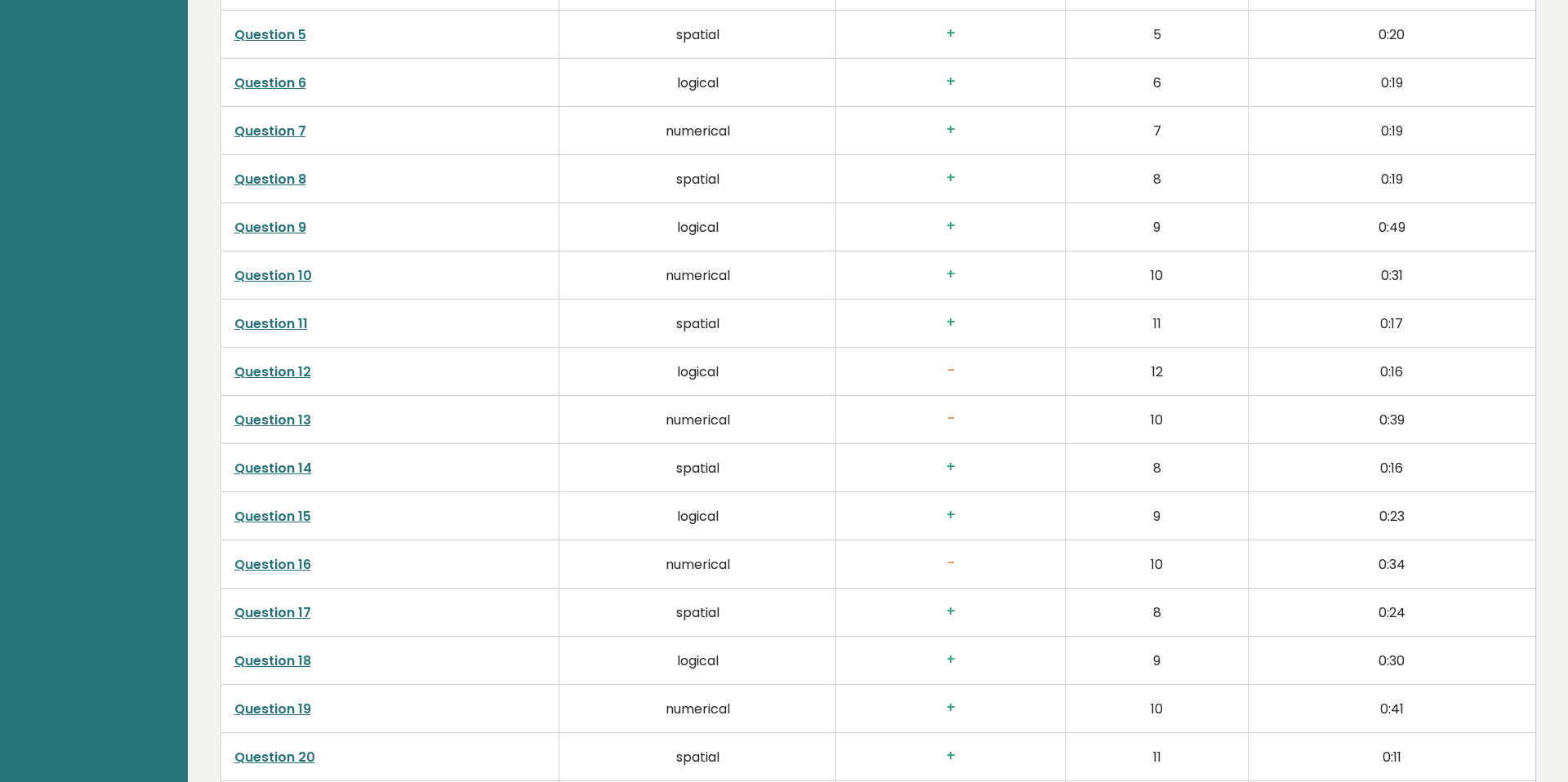 scroll, scrollTop: 2989, scrollLeft: 0, axis: vertical 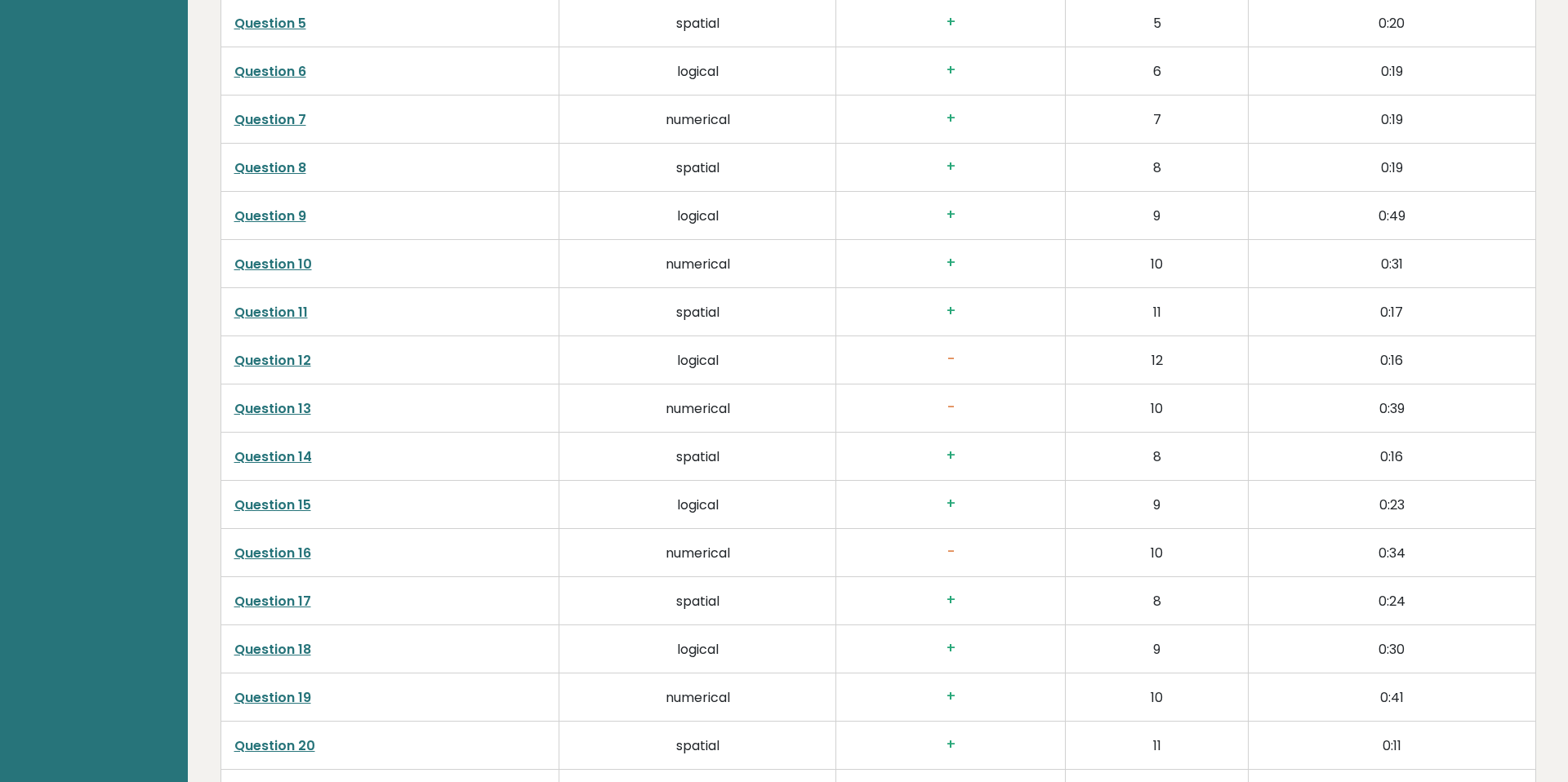 click on "Question
15" at bounding box center [273, 504] 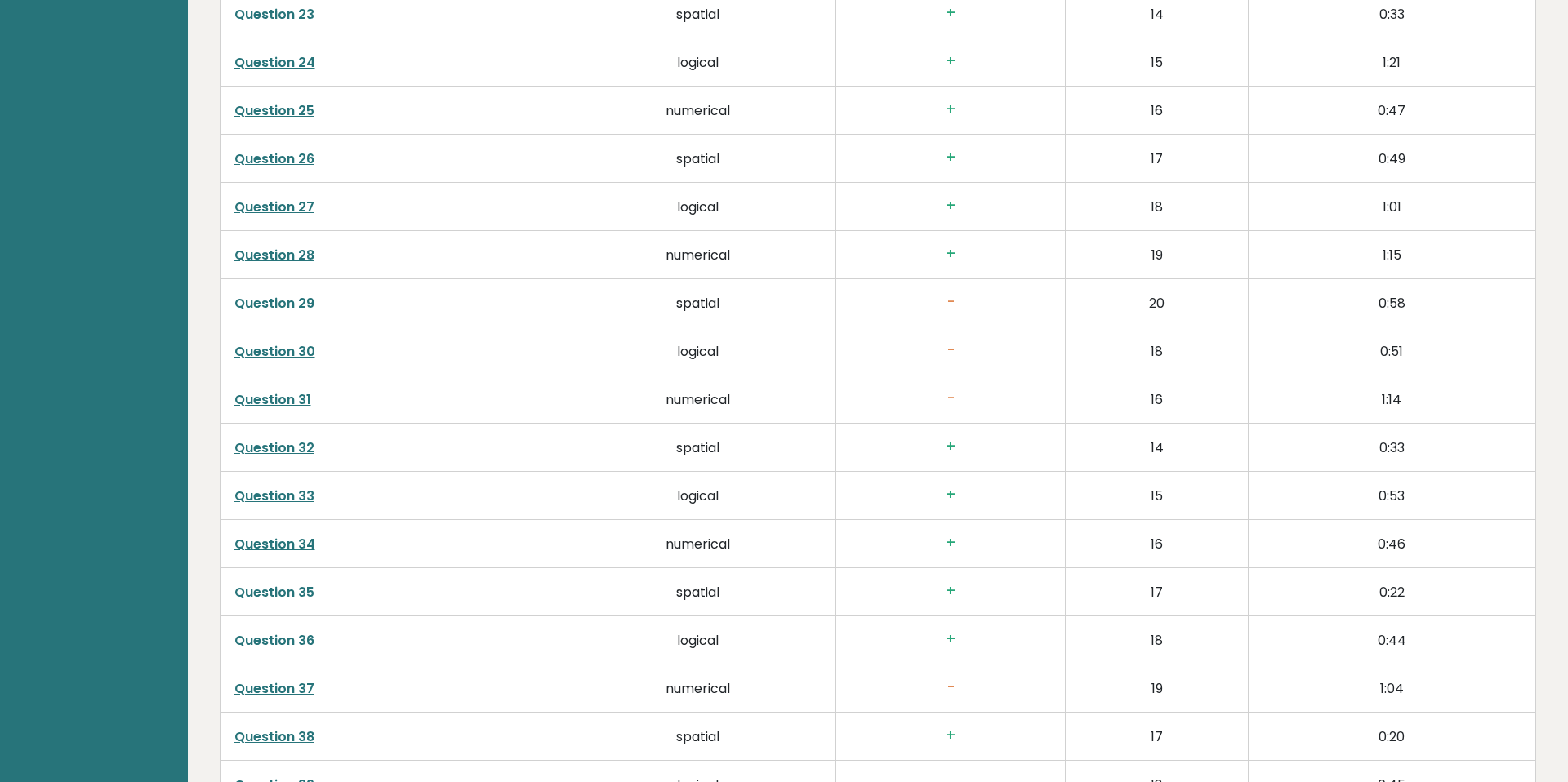 scroll, scrollTop: 4189, scrollLeft: 0, axis: vertical 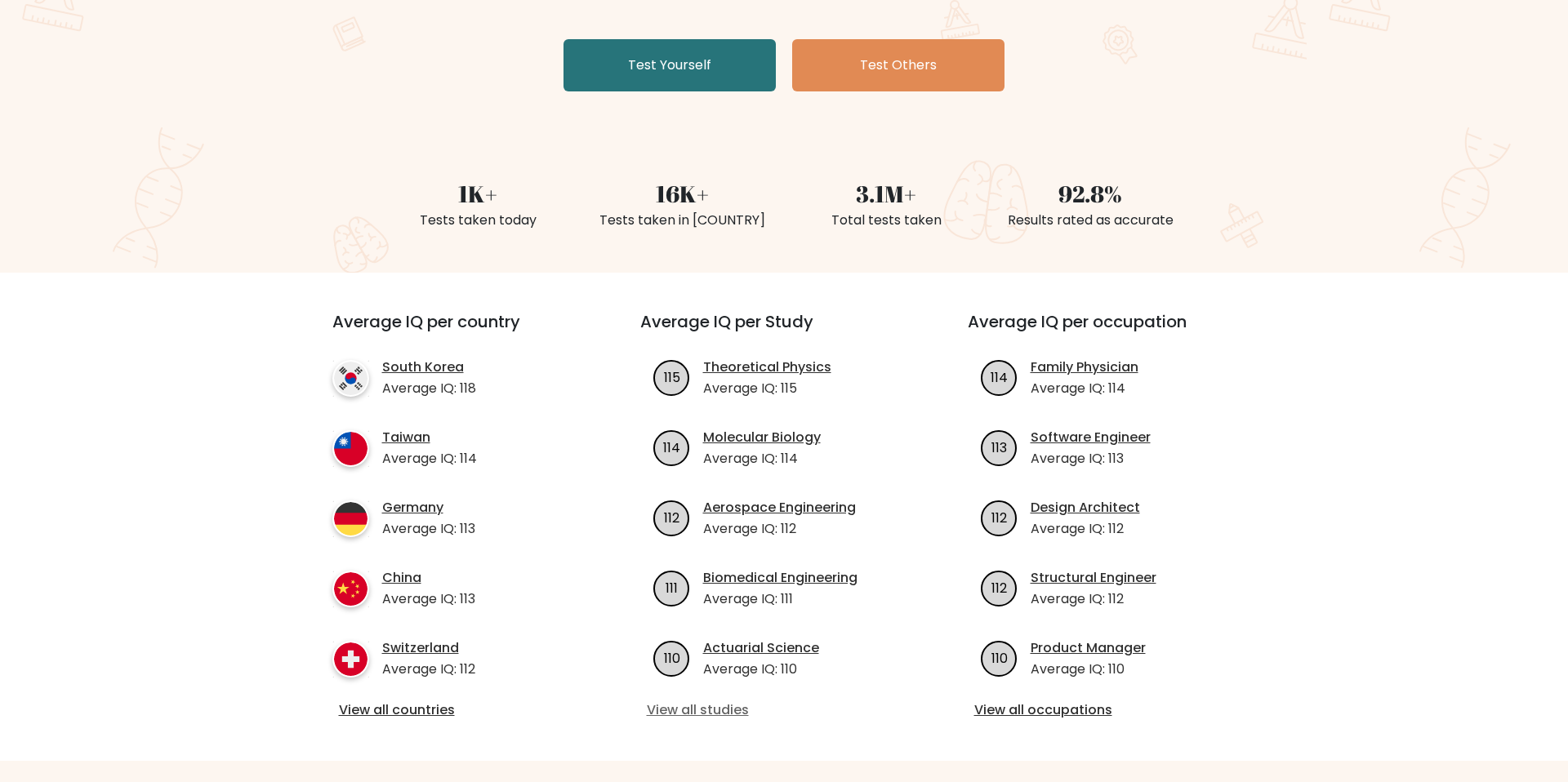 click on "View all studies" at bounding box center (784, 710) 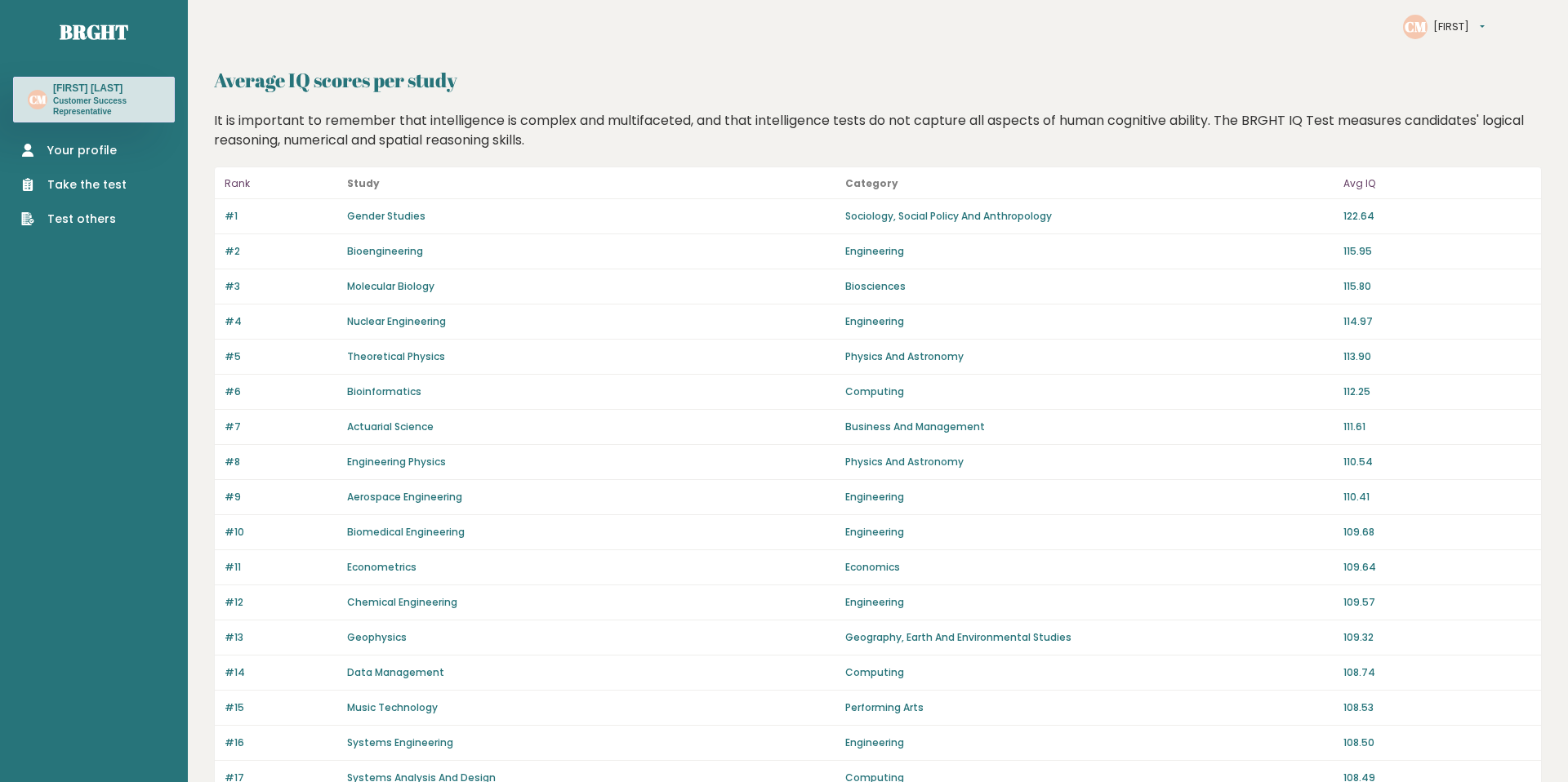 scroll, scrollTop: 11, scrollLeft: 0, axis: vertical 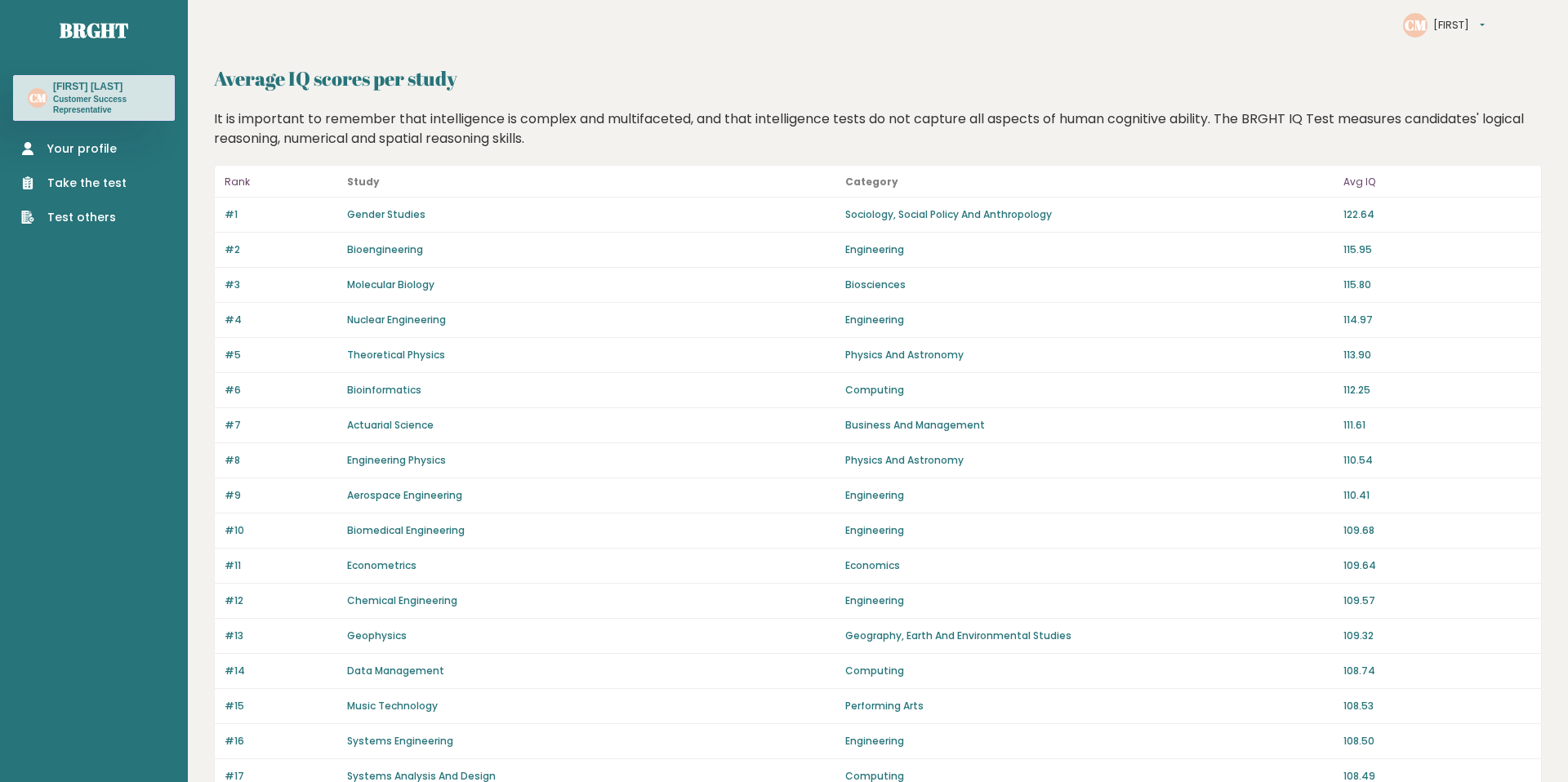 click on "CM
[FIRST]
Settings
Logout
Average IQ scores
per study
It is important to remember that intelligence is complex and multifaceted, and that intelligence tests do not capture all aspects of human cognitive ability. The BRGHT IQ Test measures candidates' logical reasoning, numerical and spatial reasoning skills.
Rank
Study
Category
Avg IQ
#1
Gender Studies
Sociology, Social Policy And Anthropology
122.64
#2
Bioengineering
#3" at bounding box center [878, 864] 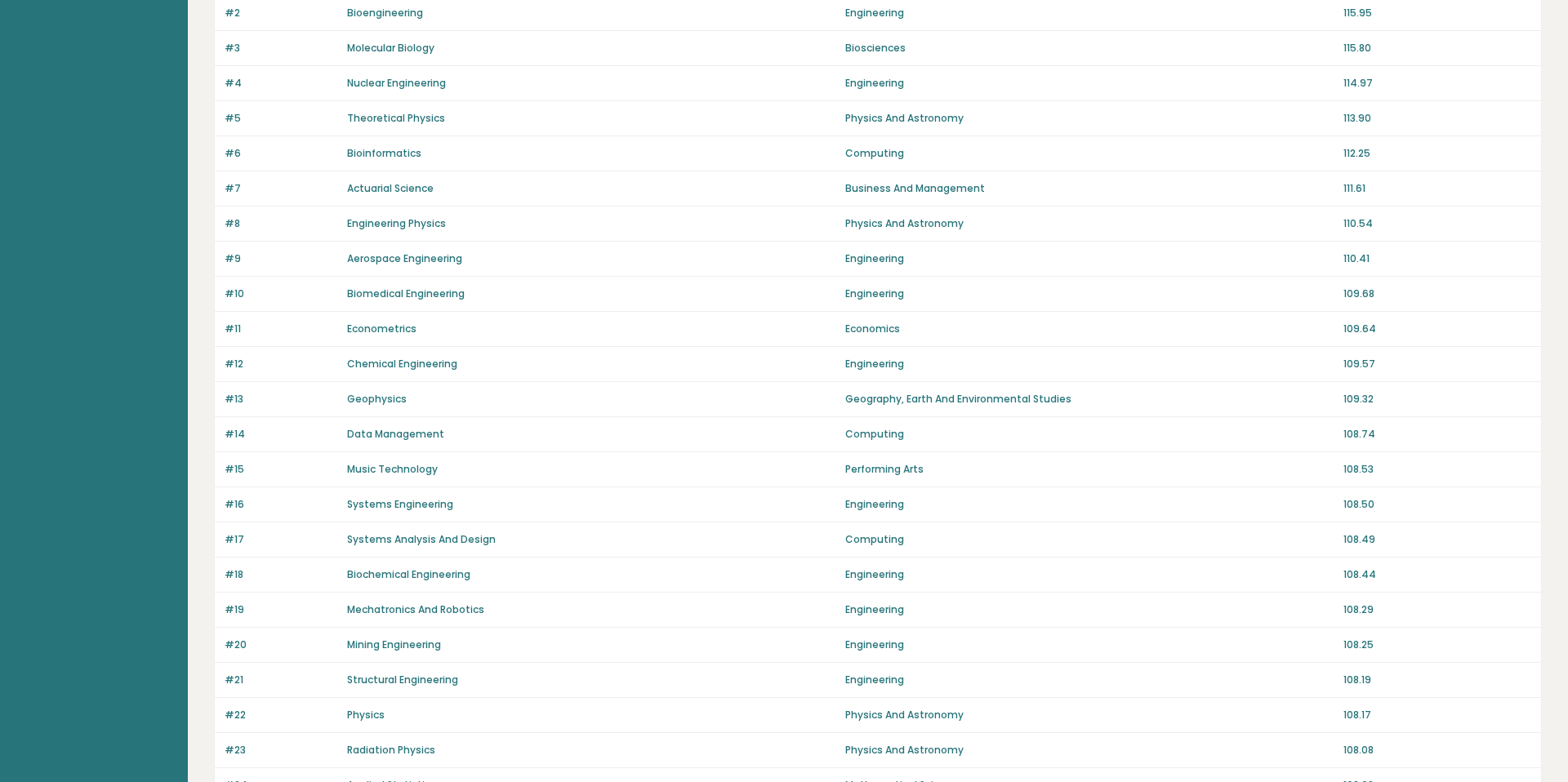 scroll, scrollTop: 0, scrollLeft: 0, axis: both 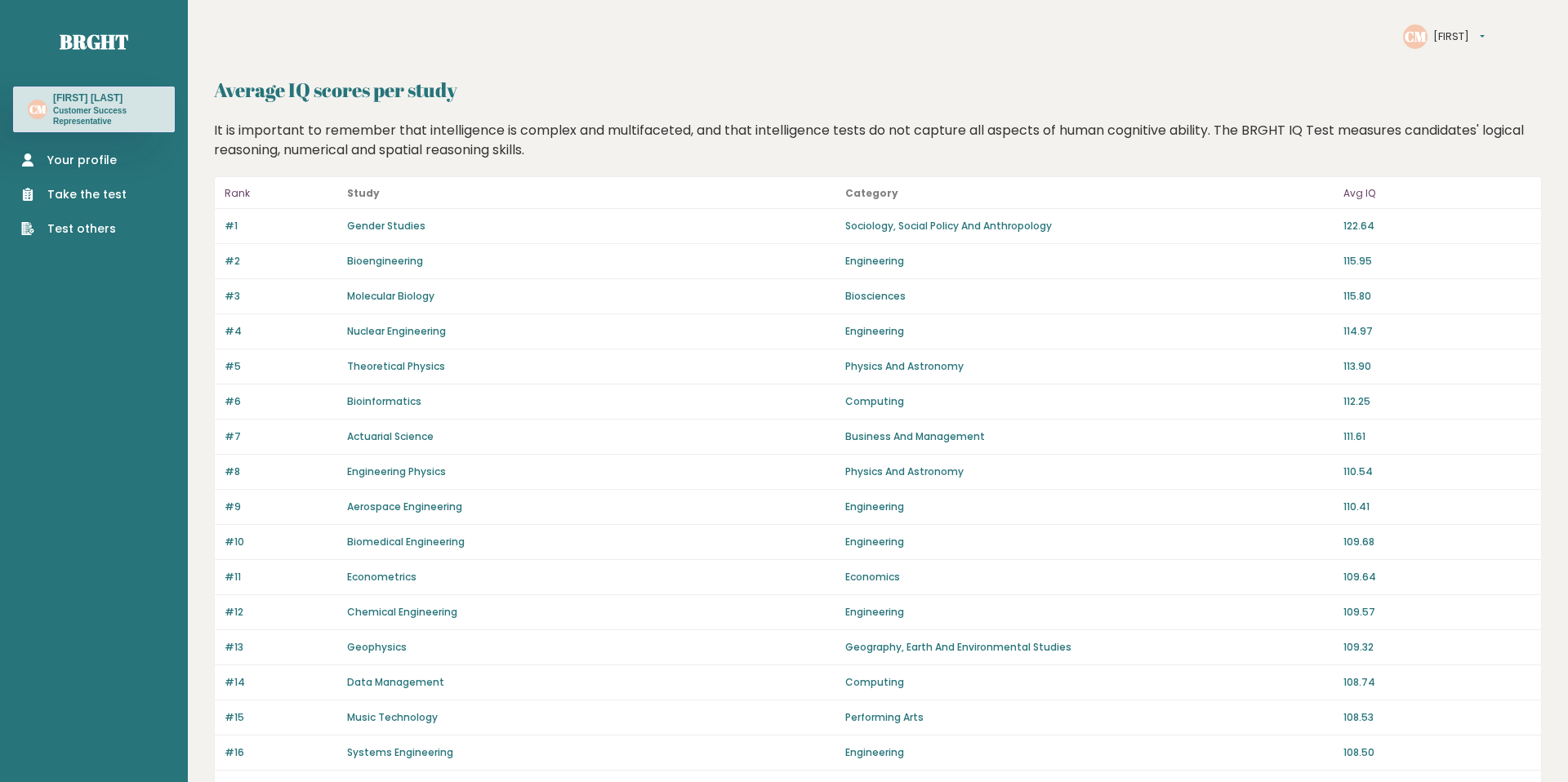 click on "Your profile
Take the test
Test others" at bounding box center [94, 184] 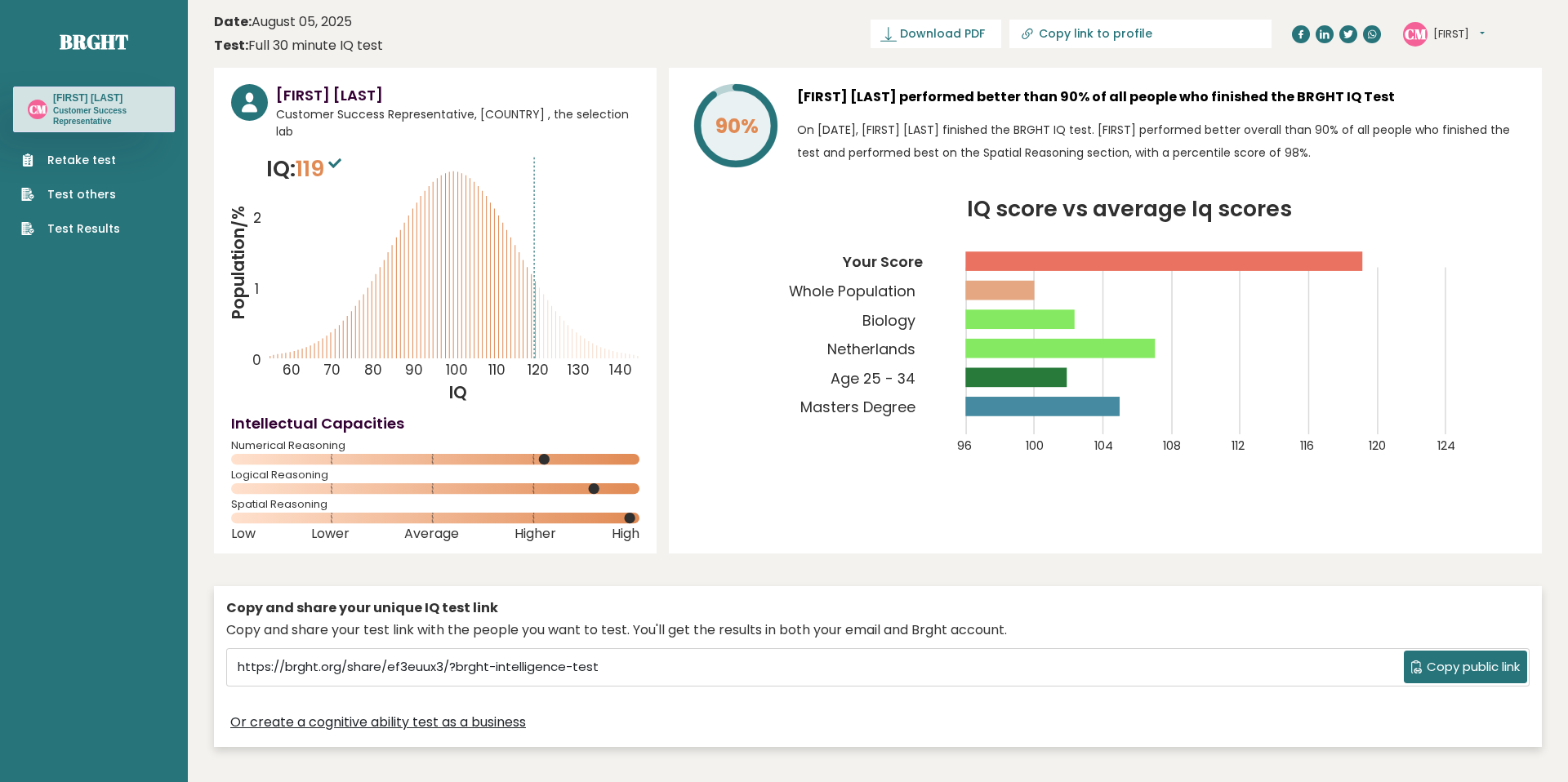 scroll, scrollTop: 0, scrollLeft: 0, axis: both 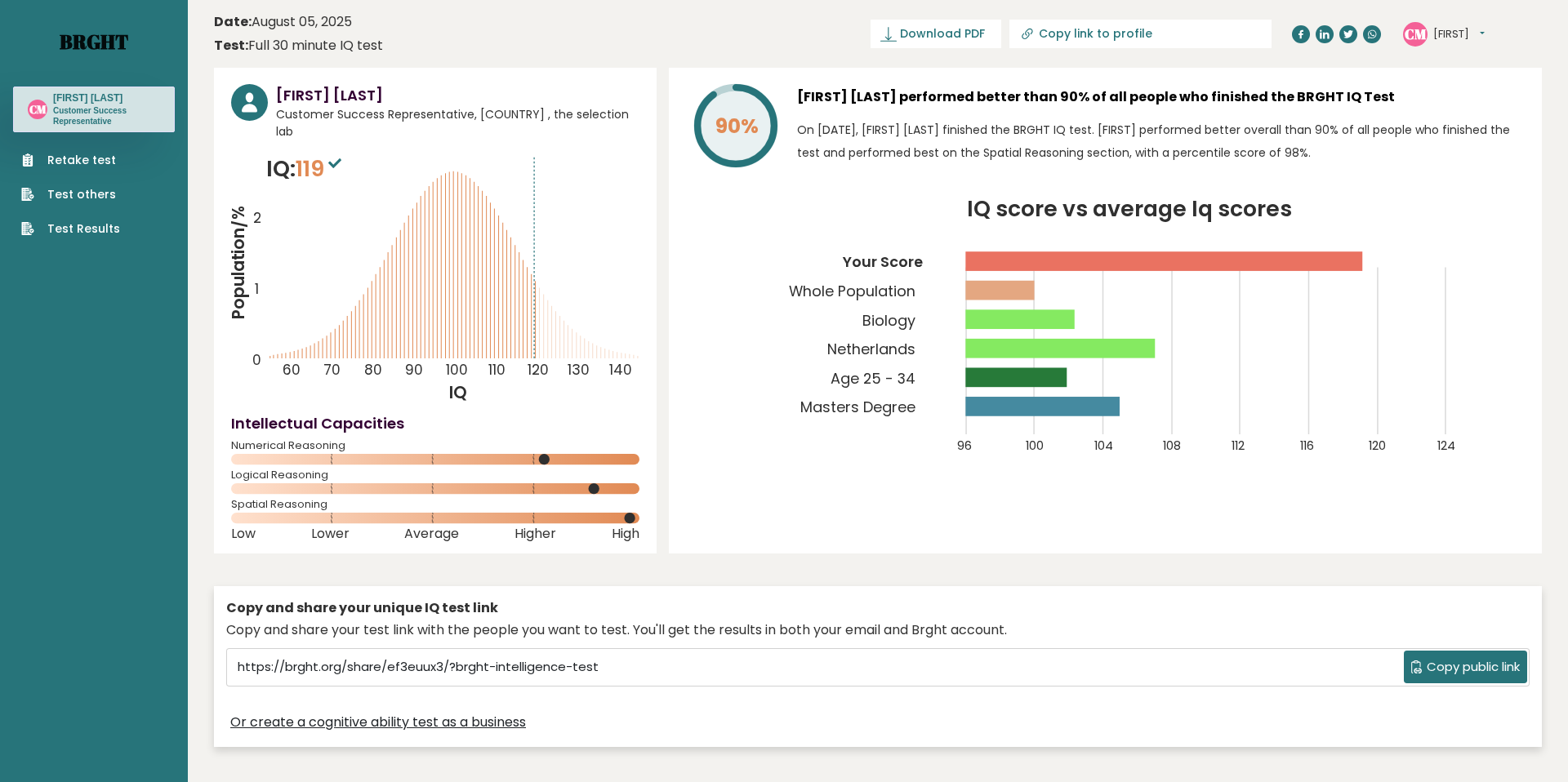 click on "Brght" at bounding box center [94, 42] 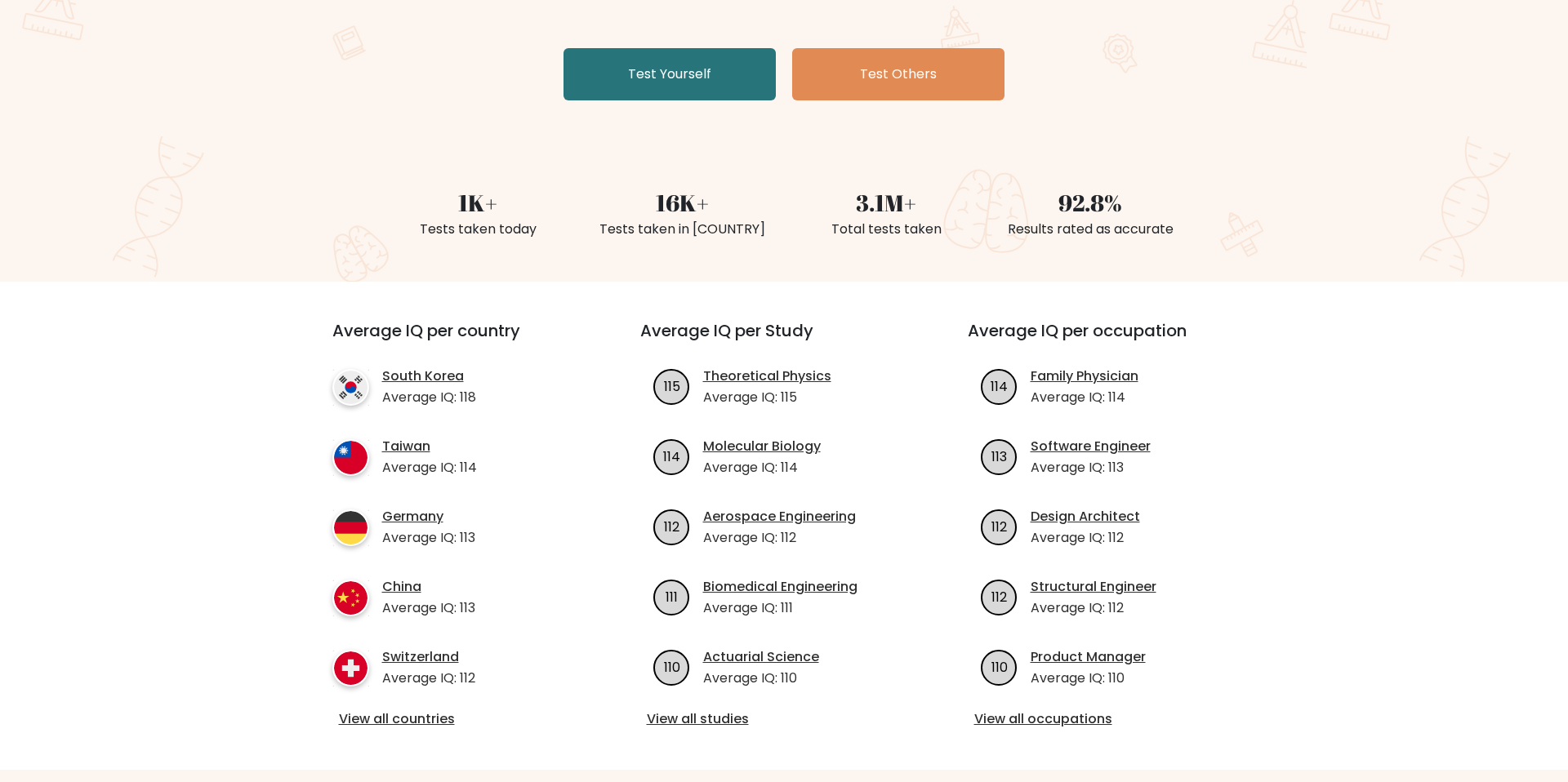 scroll, scrollTop: 292, scrollLeft: 0, axis: vertical 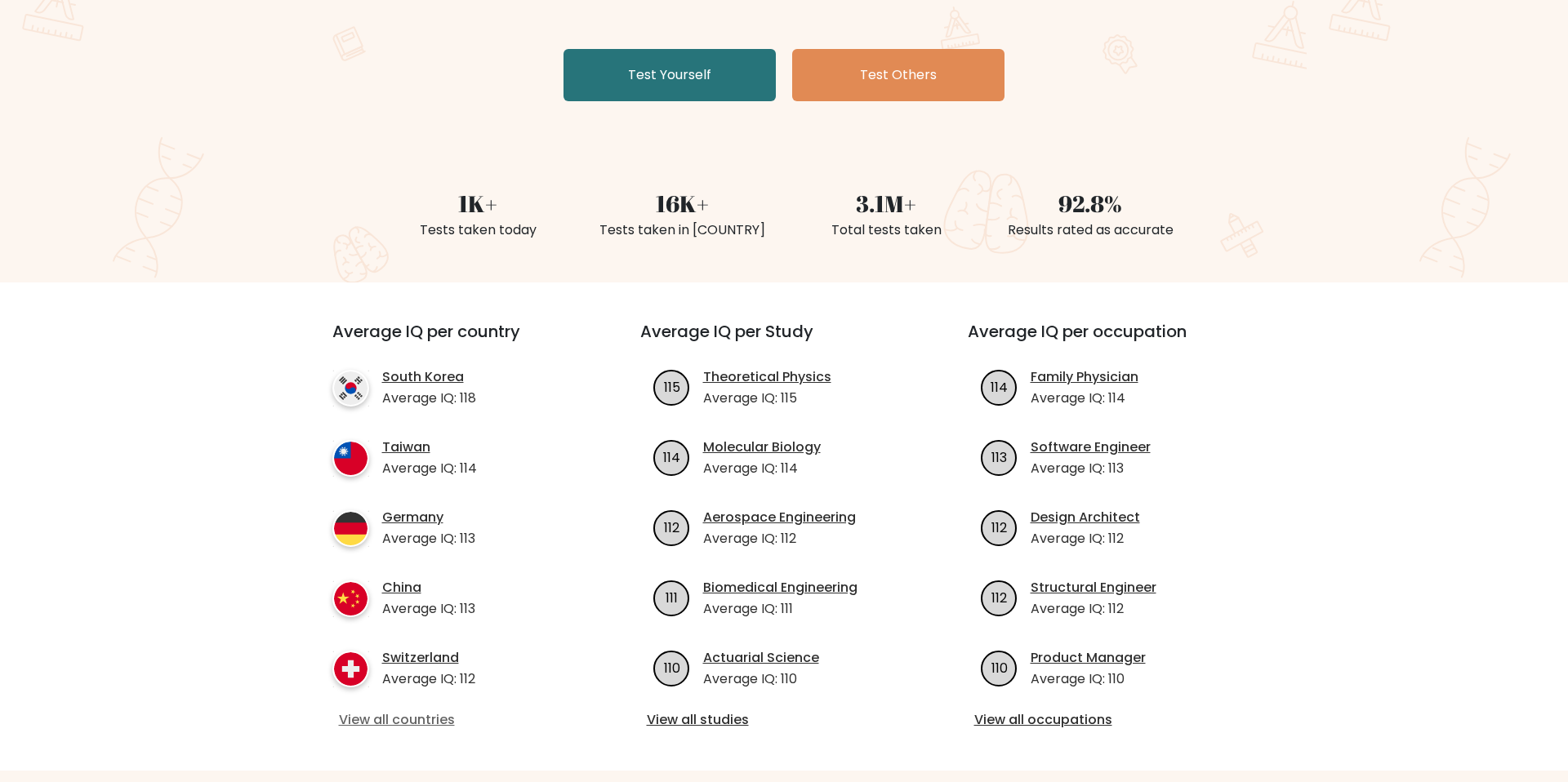 click on "View all countries" at bounding box center (457, 720) 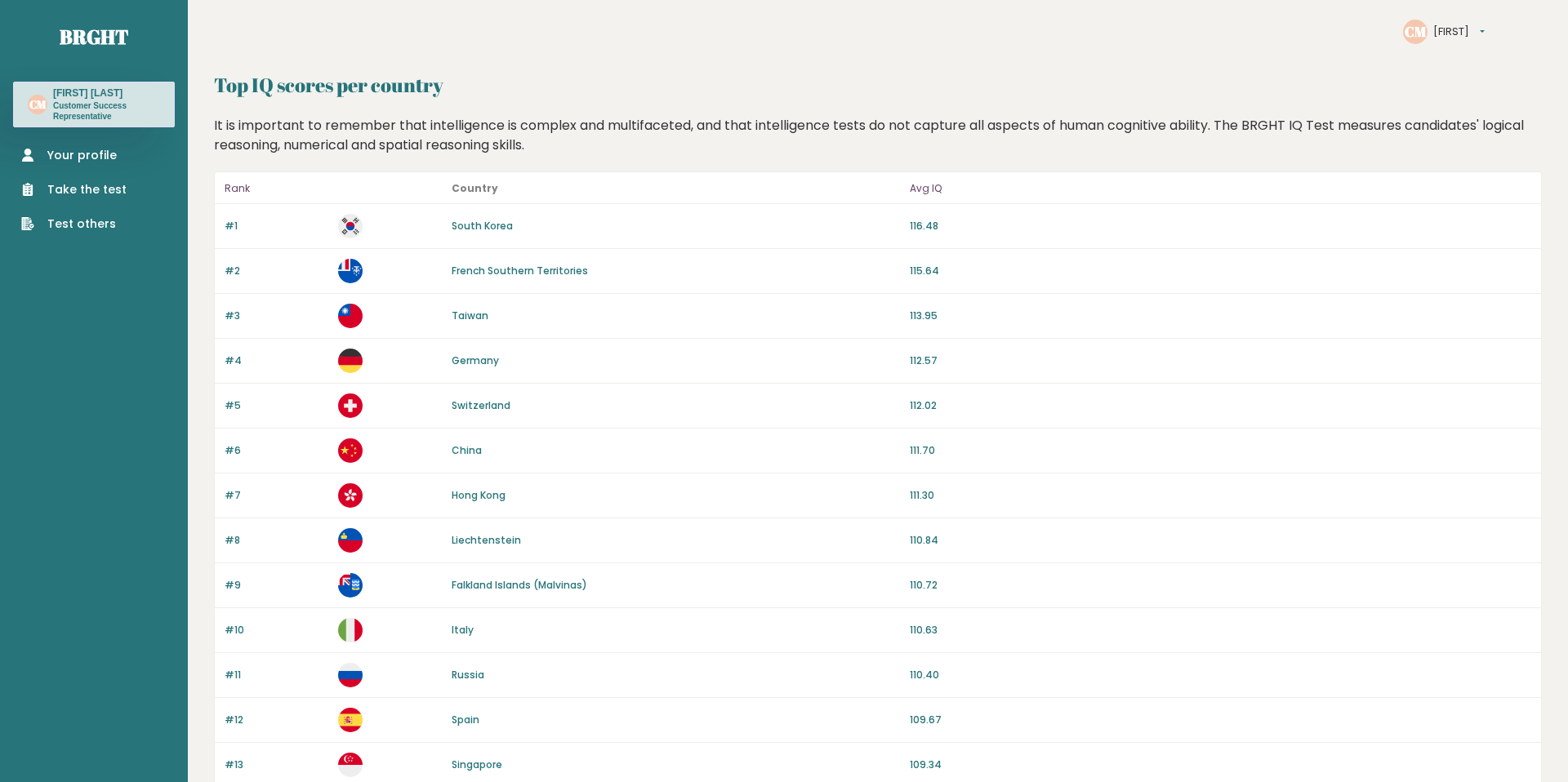 scroll, scrollTop: 0, scrollLeft: 0, axis: both 